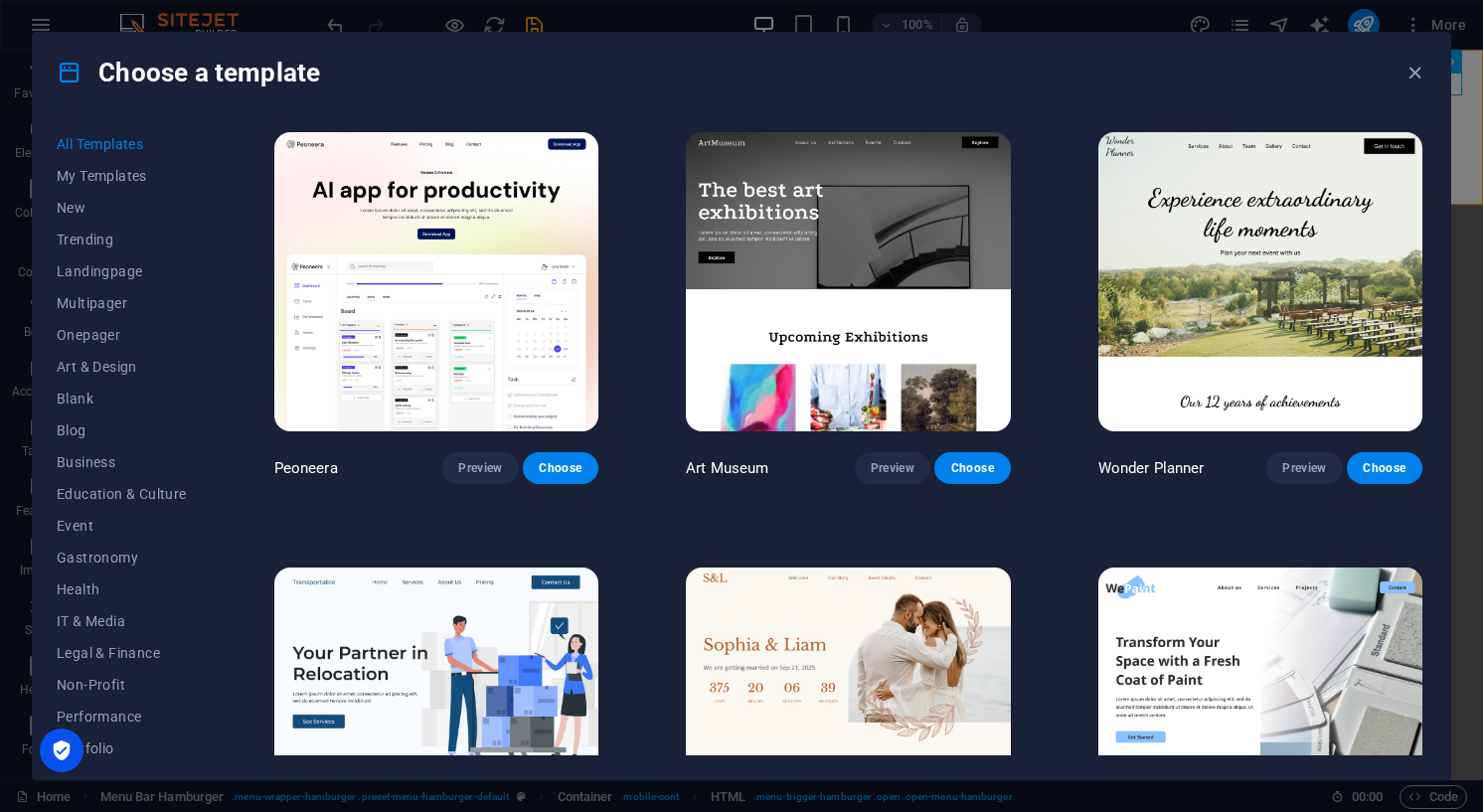 scroll, scrollTop: 0, scrollLeft: 0, axis: both 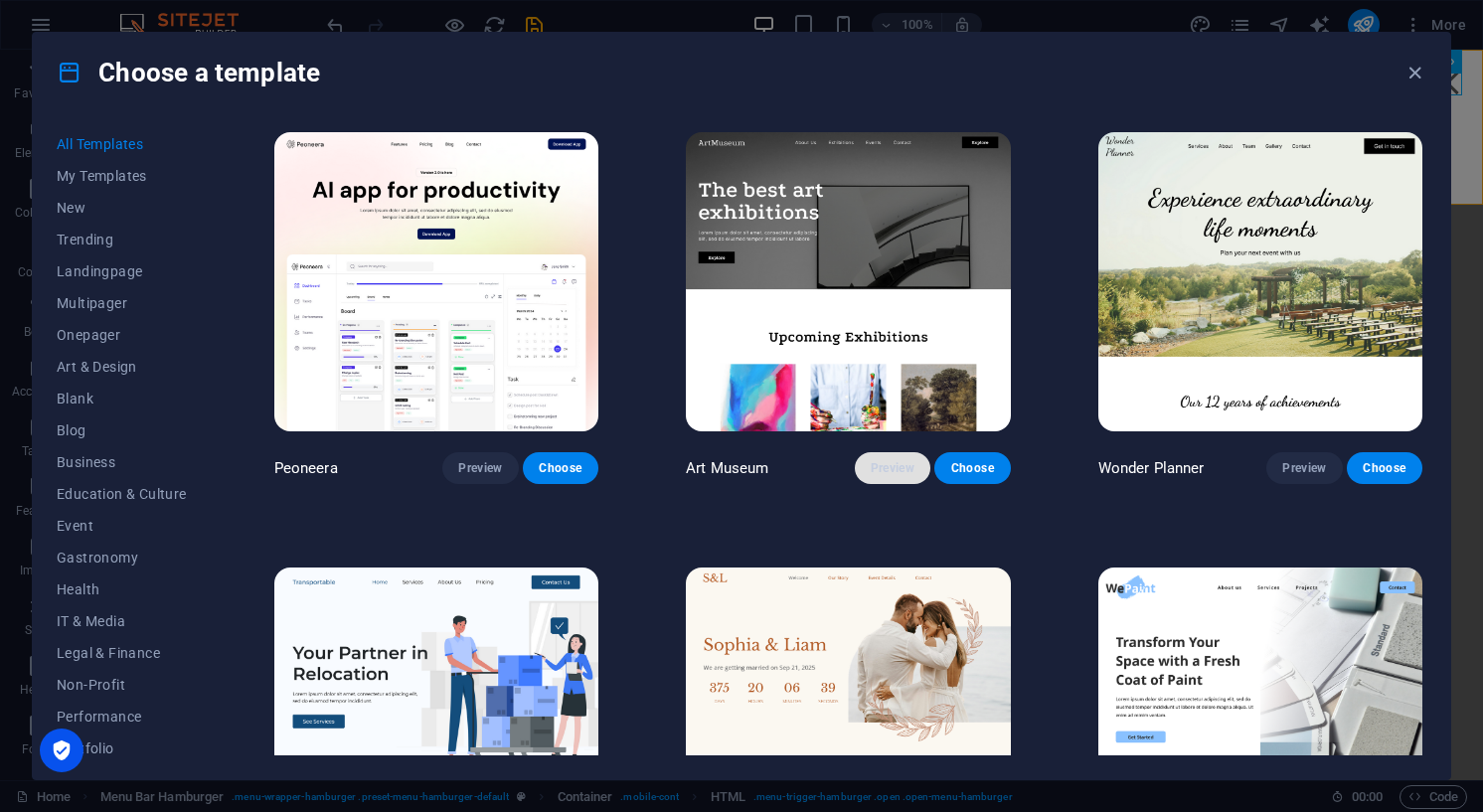 click on "Preview" at bounding box center [893, 468] 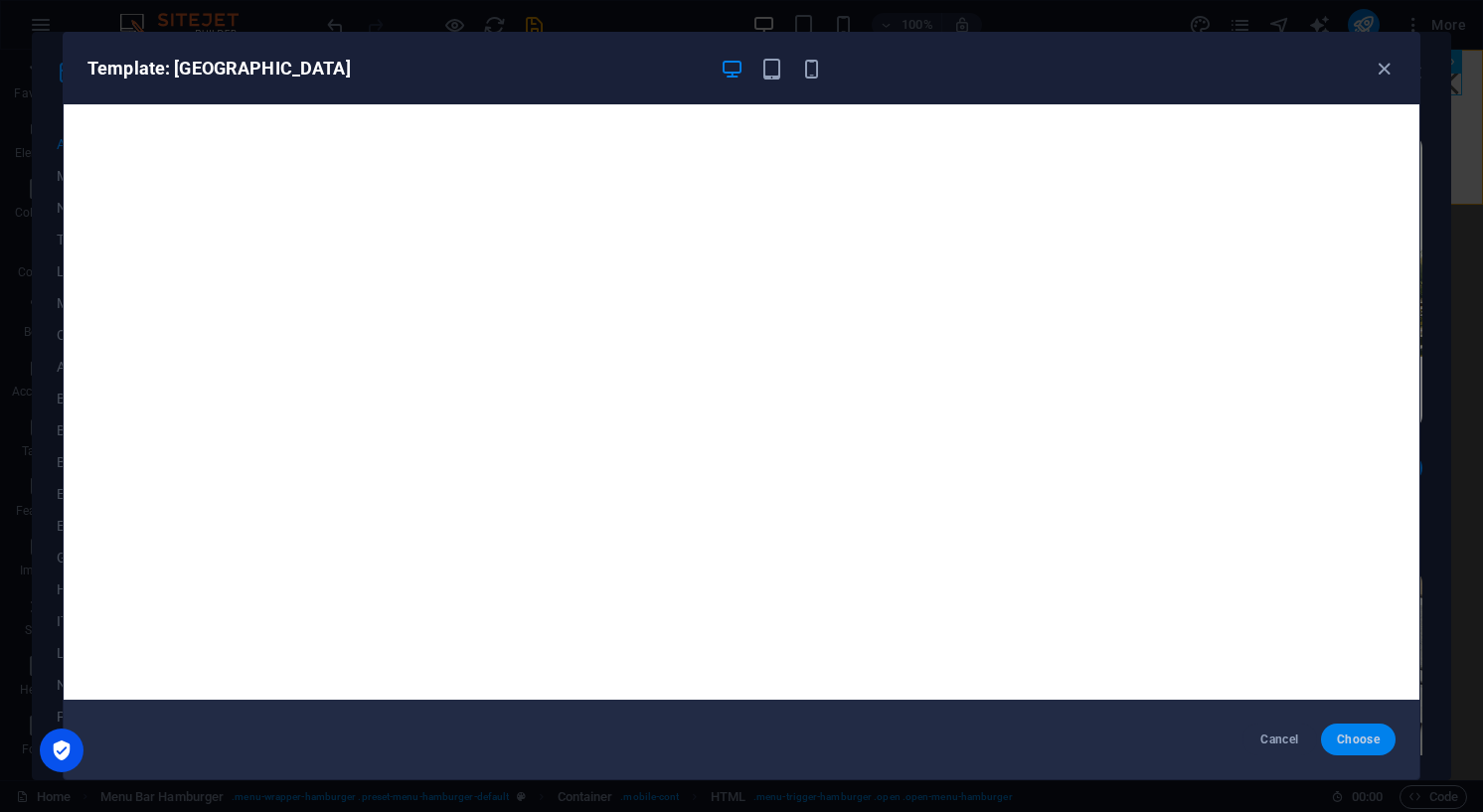 click on "Choose" at bounding box center [1358, 739] 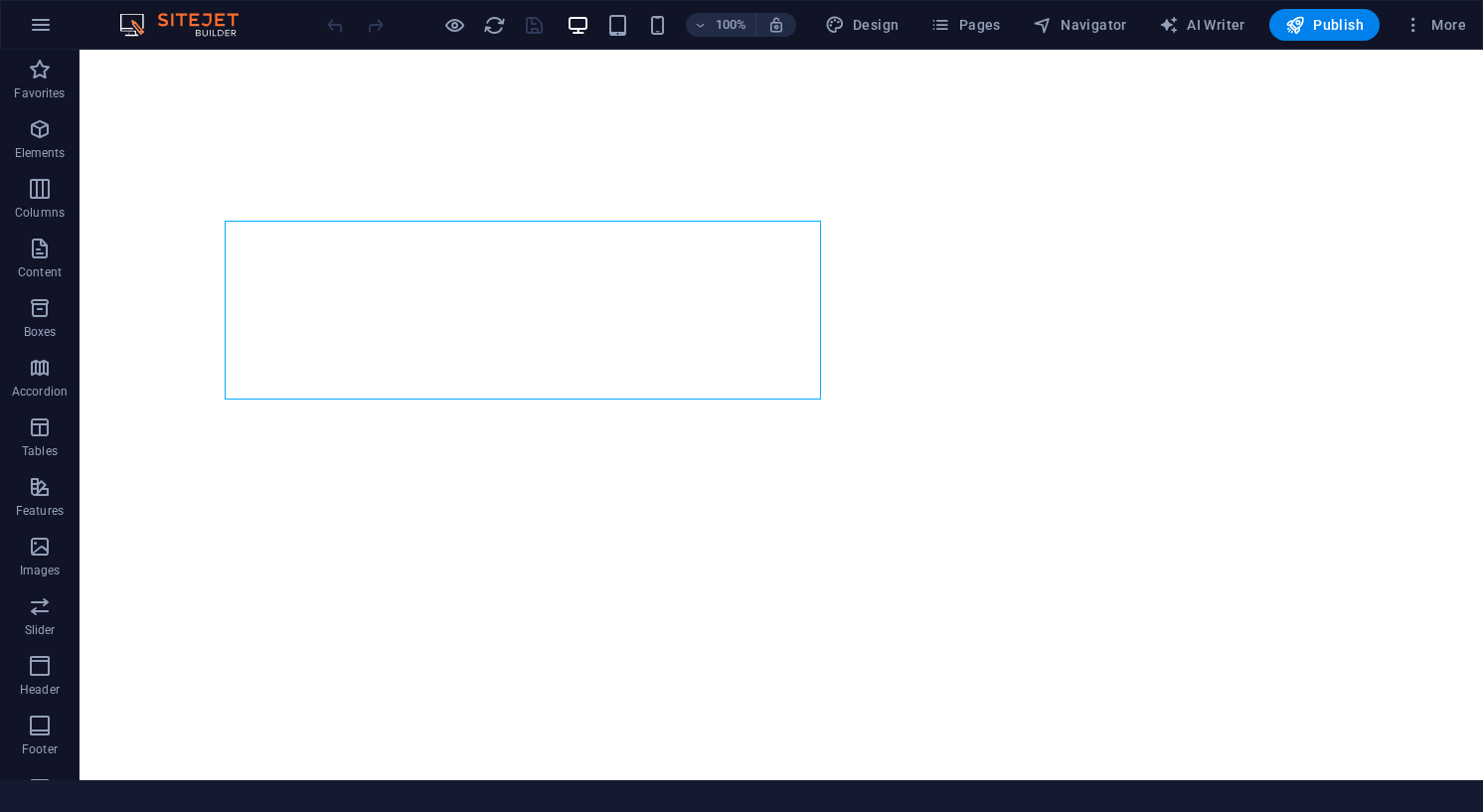 scroll, scrollTop: 0, scrollLeft: 0, axis: both 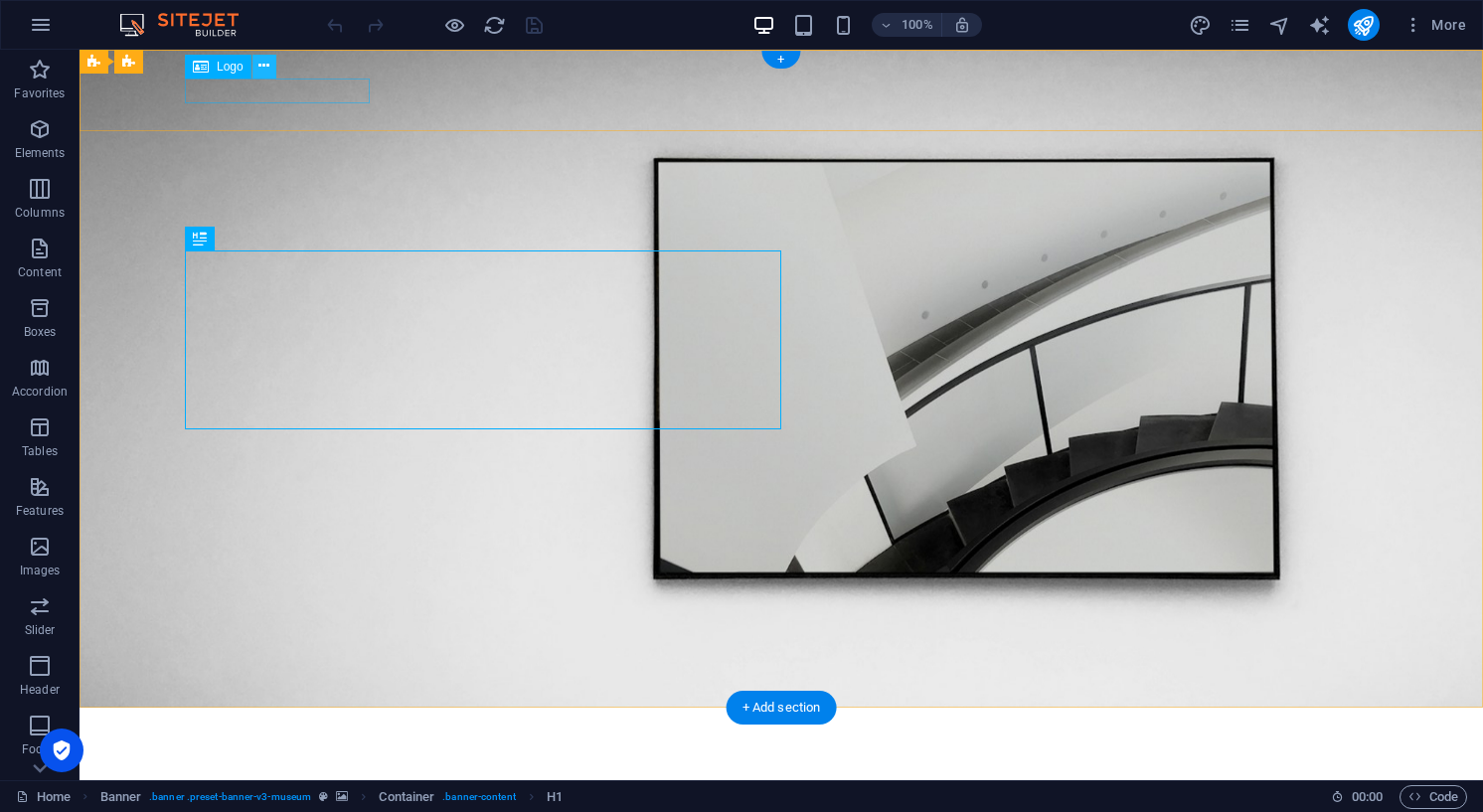 click at bounding box center (263, 66) 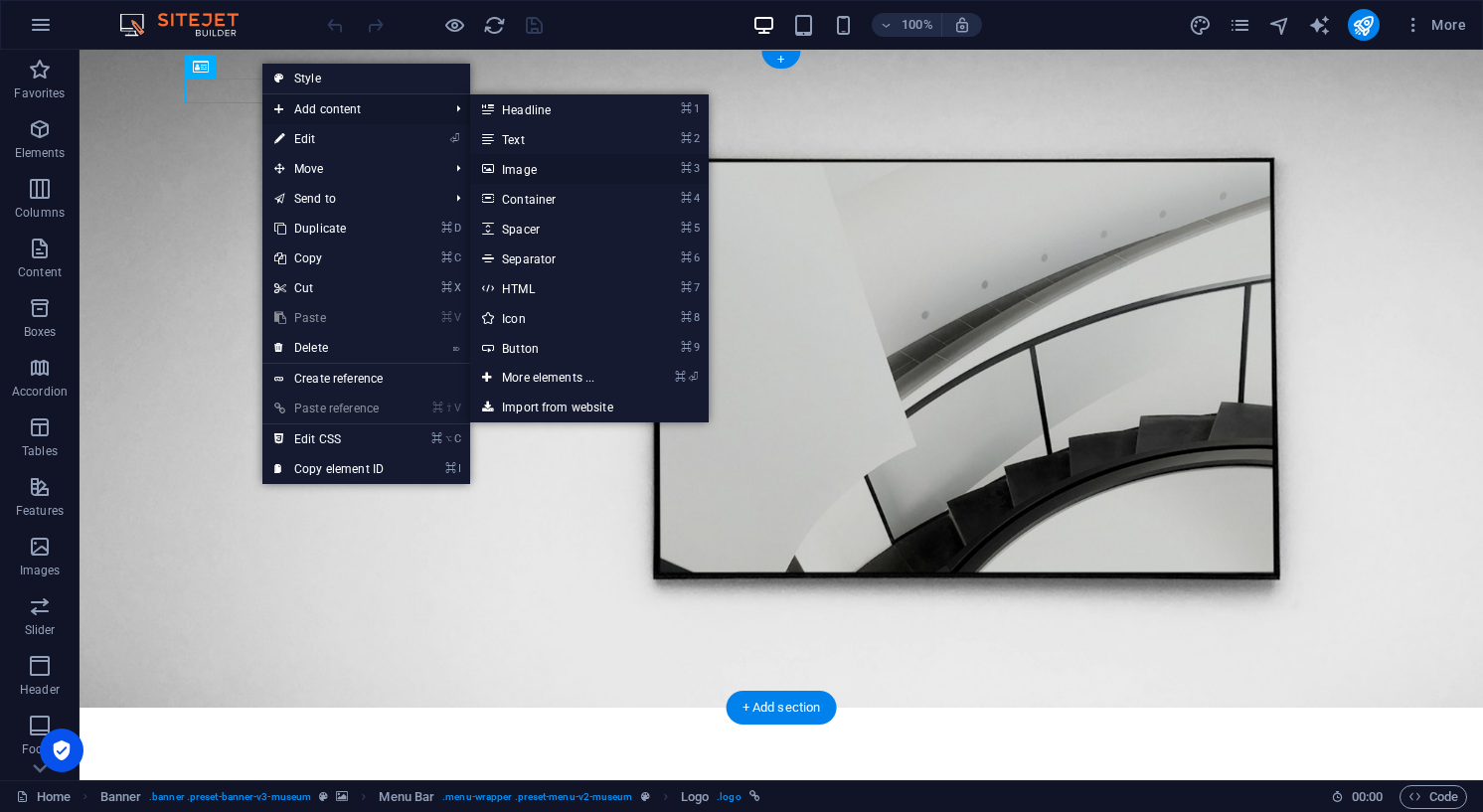 click on "⌘ 3  Image" at bounding box center (552, 169) 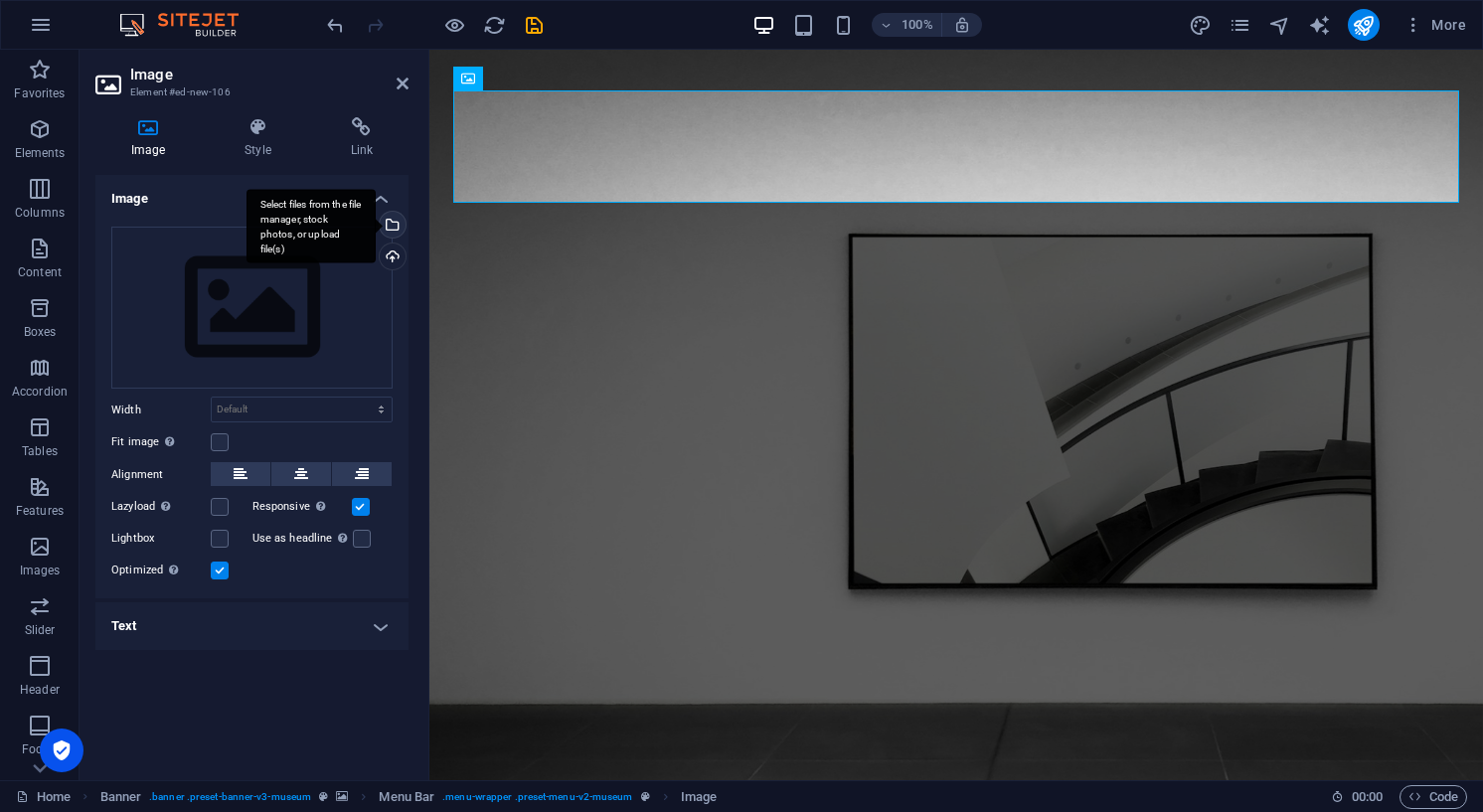 click on "Select files from the file manager, stock photos, or upload file(s)" at bounding box center [391, 227] 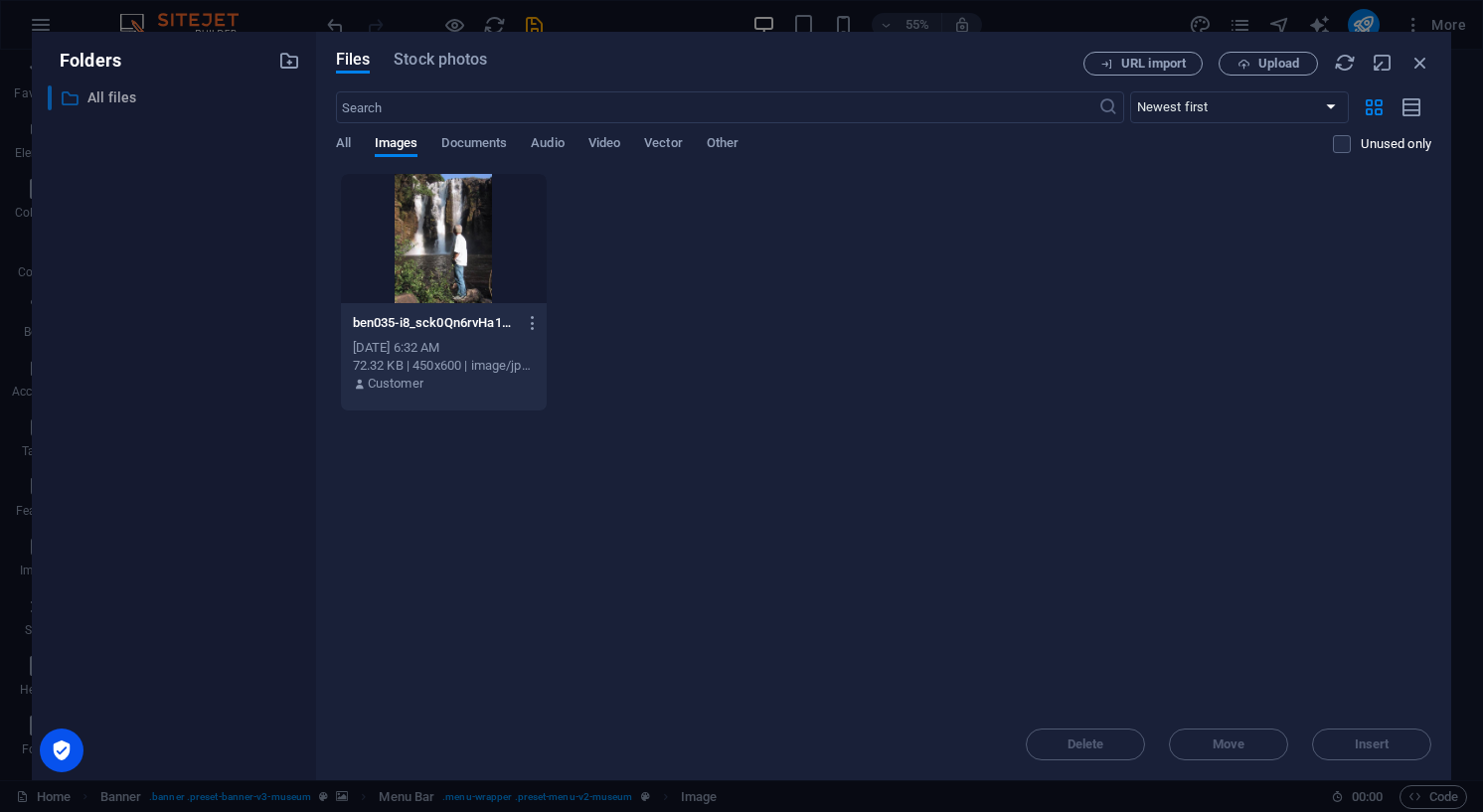 click on "​ All files All files" at bounding box center (155, 97) 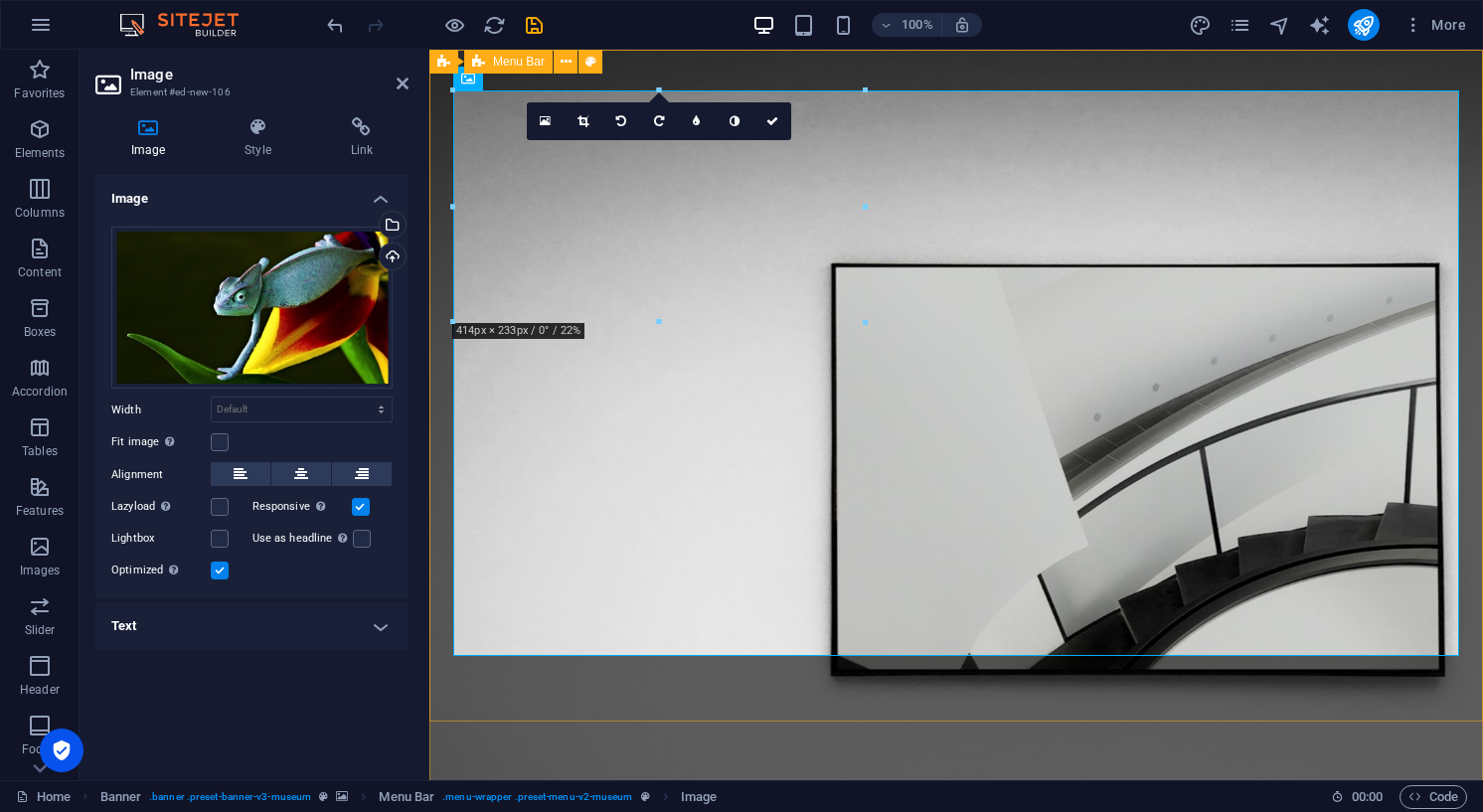 click on "About Us Exhibitions Events Contact Explore" at bounding box center [956, 1268] 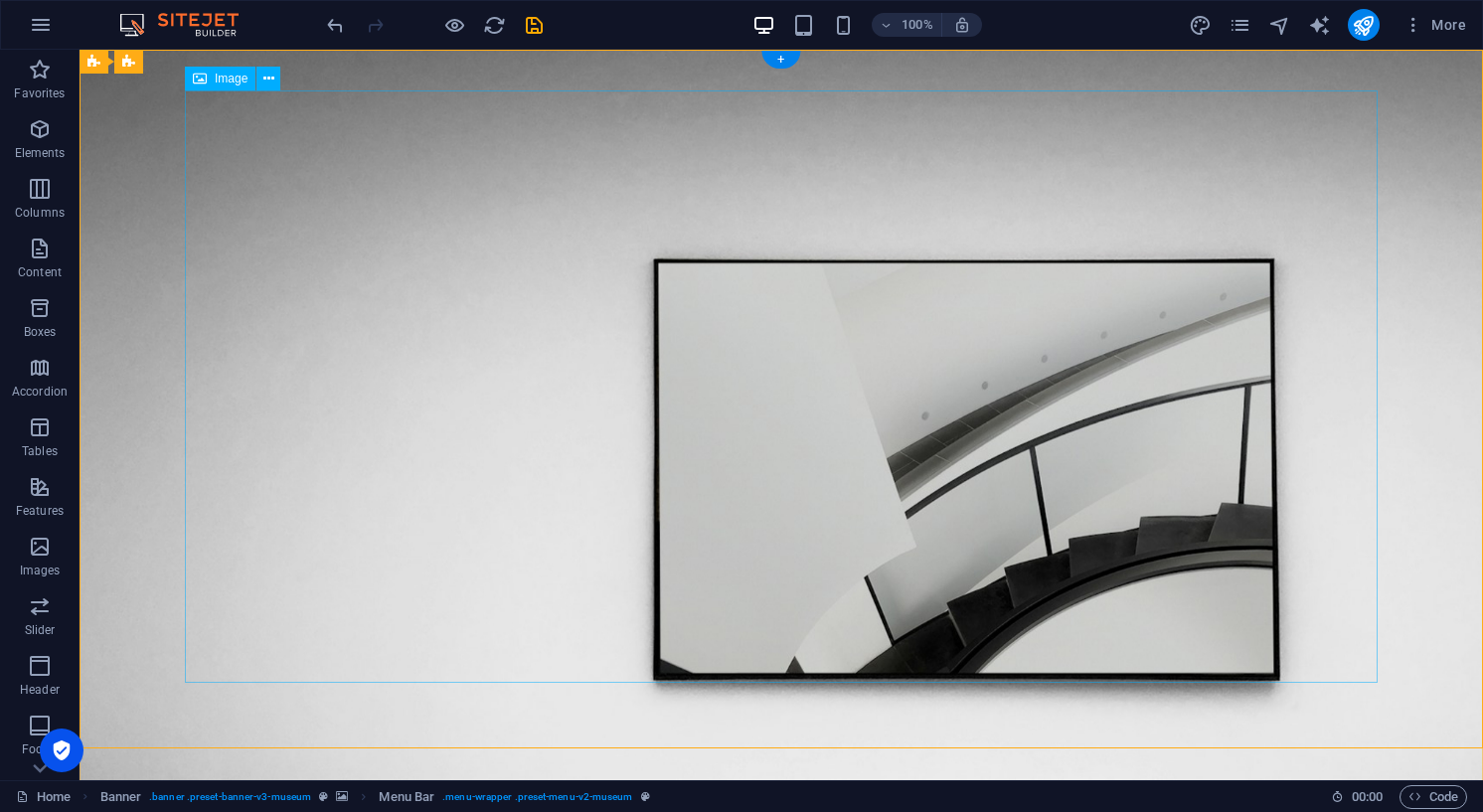 click at bounding box center [781, 1285] 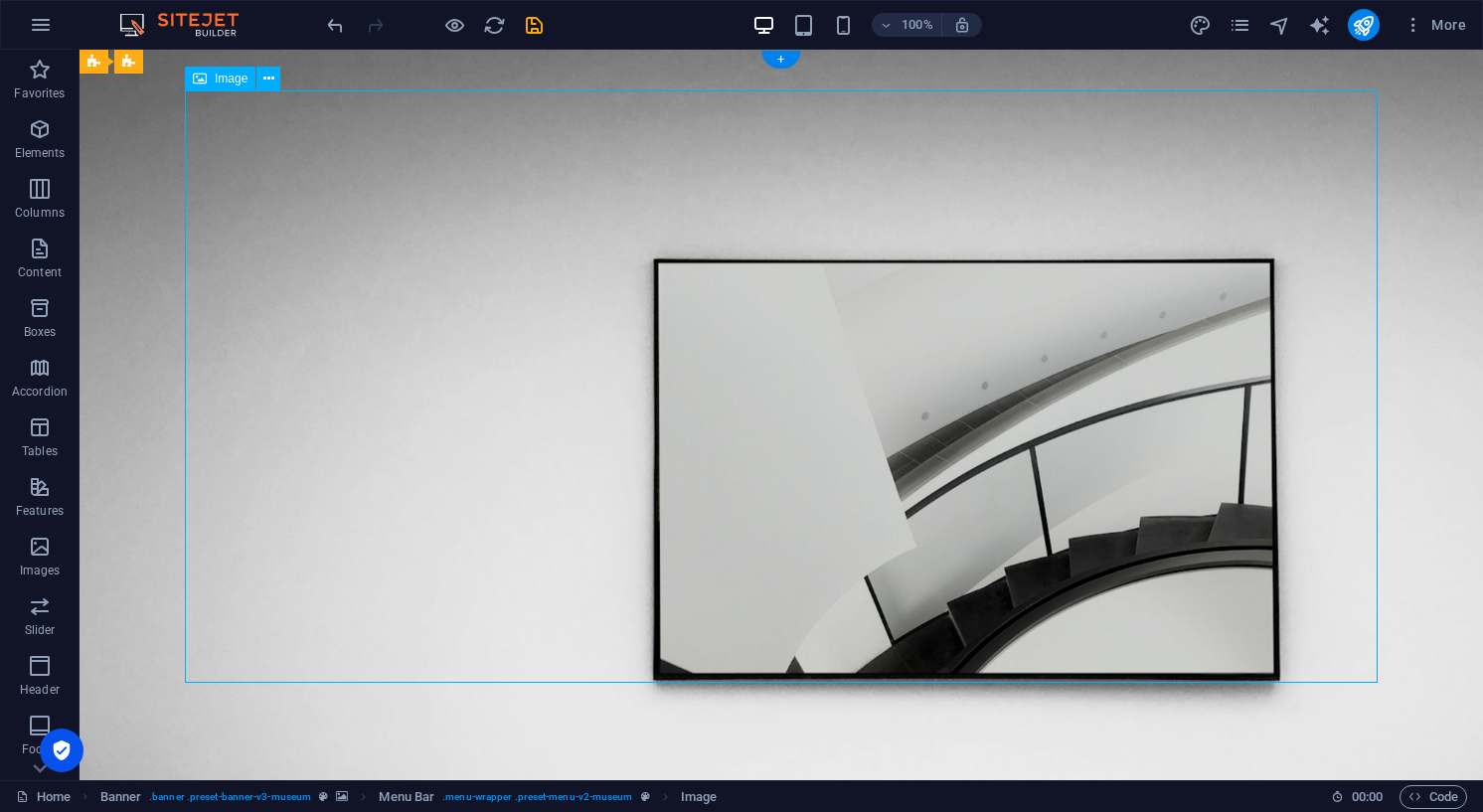 drag, startPoint x: 1377, startPoint y: 340, endPoint x: 1236, endPoint y: 341, distance: 141.00355 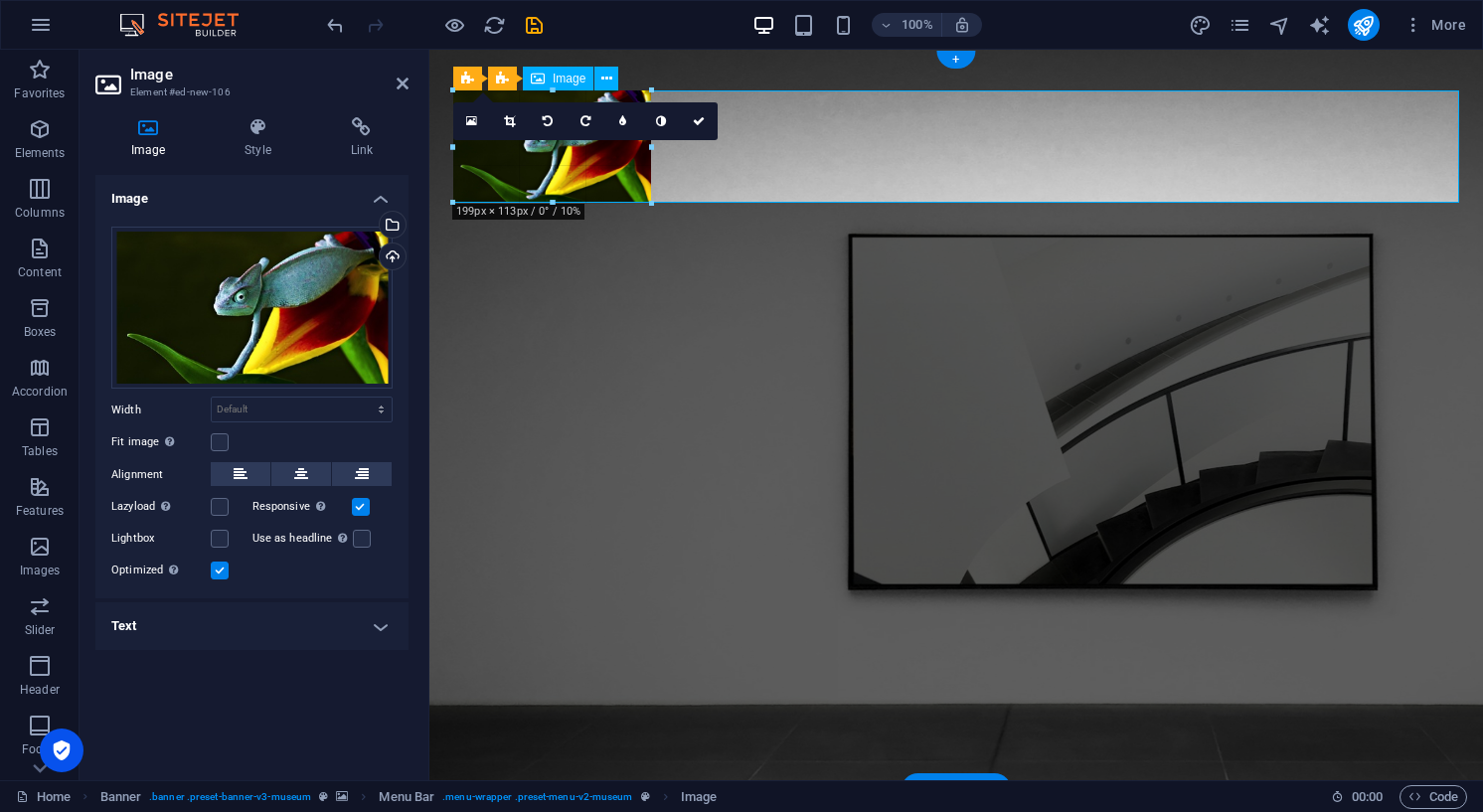 drag, startPoint x: 1458, startPoint y: 372, endPoint x: 655, endPoint y: 142, distance: 835.28977 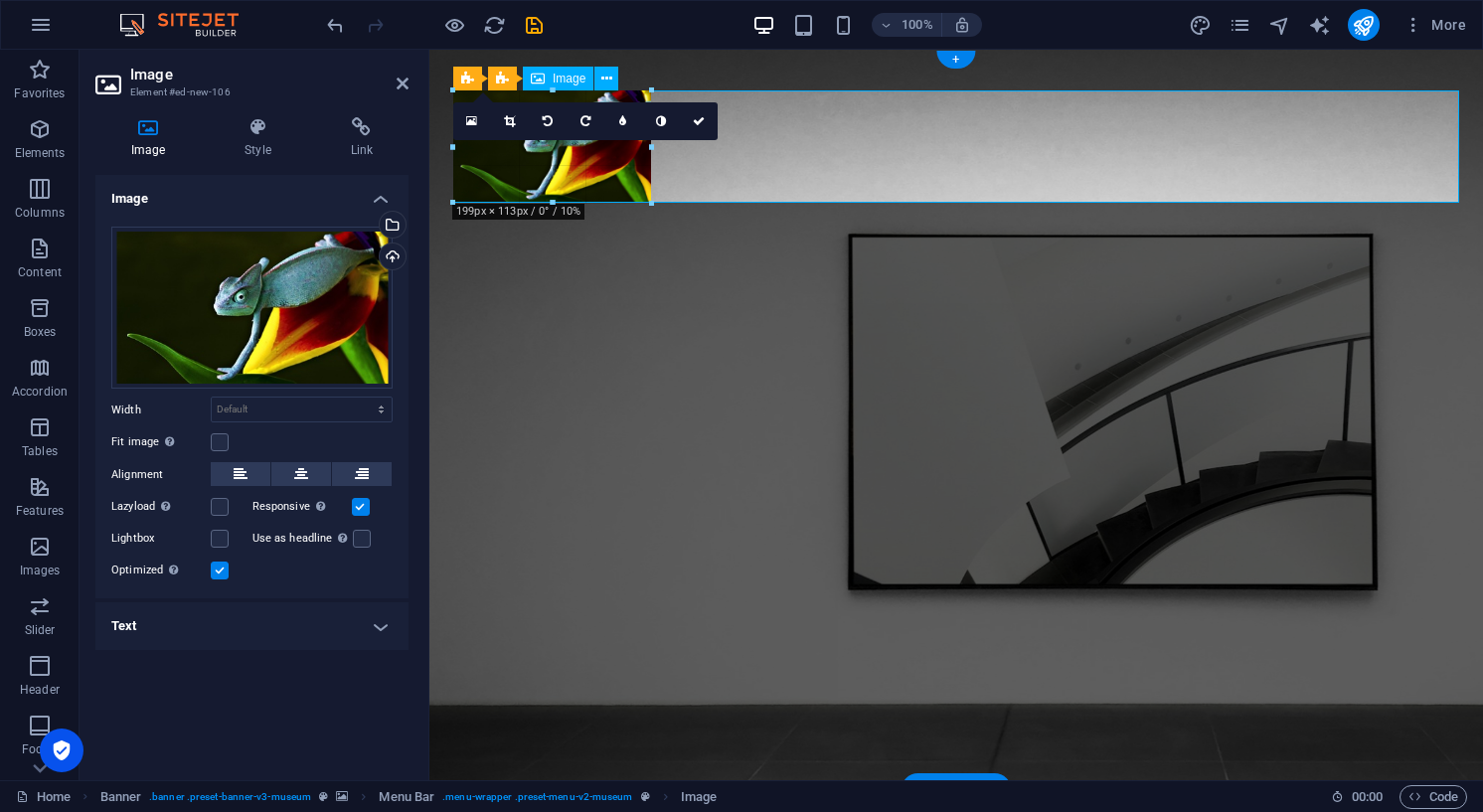 type on "199" 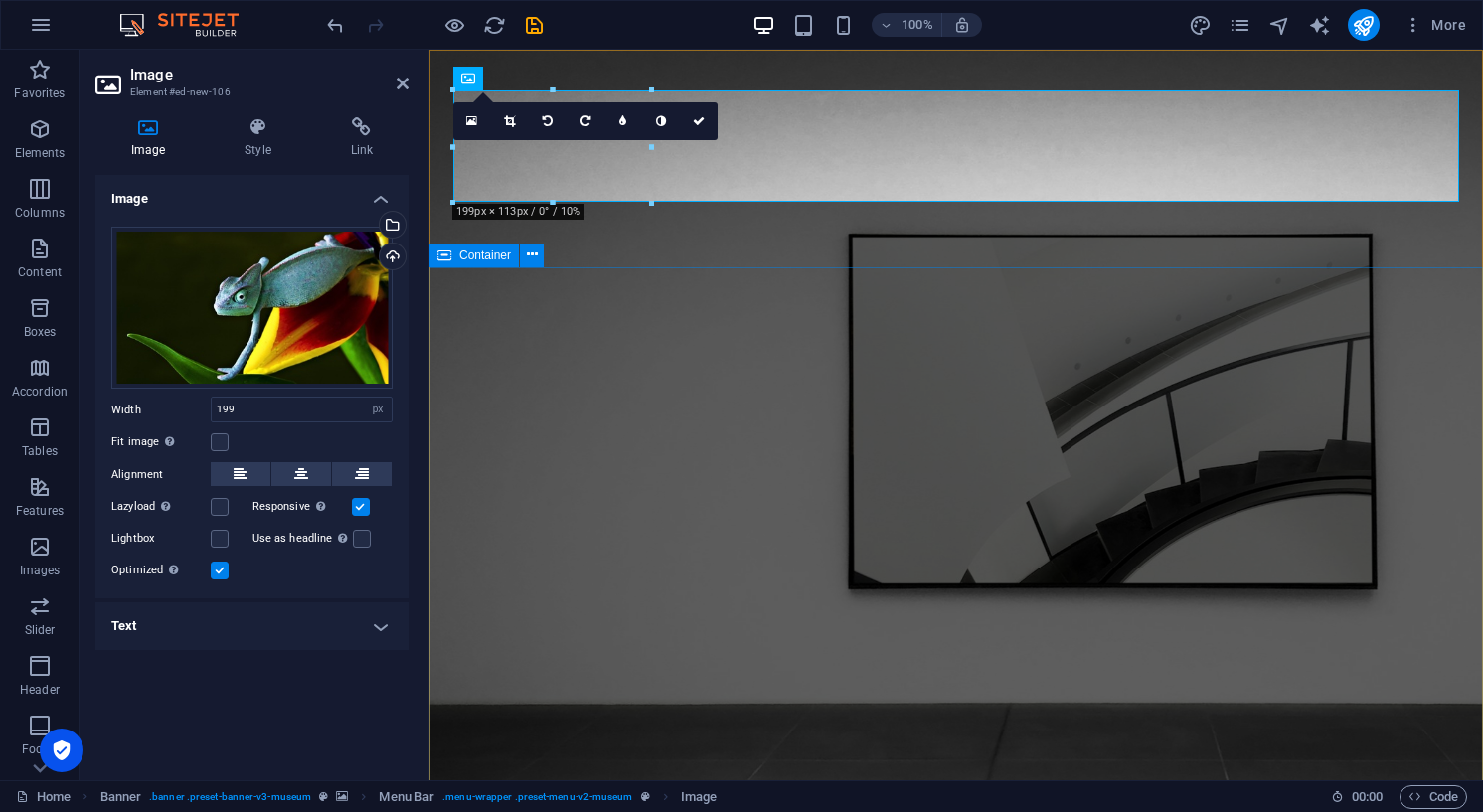 click on "The best art exhibitions Lorem ipsum dolor sit amet, consectetur adipiscing elit, sed do eiusmod tempor incididunt ut labore Lorem ipsum dolor sit amet, consectetur adipiscing elit, sed do eiusmod tempor incididunt ut labore Explore" at bounding box center (956, 1257) 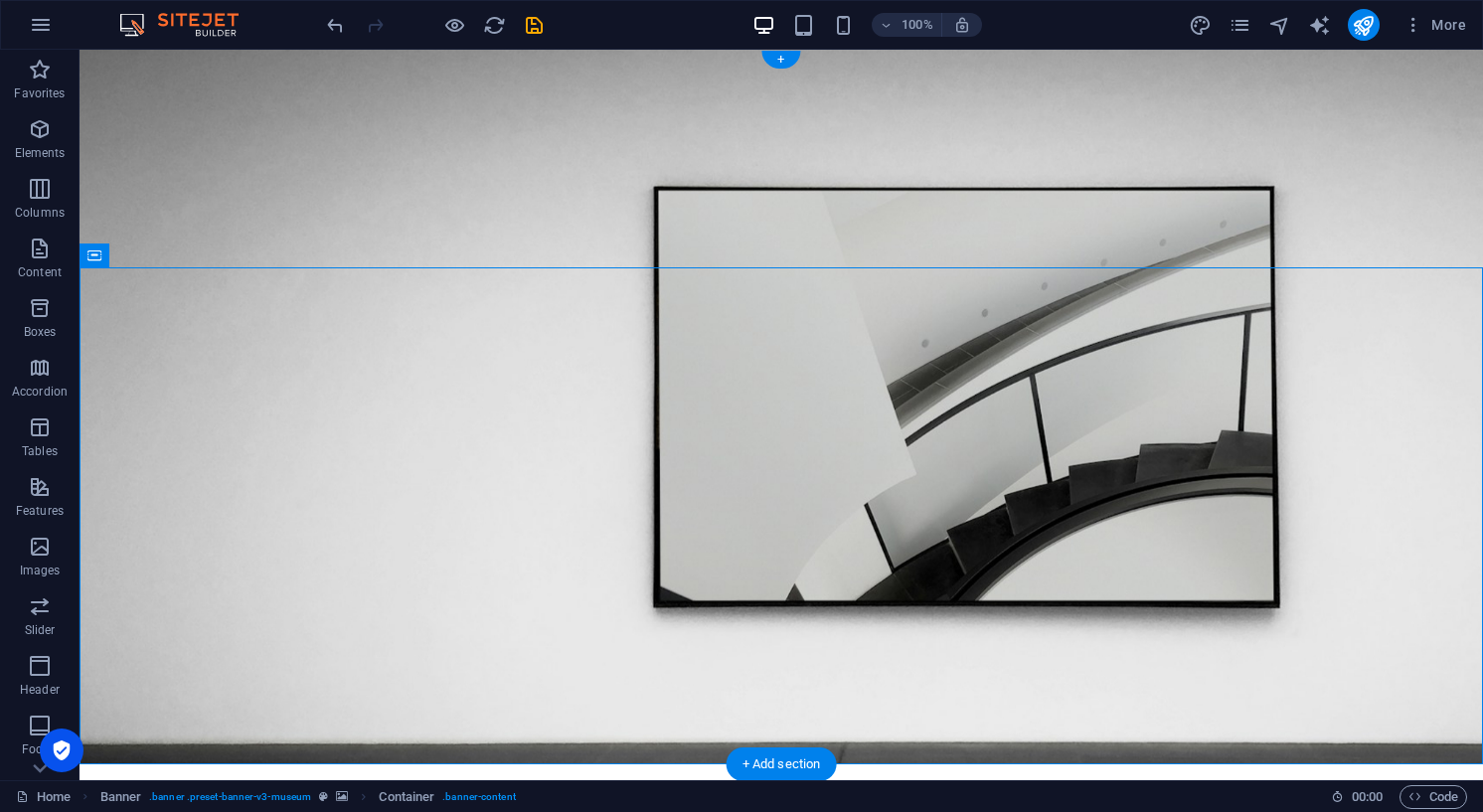 click at bounding box center (781, 792) 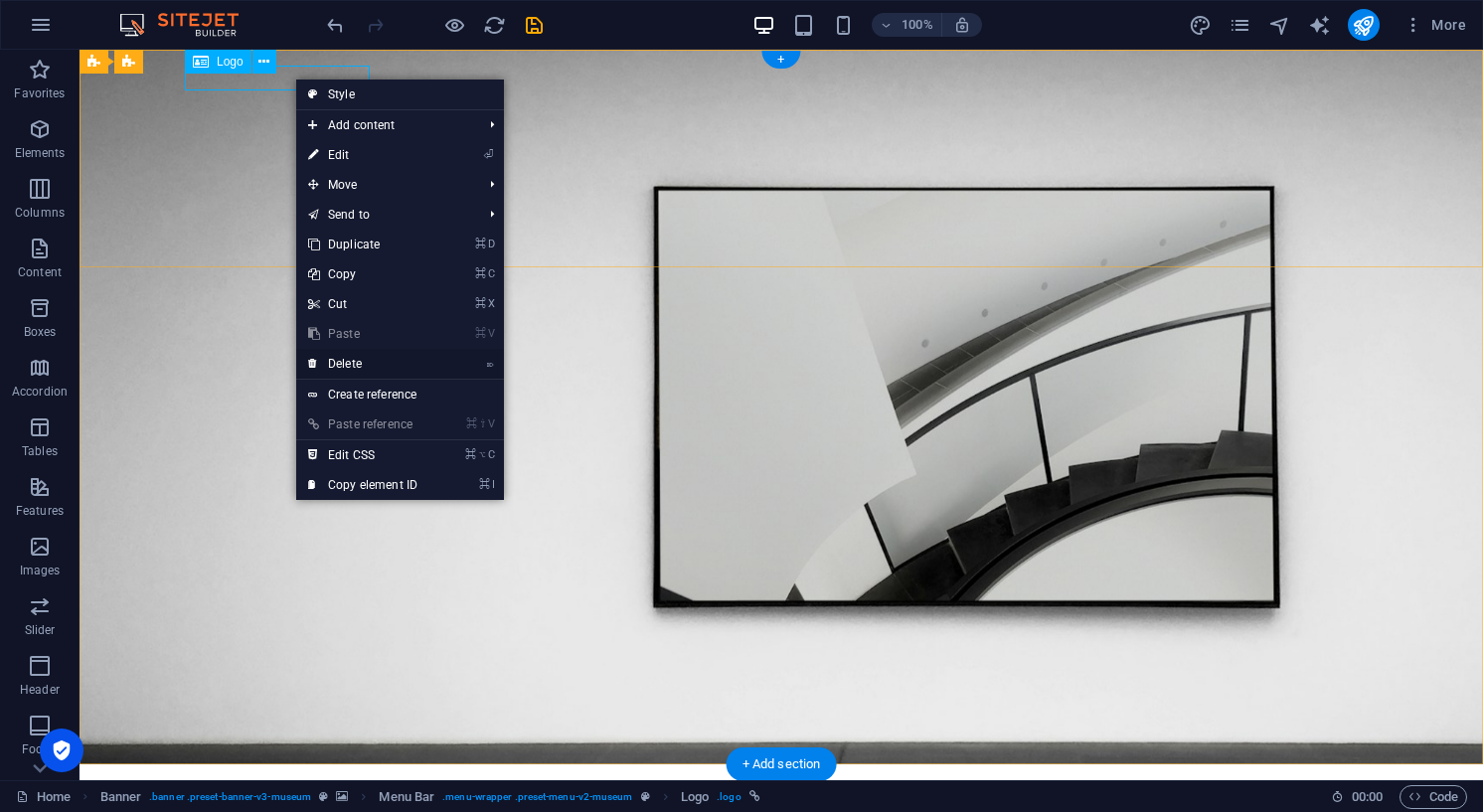 click on "⌦  Delete" at bounding box center (363, 364) 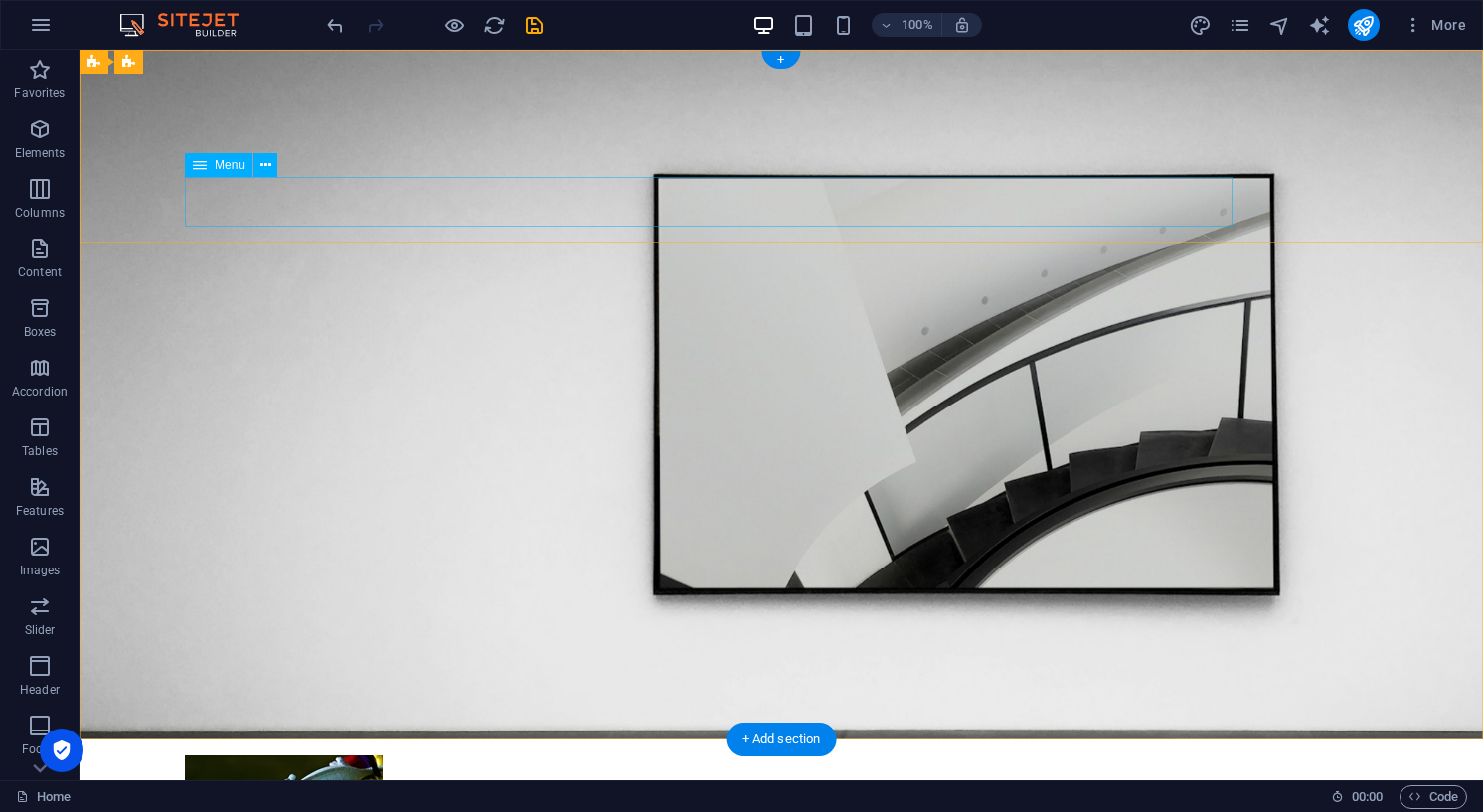 click on "About Us Exhibitions Events Contact" at bounding box center (781, 892) 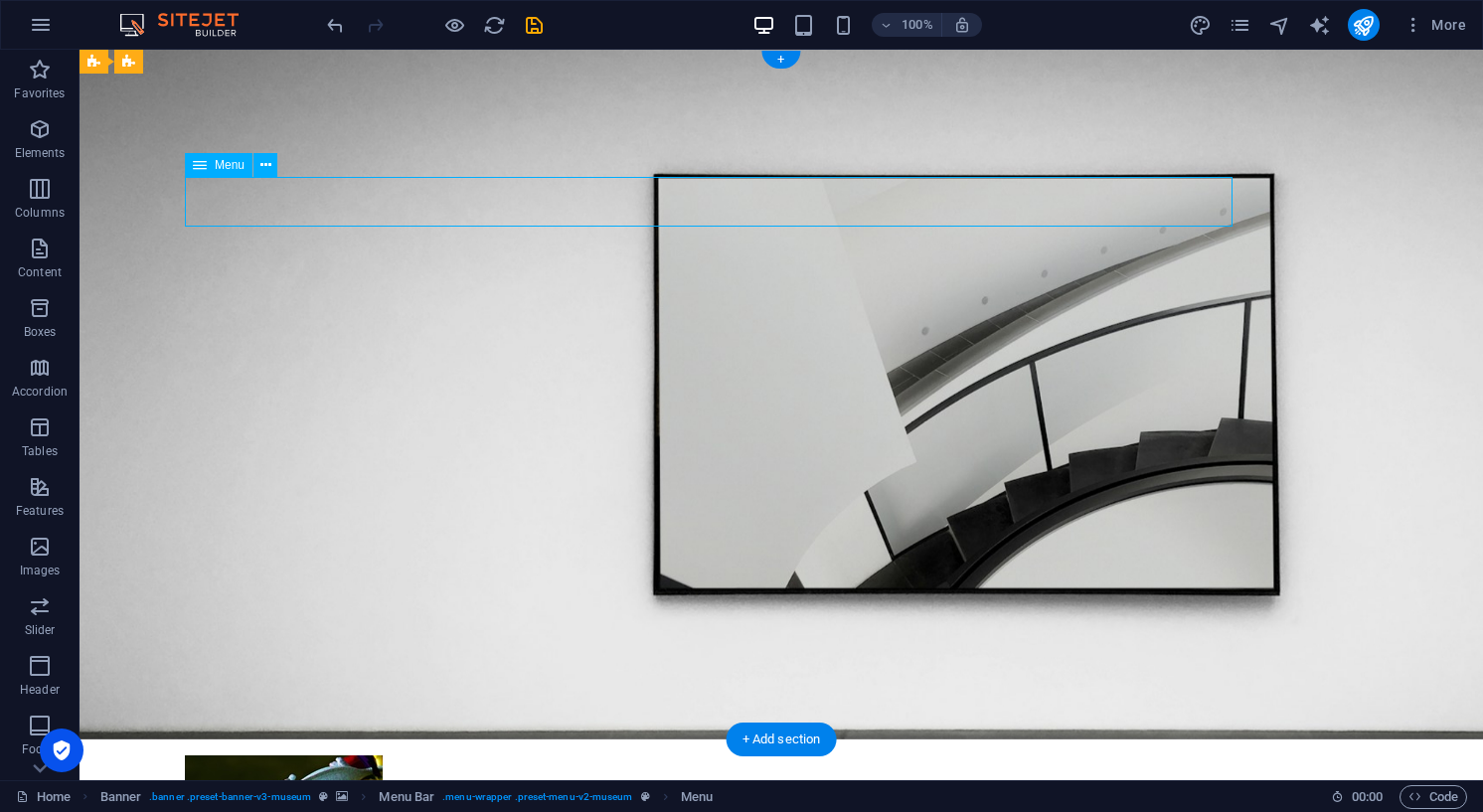 click on "About Us Exhibitions Events Contact" at bounding box center (781, 892) 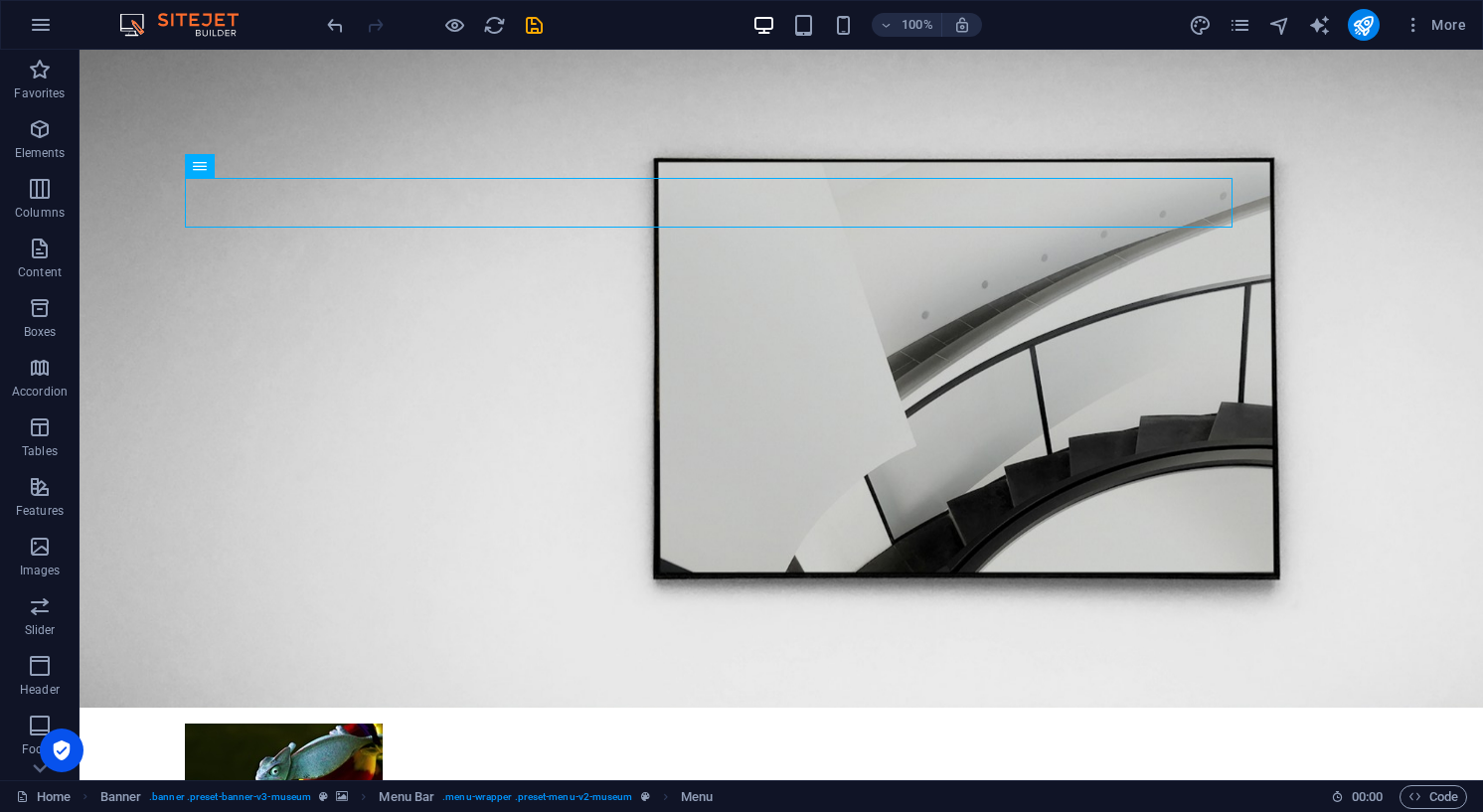 scroll, scrollTop: 0, scrollLeft: 0, axis: both 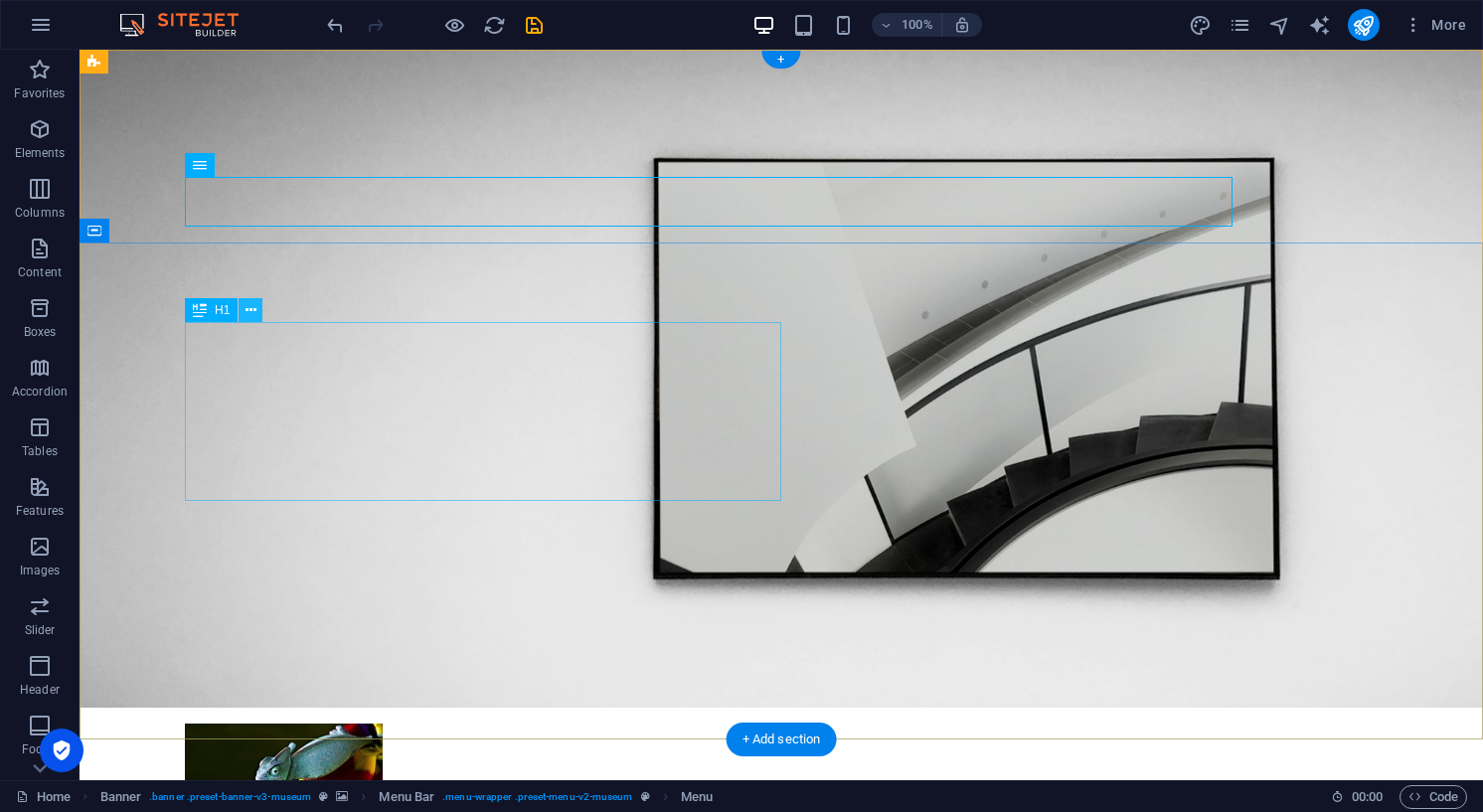 click at bounding box center (250, 310) 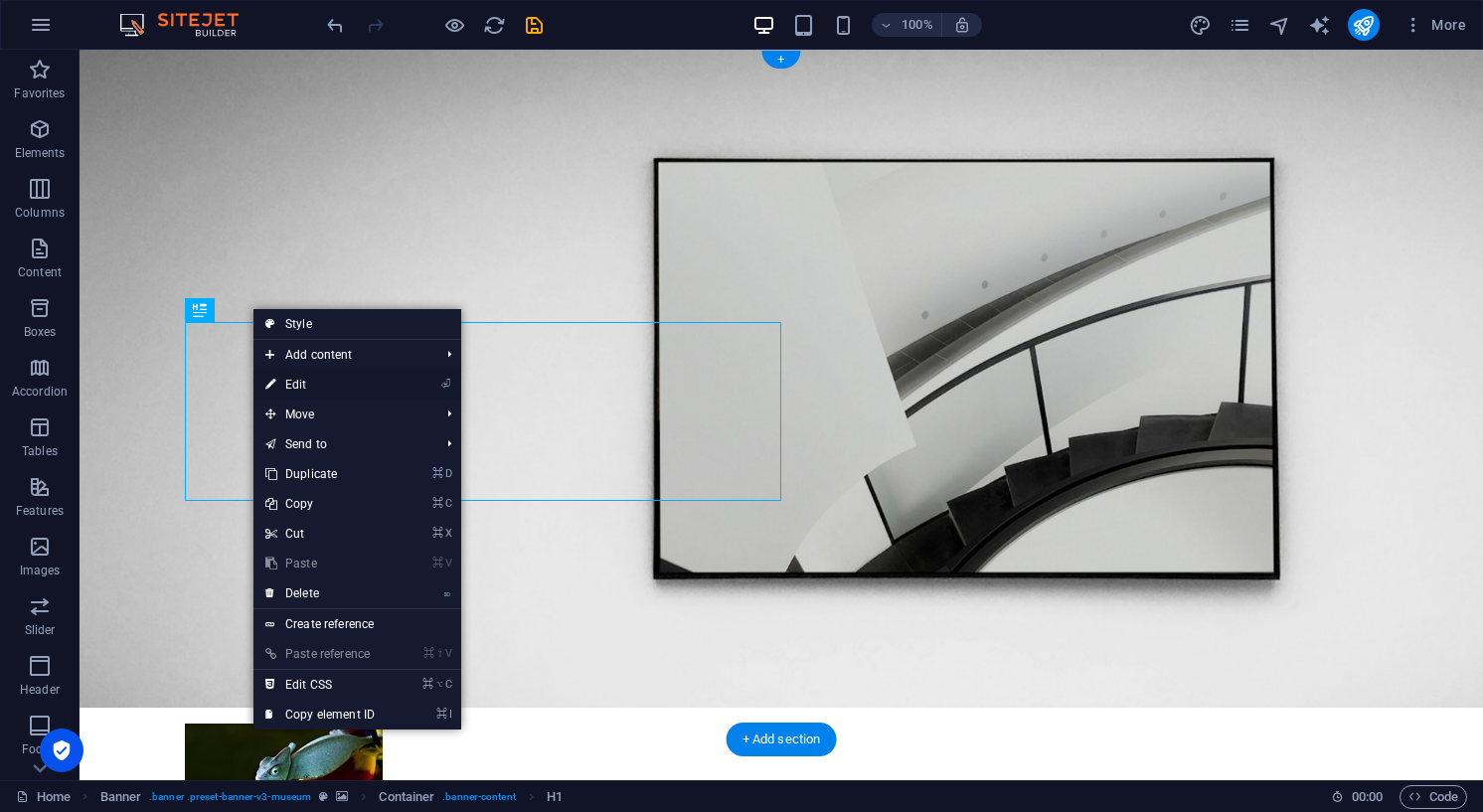 click on "⏎  Edit" at bounding box center [320, 385] 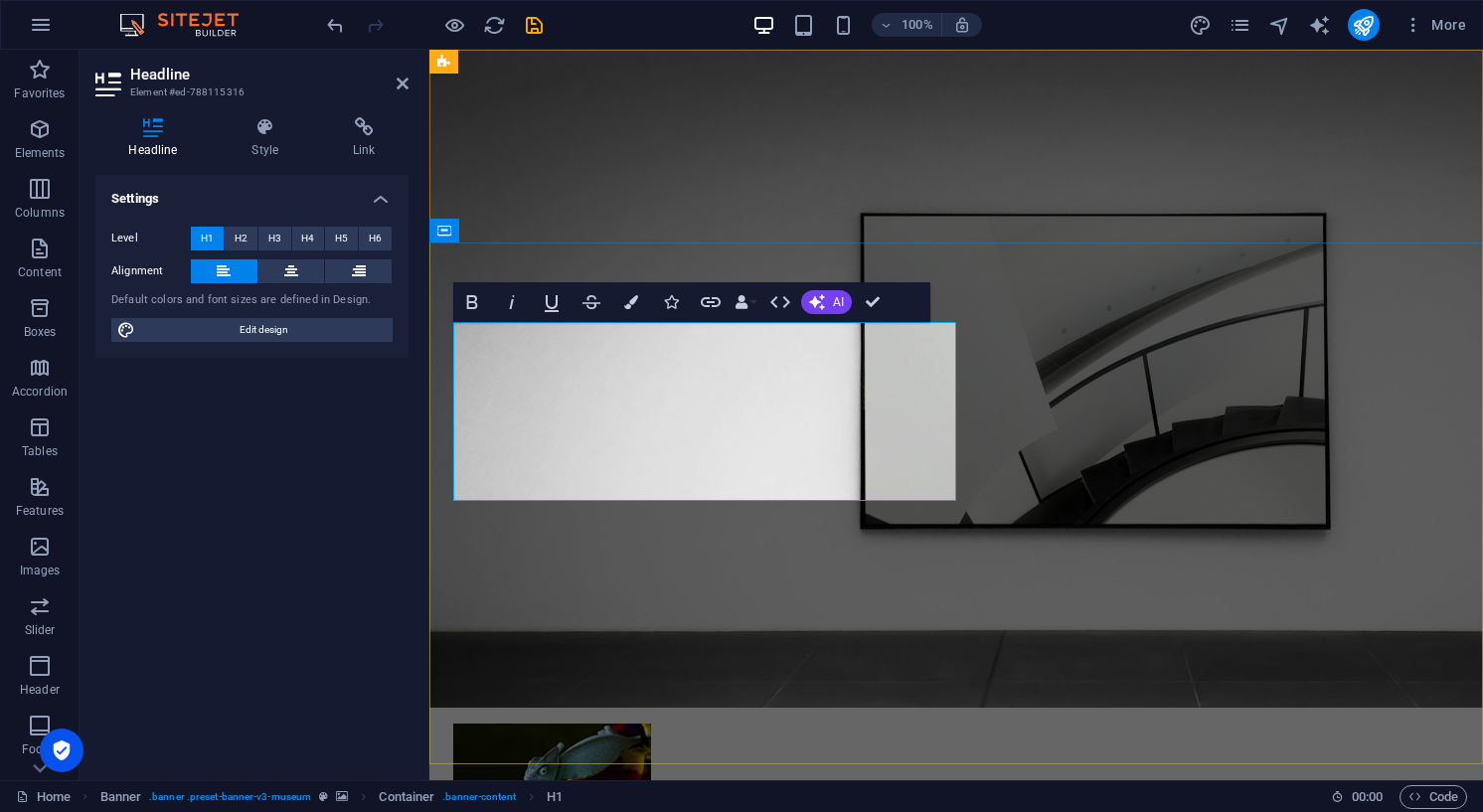 click on "The best art exhibitions" at bounding box center (956, 1070) 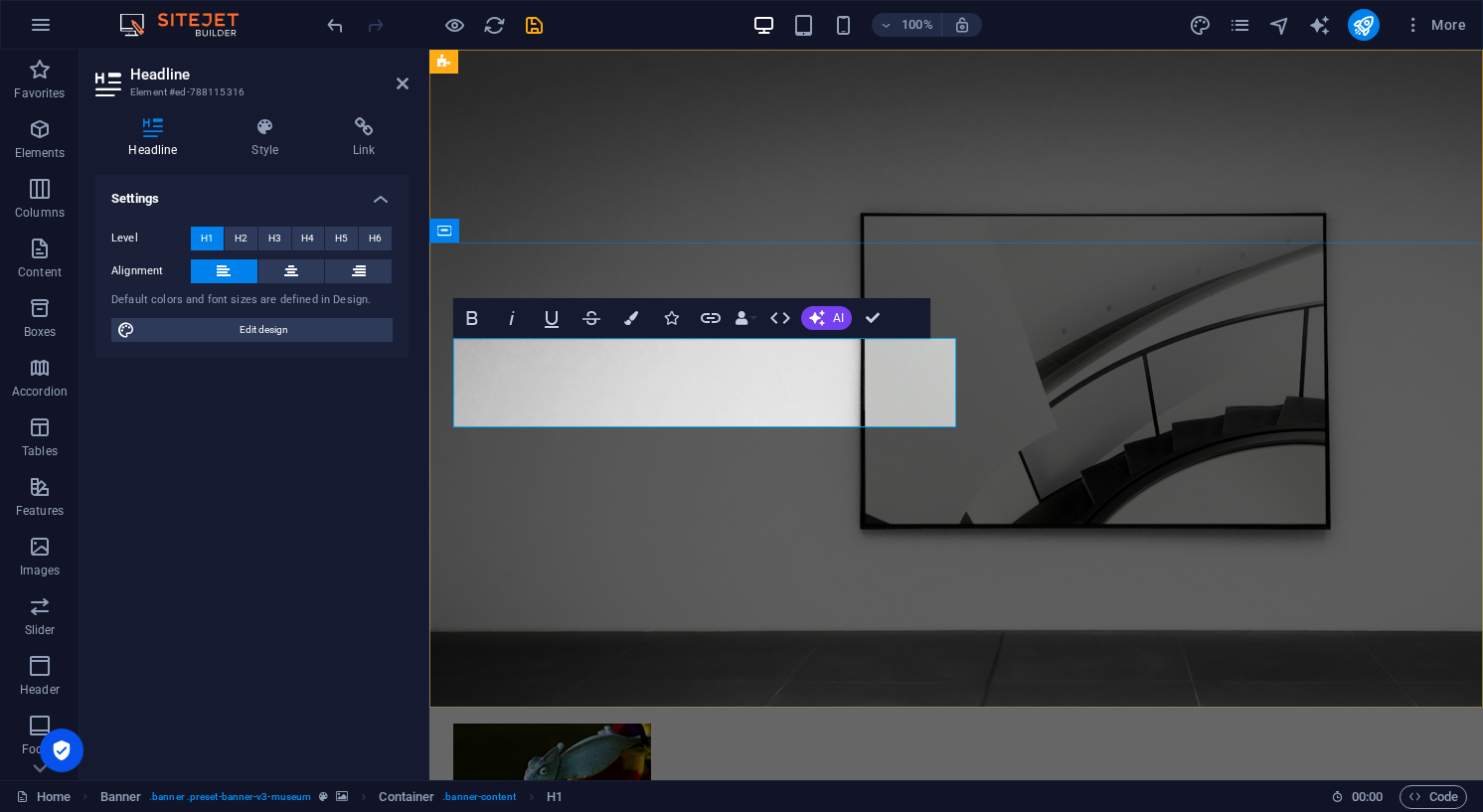 type 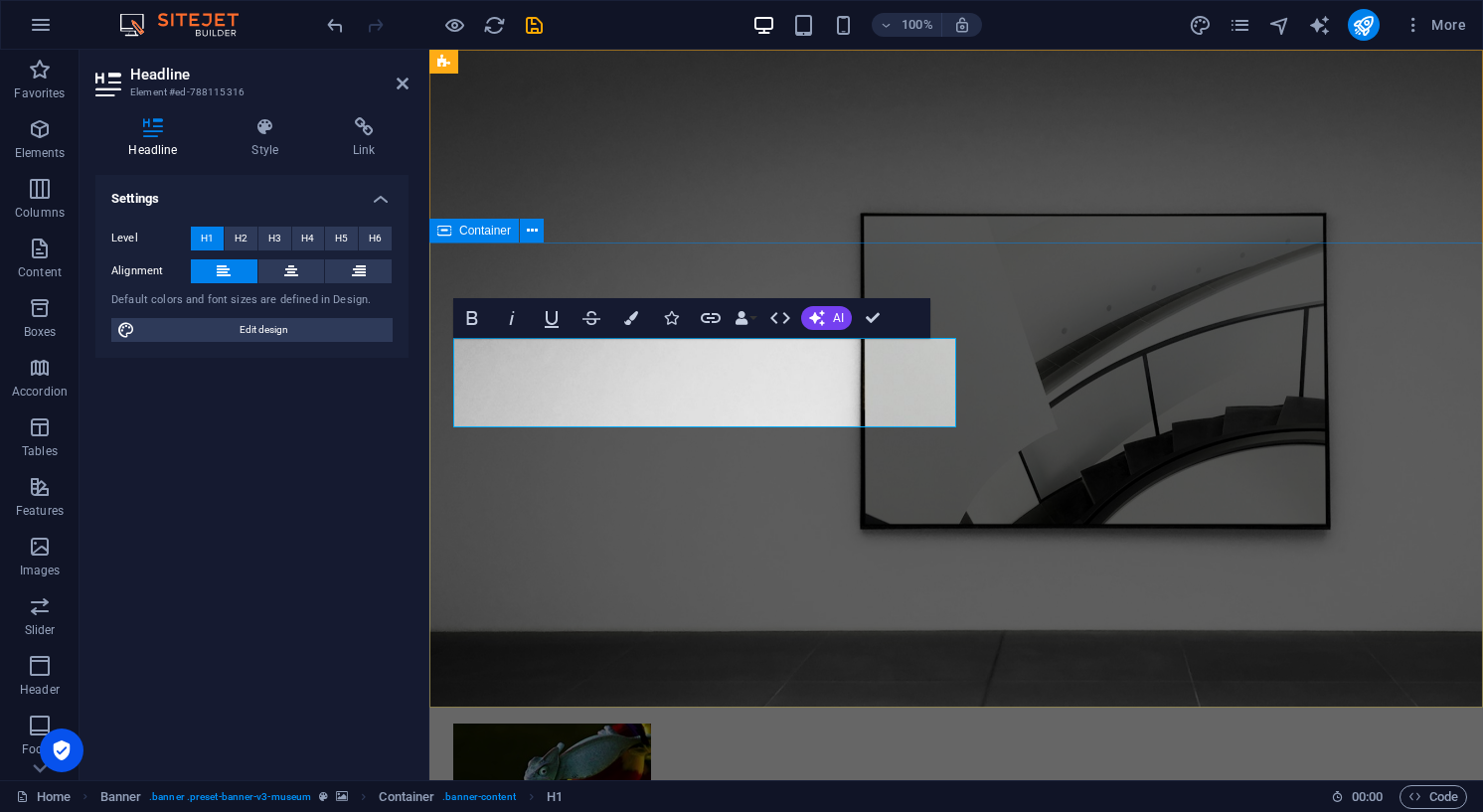 click on "Inchi Yetu Lorem ipsum dolor sit amet, consectetur adipiscing elit, sed do eiusmod tempor incididunt ut labore Lorem ipsum dolor sit amet, consectetur adipiscing elit, sed do eiusmod tempor incididunt ut labore Explore" at bounding box center [956, 1150] 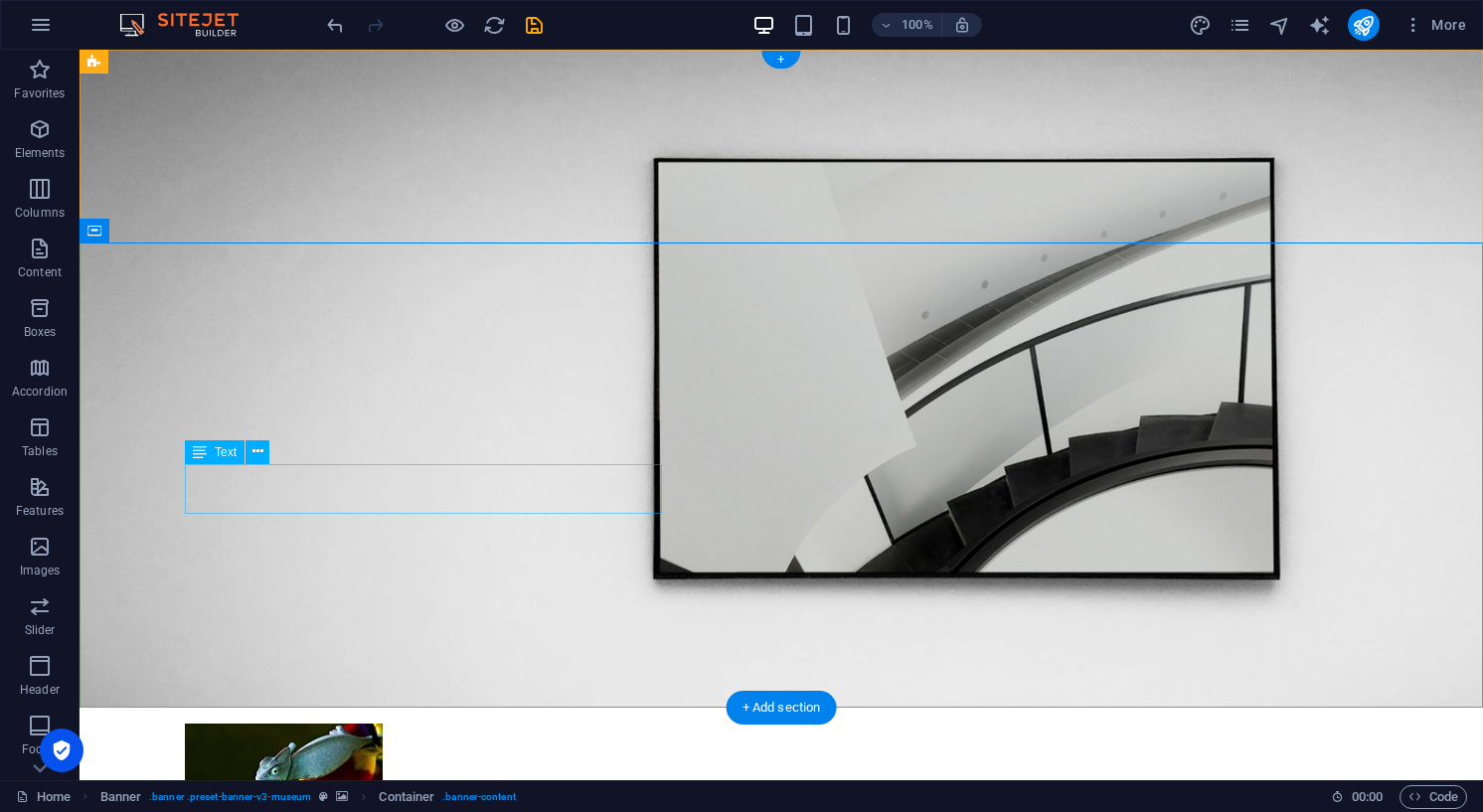 click on "Lorem ipsum dolor sit amet, consectetur adipiscing elit, sed do eiusmod tempor incididunt ut labore" at bounding box center [781, 1151] 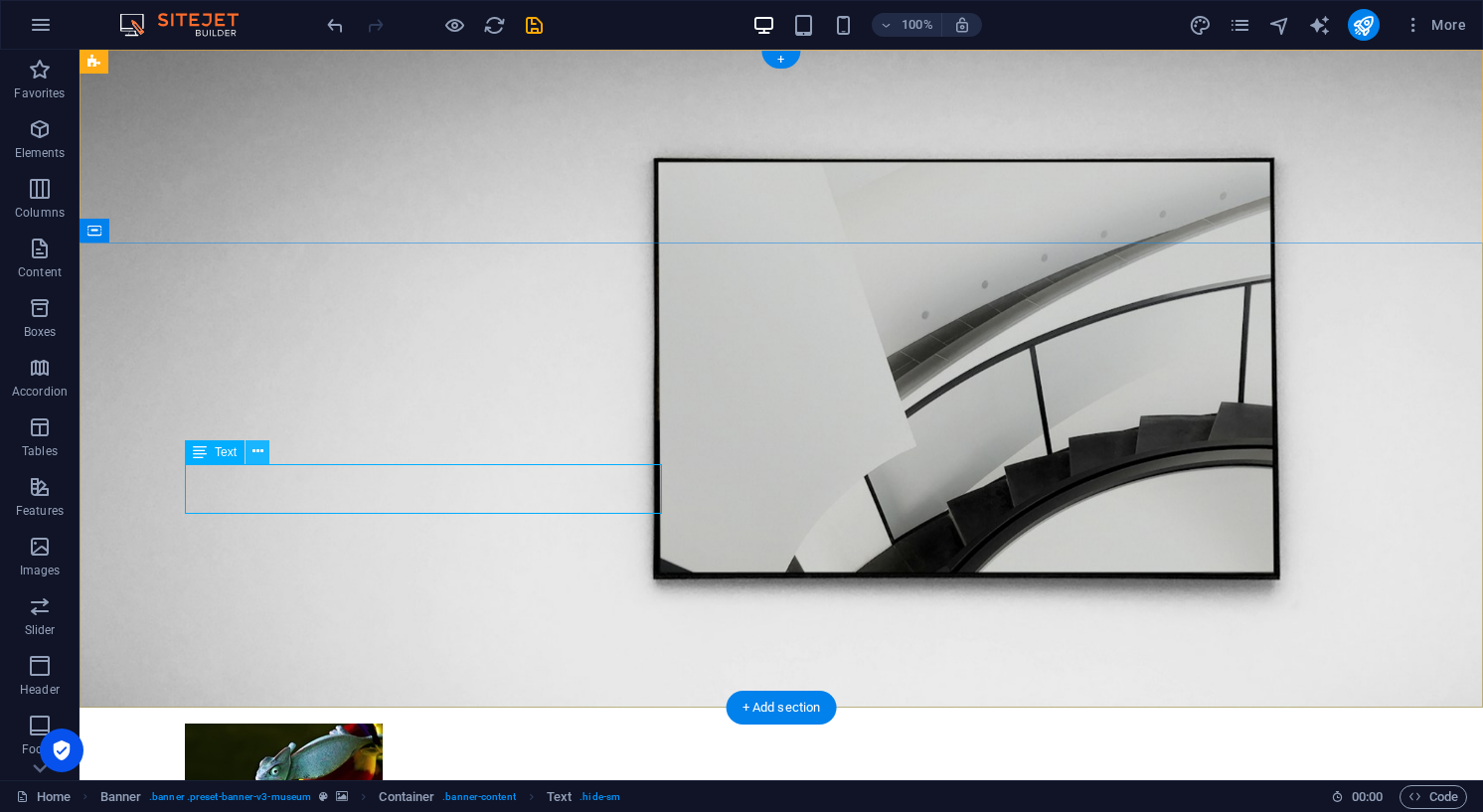 click at bounding box center [257, 451] 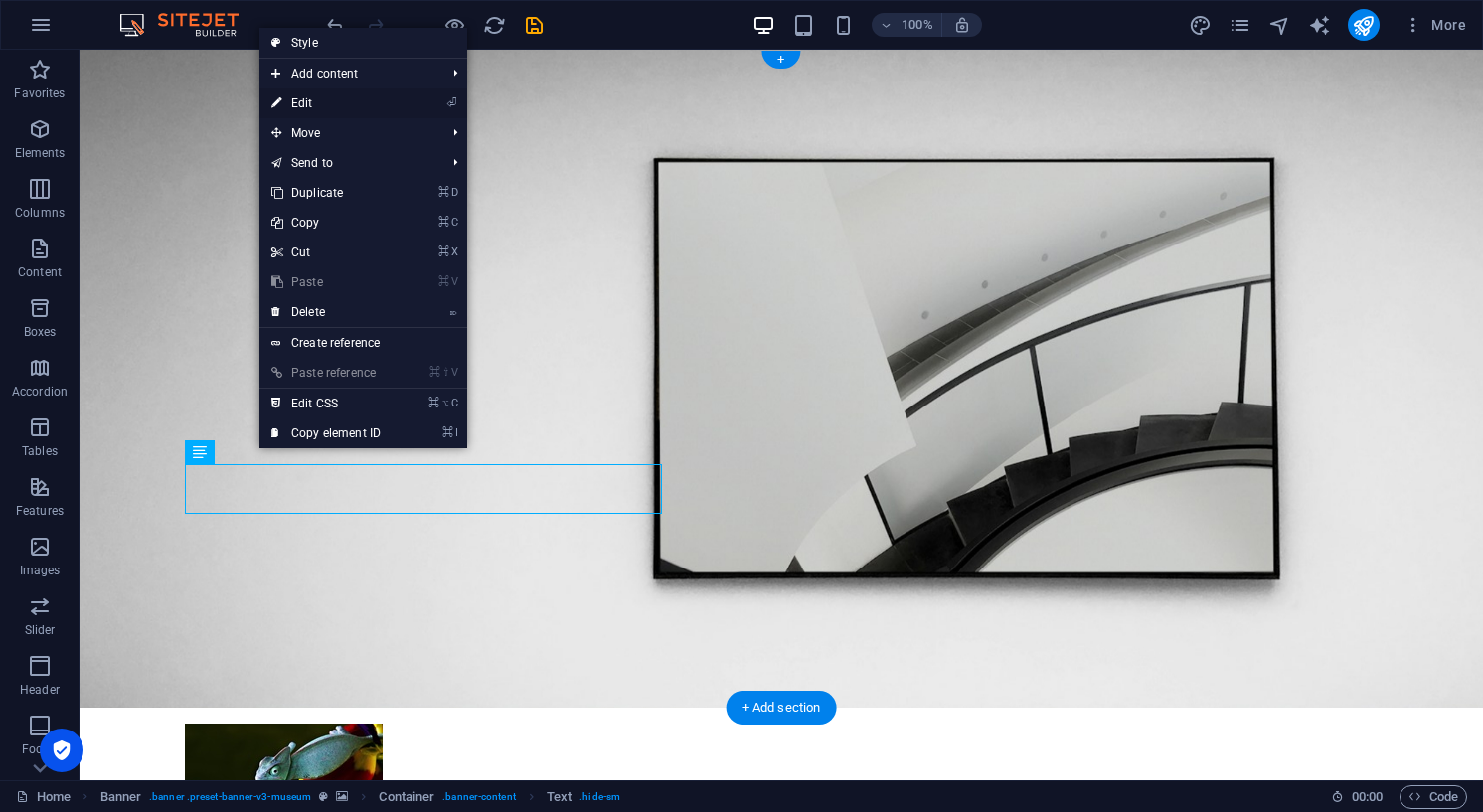 click on "⏎  Edit" at bounding box center [326, 103] 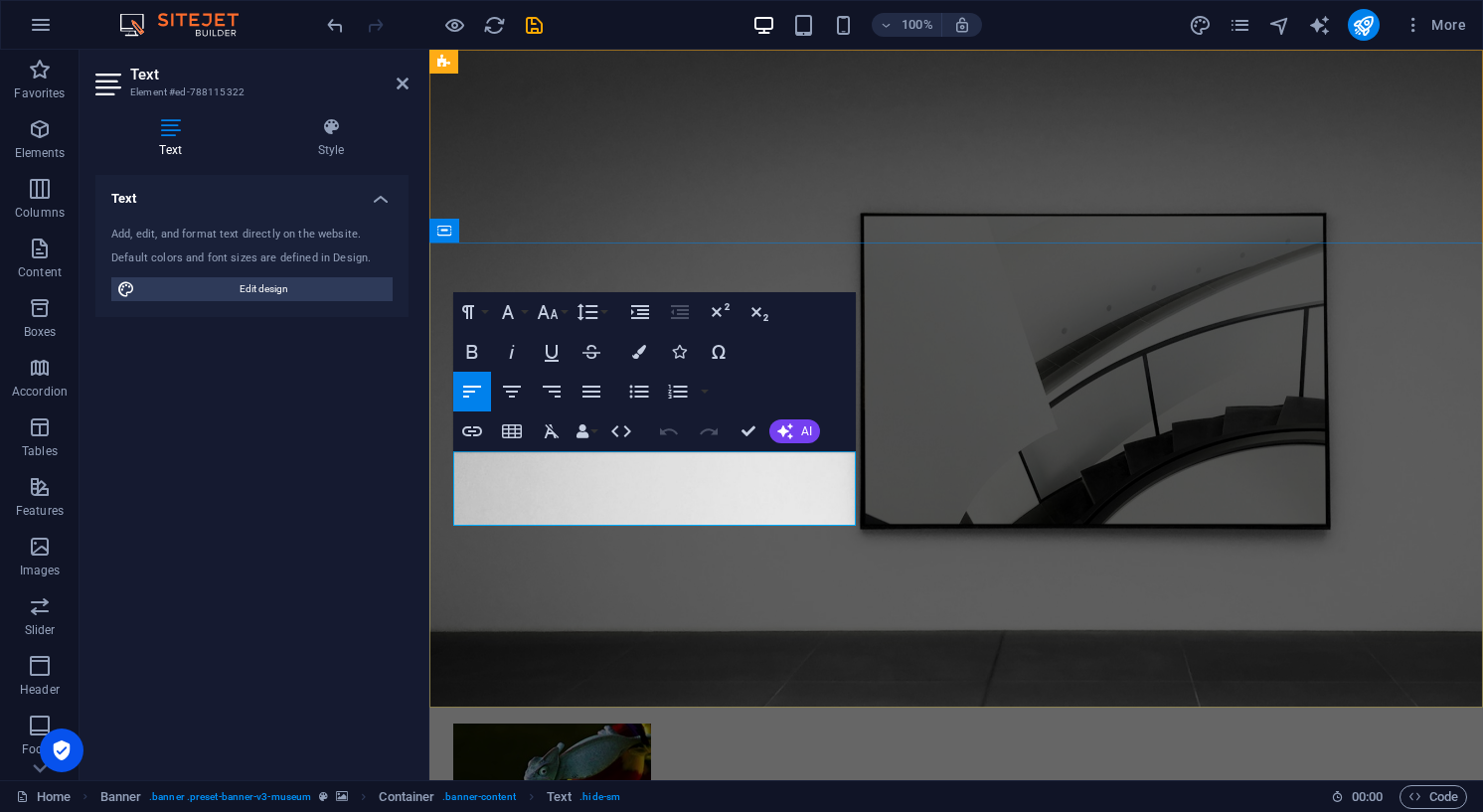 drag, startPoint x: 643, startPoint y: 513, endPoint x: 457, endPoint y: 463, distance: 192.6032 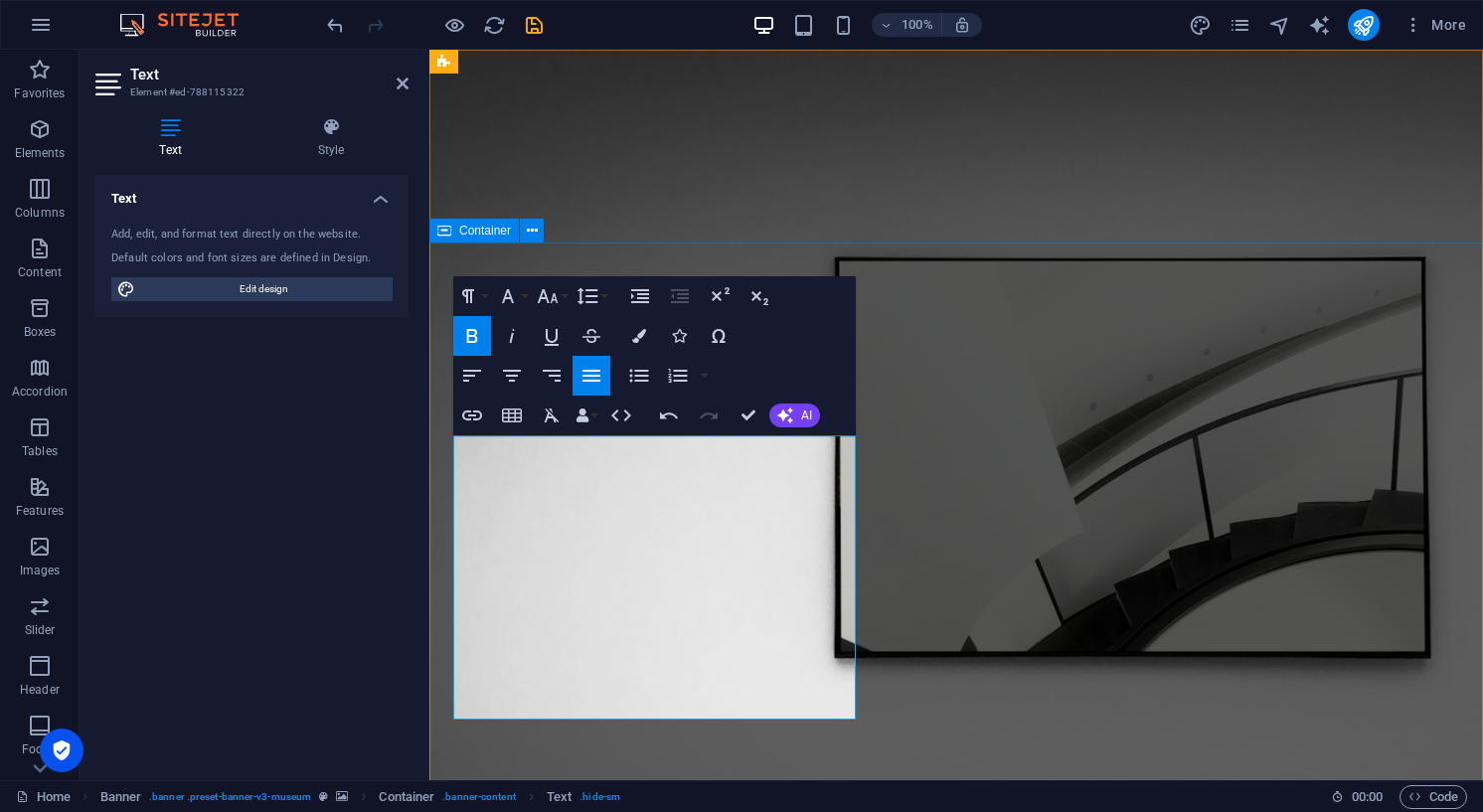 click on "Inchi Yetu Chers visiteurs … bonjour, Vous êtes bien sur la page d’introduction de votre site INCHI YETU. Ce dernier a vu le jour en 2002. Depuis, il n’a cessé de grandir . Si nous en sommes arrivés là, c’est grâce à vous tous ! De fait, vous avez retrouvé vos anciennes photographies et c’est avec gentillesse que vous nous les avez confiées. Ce site est donc le vôtre. Mais nous n’allons pas nous arrêter là. Nous restons persuadés que vos armoires, votre cave ou votre [PERSON_NAME] recèlent encore beaucoup de trésors. Pensez à les partager pour le bonheur de tous. Si c’est à cause d’un problème technique que vous hésitez, vous pouvez nous contacter et c’est avec plaisir que nous vous aiderons. C’est uniquement grâce à votre contribution qu’INCHI YETU continuera à se développer. Vous êtes donc indispensables à l’évolution du site. Lorem ipsum dolor sit amet, consectetur adipiscing elit, sed do eiusmod tempor incididunt ut labore Explore" at bounding box center [956, 1381] 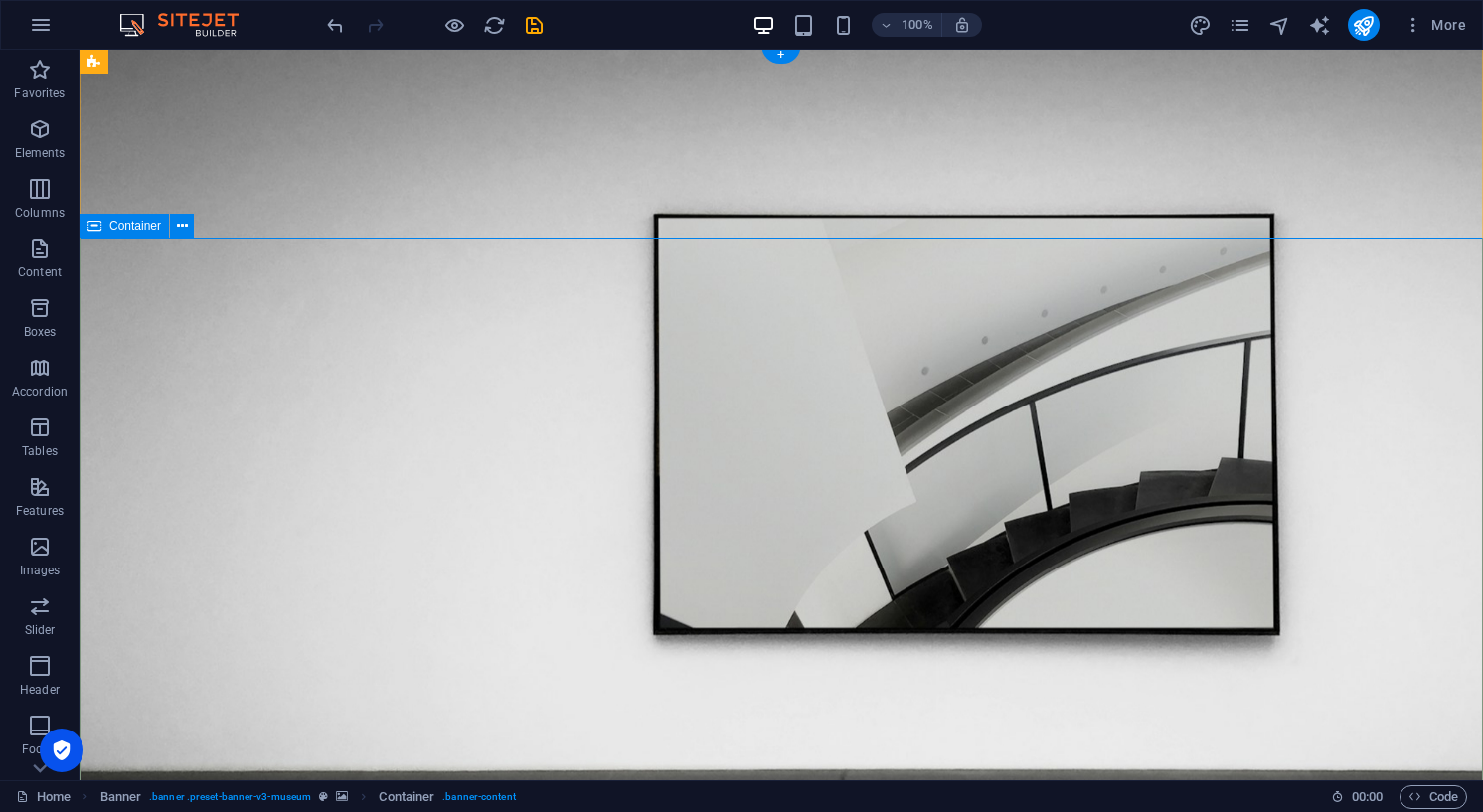 click on "Inchi Yetu Chers visiteurs … bonjour, Vous êtes bien sur la page d’introduction de votre site INCHI YETU. Ce dernier a vu le jour en 2002. Depuis, il n’a cessé de grandir . Si nous en sommes arrivés là, c’est grâce à vous tous ! De fait, vous avez retrouvé vos anciennes photographies et c’est avec gentillesse que vous nous les avez confiées. Ce site est donc le vôtre. Mais nous n’allons pas nous arrêter là. Nous restons persuadés que vos armoires, votre cave ou votre [PERSON_NAME] recèlent encore beaucoup de trésors. Pensez à les partager pour le bonheur de tous. Si c’est à cause d’un problème technique que vous hésitez, vous pouvez nous contacter et c’est avec plaisir que nous vous aiderons. C’est uniquement grâce à votre contribution qu’INCHI YETU continuera à se développer. Vous êtes donc indispensables à l’évolution du site. Lorem ipsum dolor sit amet, consectetur adipiscing elit, sed do eiusmod tempor incididunt ut labore Explore" at bounding box center (781, 1315) 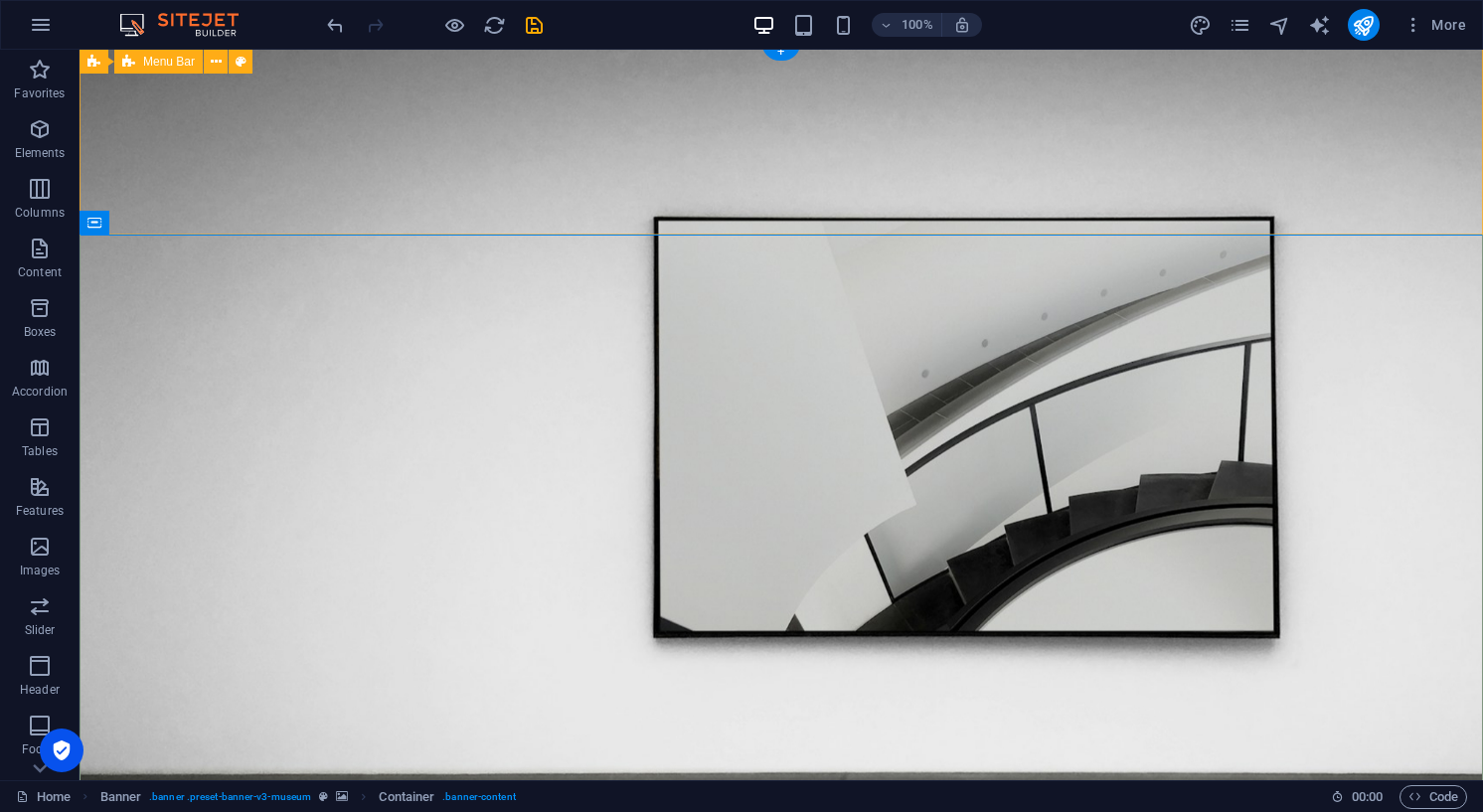 click on "About Us Exhibitions Events Contact Explore" at bounding box center [781, 952] 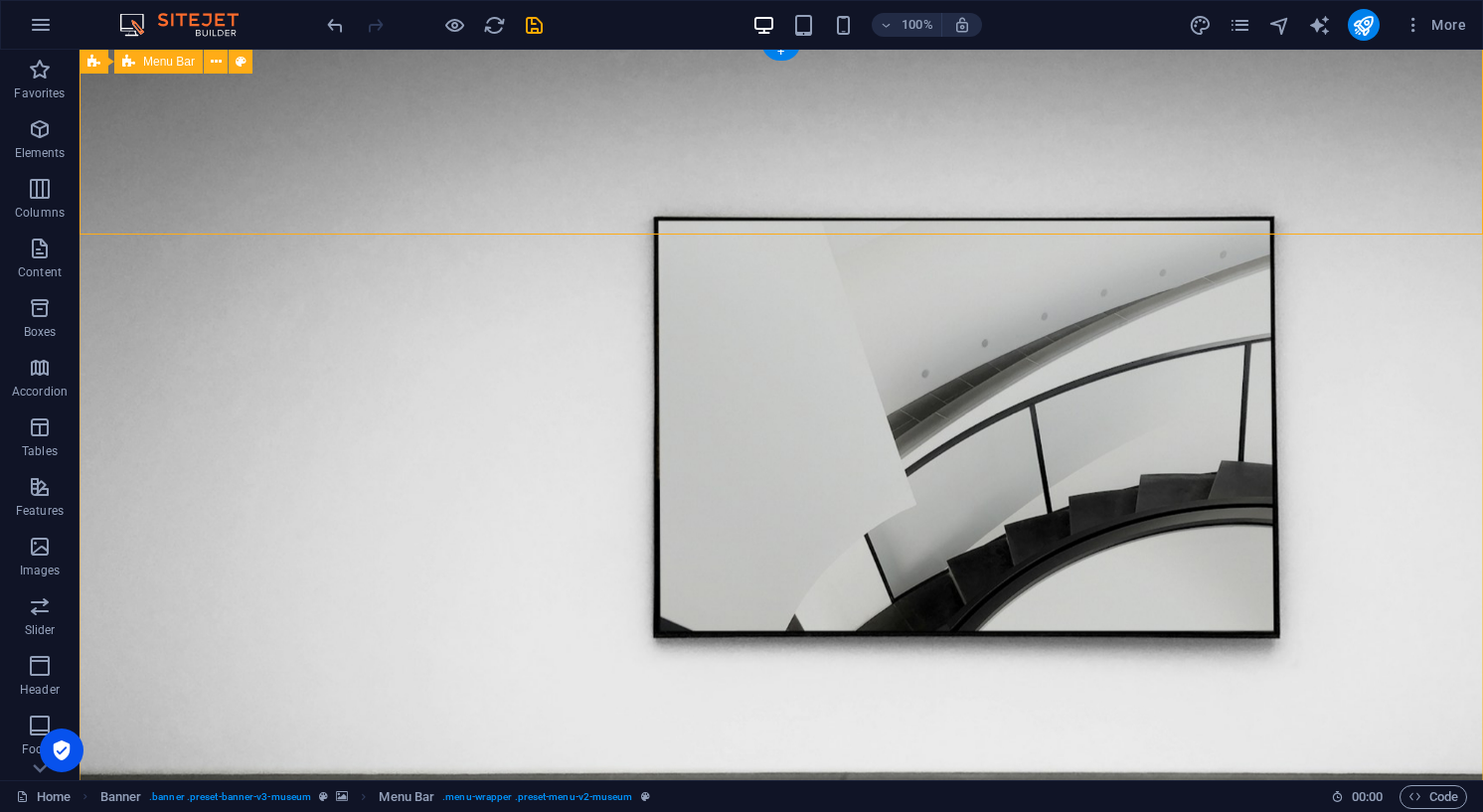 click on "About Us Exhibitions Events Contact Explore" at bounding box center [781, 952] 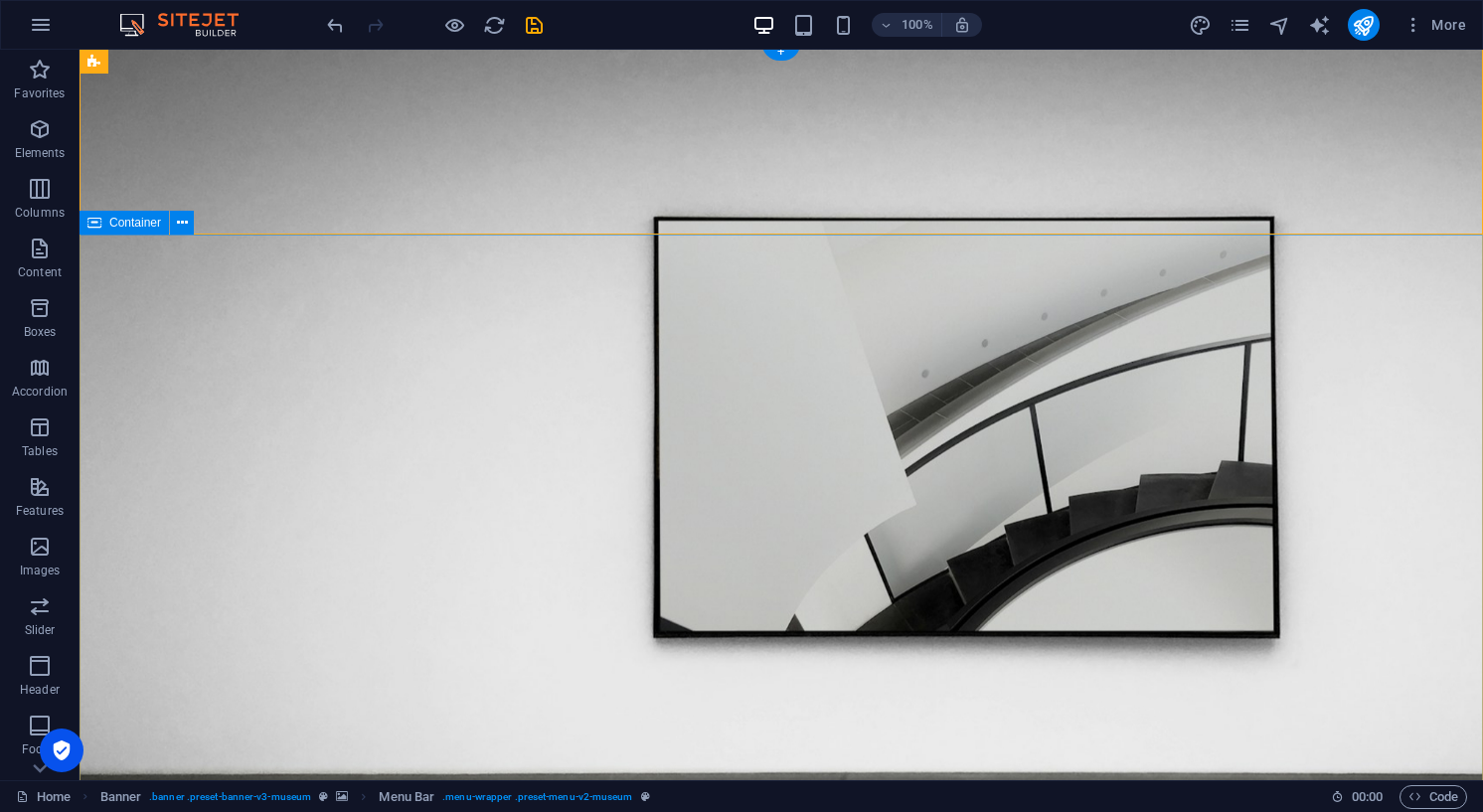 click on "Inchi Yetu Chers visiteurs … bonjour, Vous êtes bien sur la page d’introduction de votre site INCHI YETU. Ce dernier a vu le jour en 2002. Depuis, il n’a cessé de grandir . Si nous en sommes arrivés là, c’est grâce à vous tous ! De fait, vous avez retrouvé vos anciennes photographies et c’est avec gentillesse que vous nous les avez confiées. Ce site est donc le vôtre. Mais nous n’allons pas nous arrêter là. Nous restons persuadés que vos armoires, votre cave ou votre [PERSON_NAME] recèlent encore beaucoup de trésors. Pensez à les partager pour le bonheur de tous. Si c’est à cause d’un problème technique que vous hésitez, vous pouvez nous contacter et c’est avec plaisir que nous vous aiderons. C’est uniquement grâce à votre contribution qu’INCHI YETU continuera à se développer. Vous êtes donc indispensables à l’évolution du site. Lorem ipsum dolor sit amet, consectetur adipiscing elit, sed do eiusmod tempor incididunt ut labore Explore" at bounding box center (781, 1318) 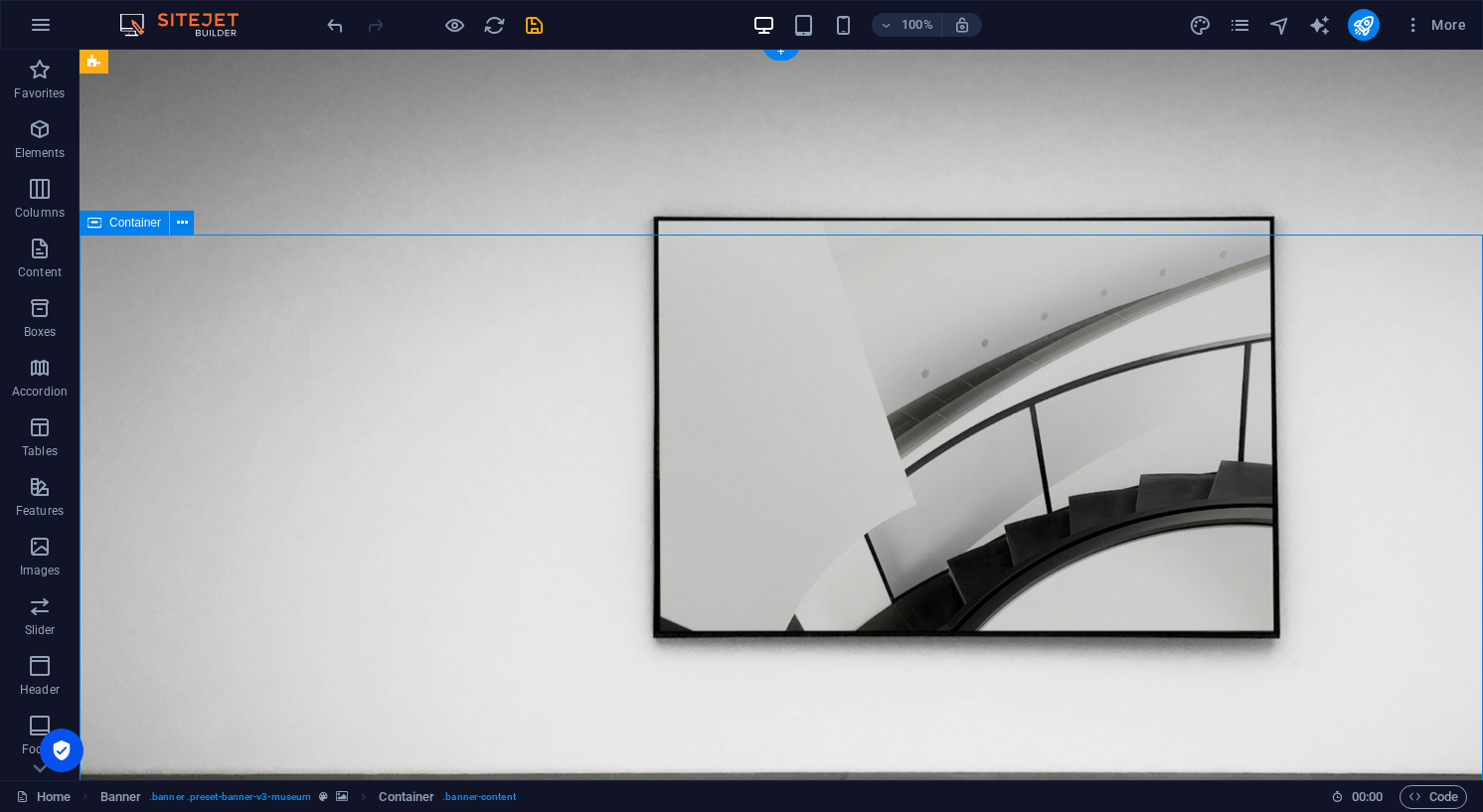 click on "Inchi Yetu Chers visiteurs … bonjour, Vous êtes bien sur la page d’introduction de votre site INCHI YETU. Ce dernier a vu le jour en 2002. Depuis, il n’a cessé de grandir . Si nous en sommes arrivés là, c’est grâce à vous tous ! De fait, vous avez retrouvé vos anciennes photographies et c’est avec gentillesse que vous nous les avez confiées. Ce site est donc le vôtre. Mais nous n’allons pas nous arrêter là. Nous restons persuadés que vos armoires, votre cave ou votre [PERSON_NAME] recèlent encore beaucoup de trésors. Pensez à les partager pour le bonheur de tous. Si c’est à cause d’un problème technique que vous hésitez, vous pouvez nous contacter et c’est avec plaisir que nous vous aiderons. C’est uniquement grâce à votre contribution qu’INCHI YETU continuera à se développer. Vous êtes donc indispensables à l’évolution du site. Lorem ipsum dolor sit amet, consectetur adipiscing elit, sed do eiusmod tempor incididunt ut labore Explore" at bounding box center [781, 1318] 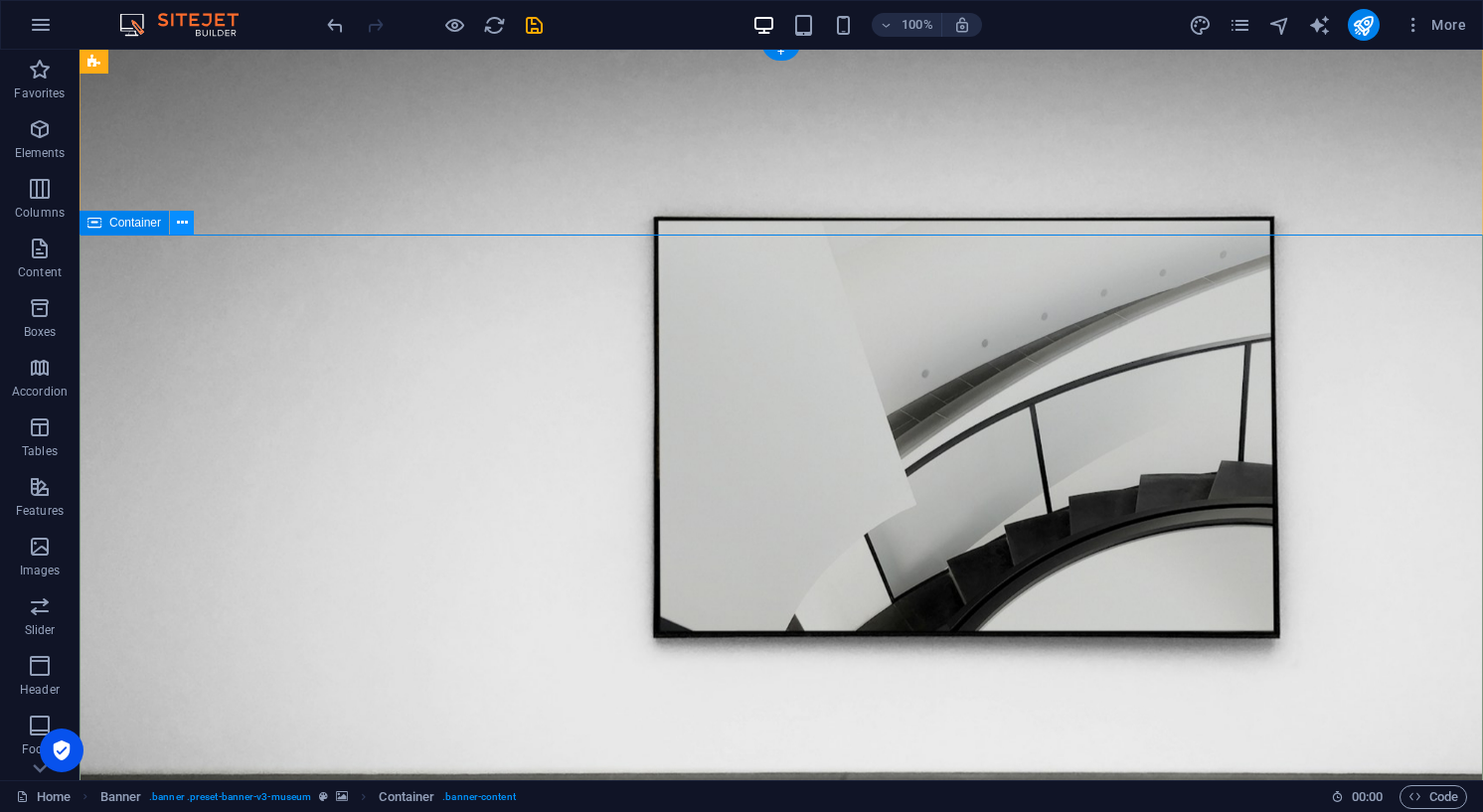 click at bounding box center (182, 223) 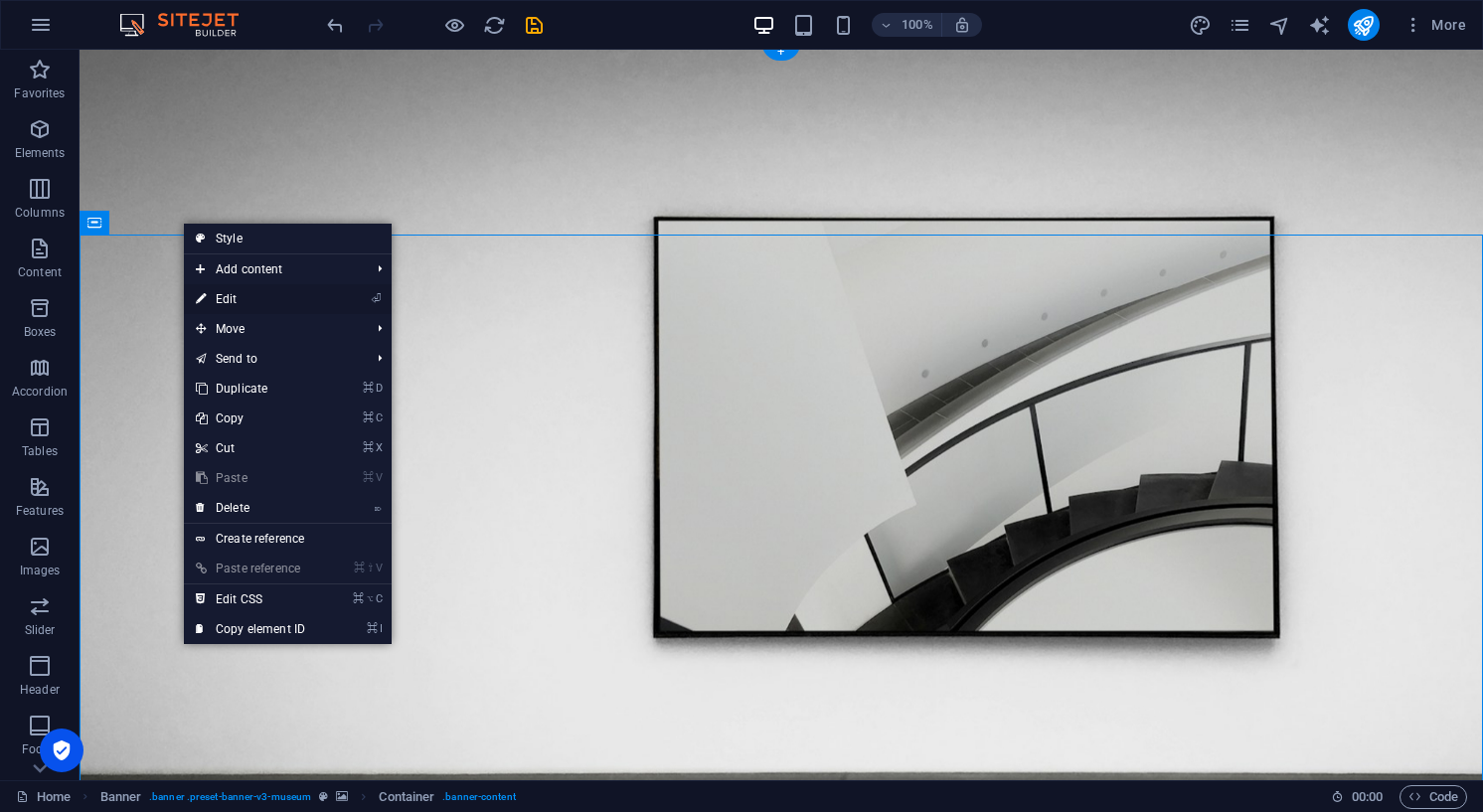 click on "⏎  Edit" at bounding box center (250, 299) 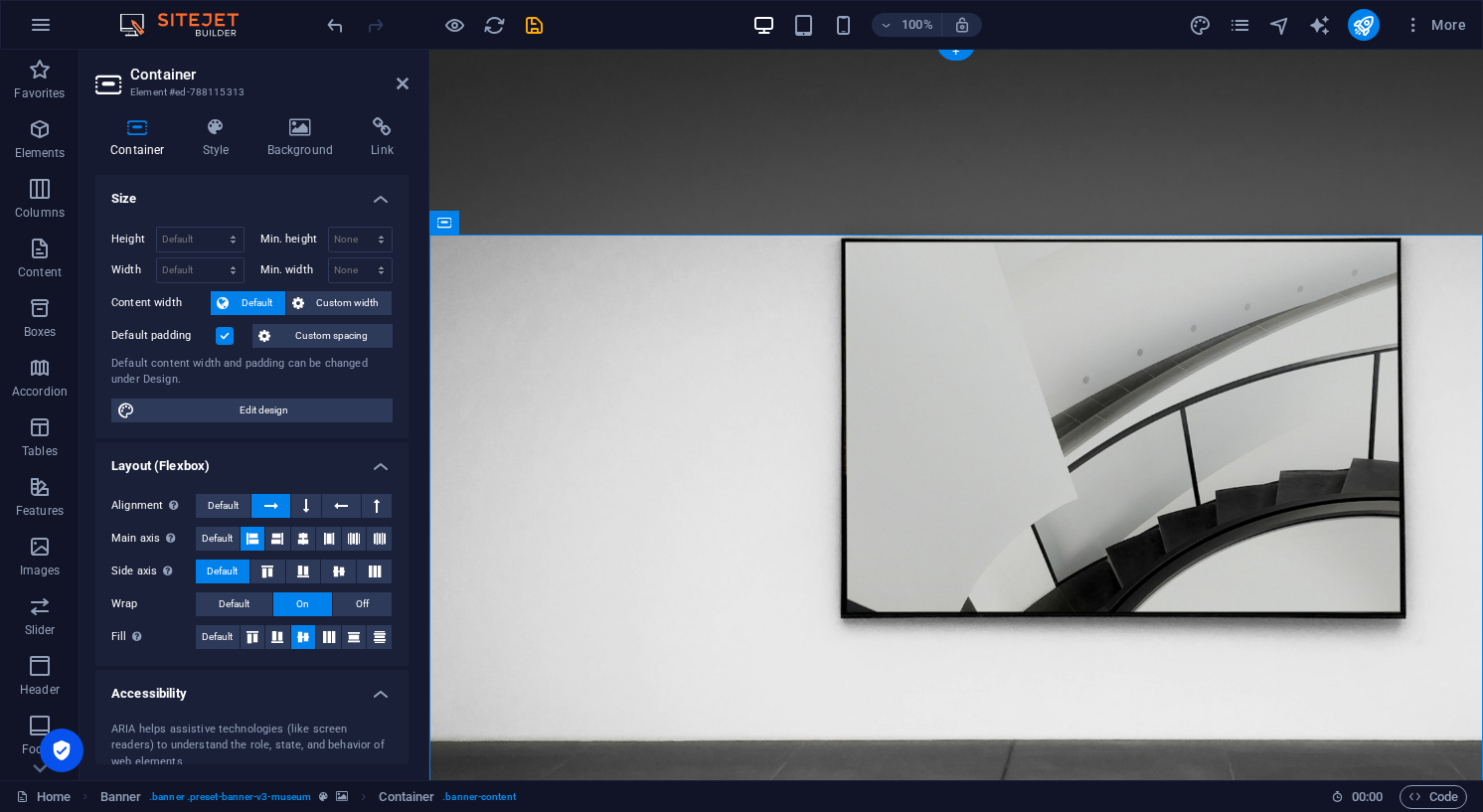 scroll, scrollTop: 0, scrollLeft: 0, axis: both 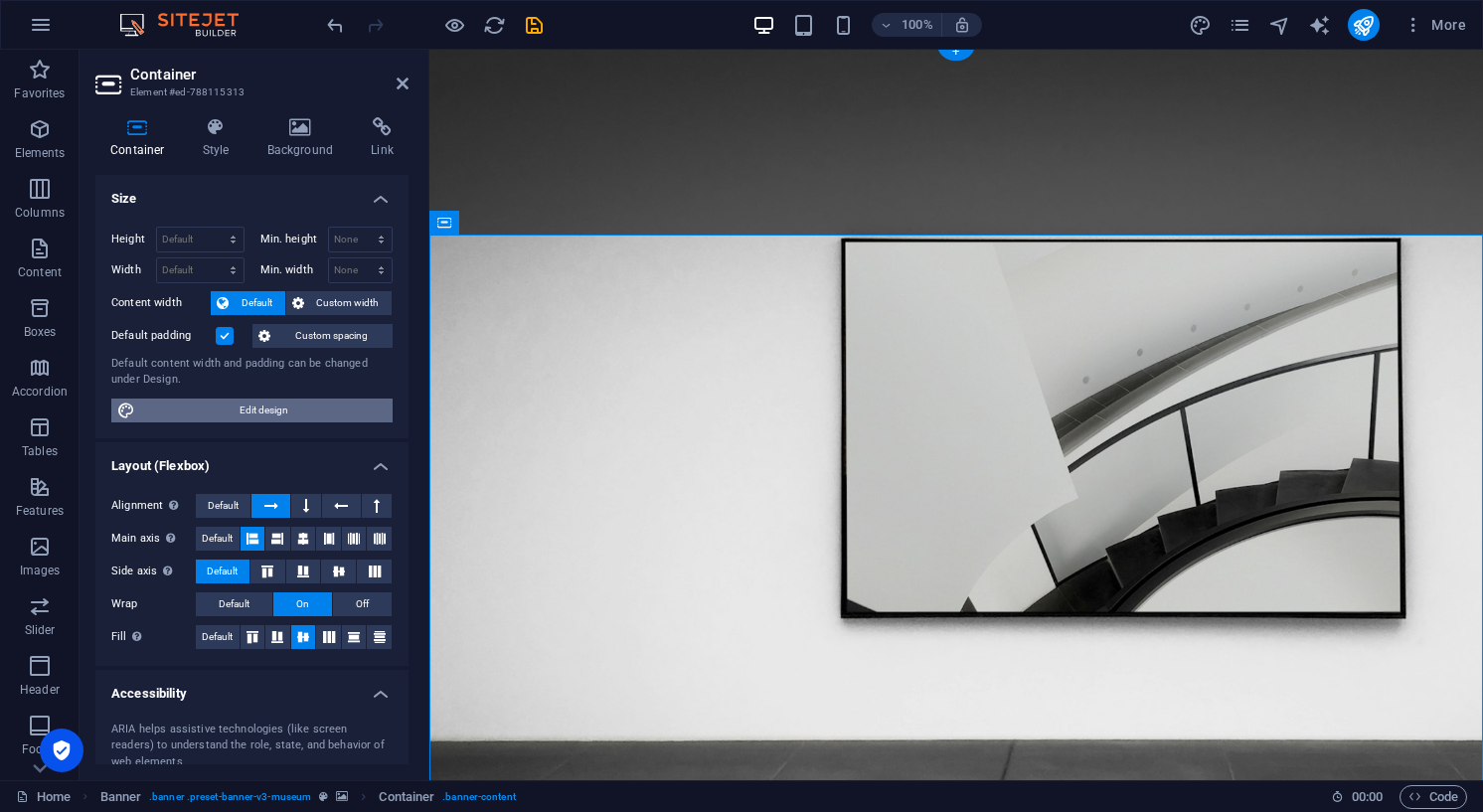 click on "Edit design" at bounding box center (263, 410) 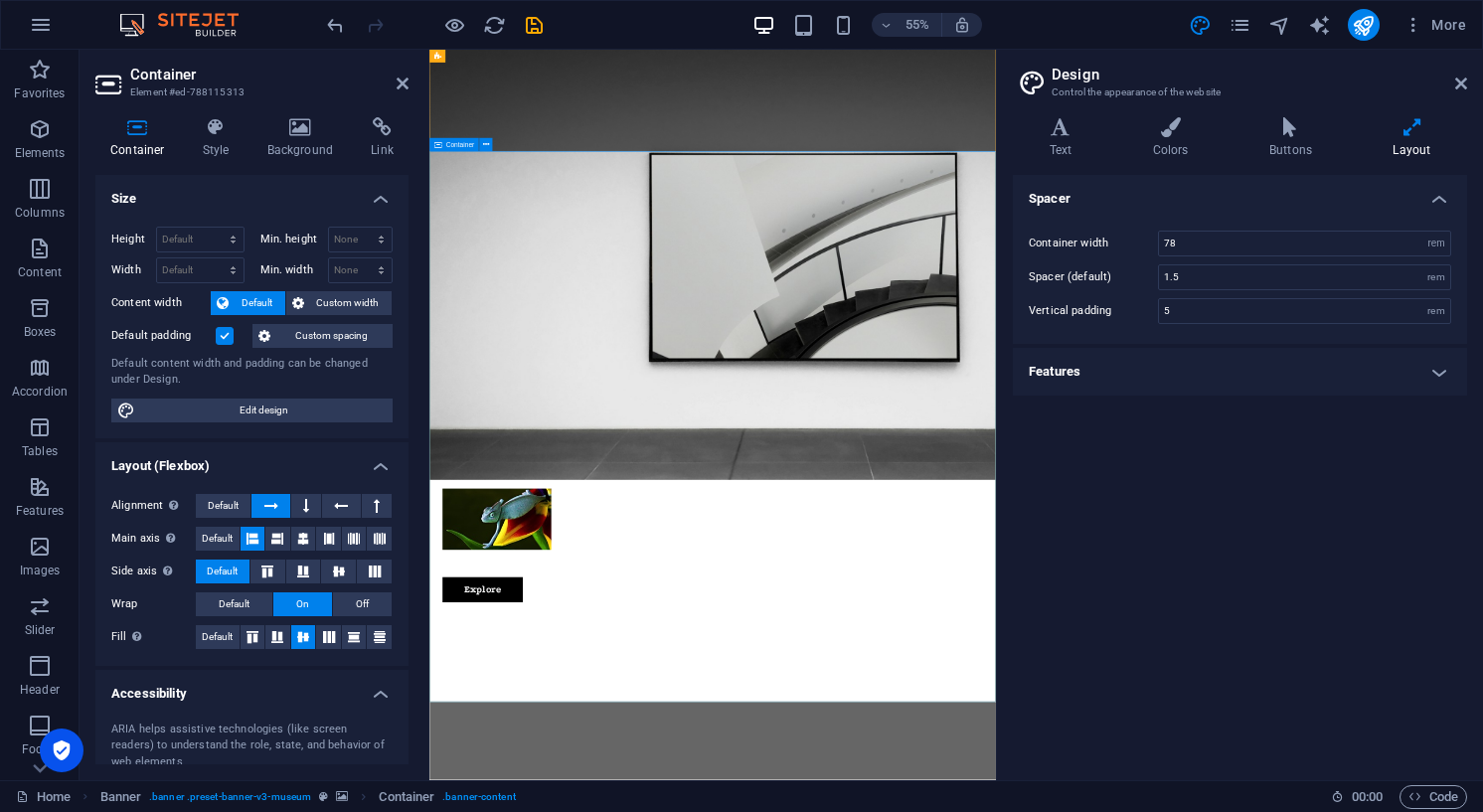click on "Inchi Yetu Chers visiteurs … bonjour, Vous êtes bien sur la page d’introduction de votre site INCHI YETU. Ce dernier a vu le jour en 2002. Depuis, il n’a cessé de grandir . Si nous en sommes arrivés là, c’est grâce à vous tous ! De fait, vous avez retrouvé vos anciennes photographies et c’est avec gentillesse que vous nous les avez confiées. Ce site est donc le vôtre. Mais nous n’allons pas nous arrêter là. Nous restons persuadés que vos armoires, votre cave ou votre [PERSON_NAME] recèlent encore beaucoup de trésors. Pensez à les partager pour le bonheur de tous. Si c’est à cause d’un problème technique que vous hésitez, vous pouvez nous contacter et c’est avec plaisir que nous vous aiderons. C’est uniquement grâce à votre contribution qu’INCHI YETU continuera à se développer. Vous êtes donc indispensables à l’évolution du site. Lorem ipsum dolor sit amet, consectetur adipiscing elit, sed do eiusmod tempor incididunt ut labore Explore" at bounding box center (944, 1330) 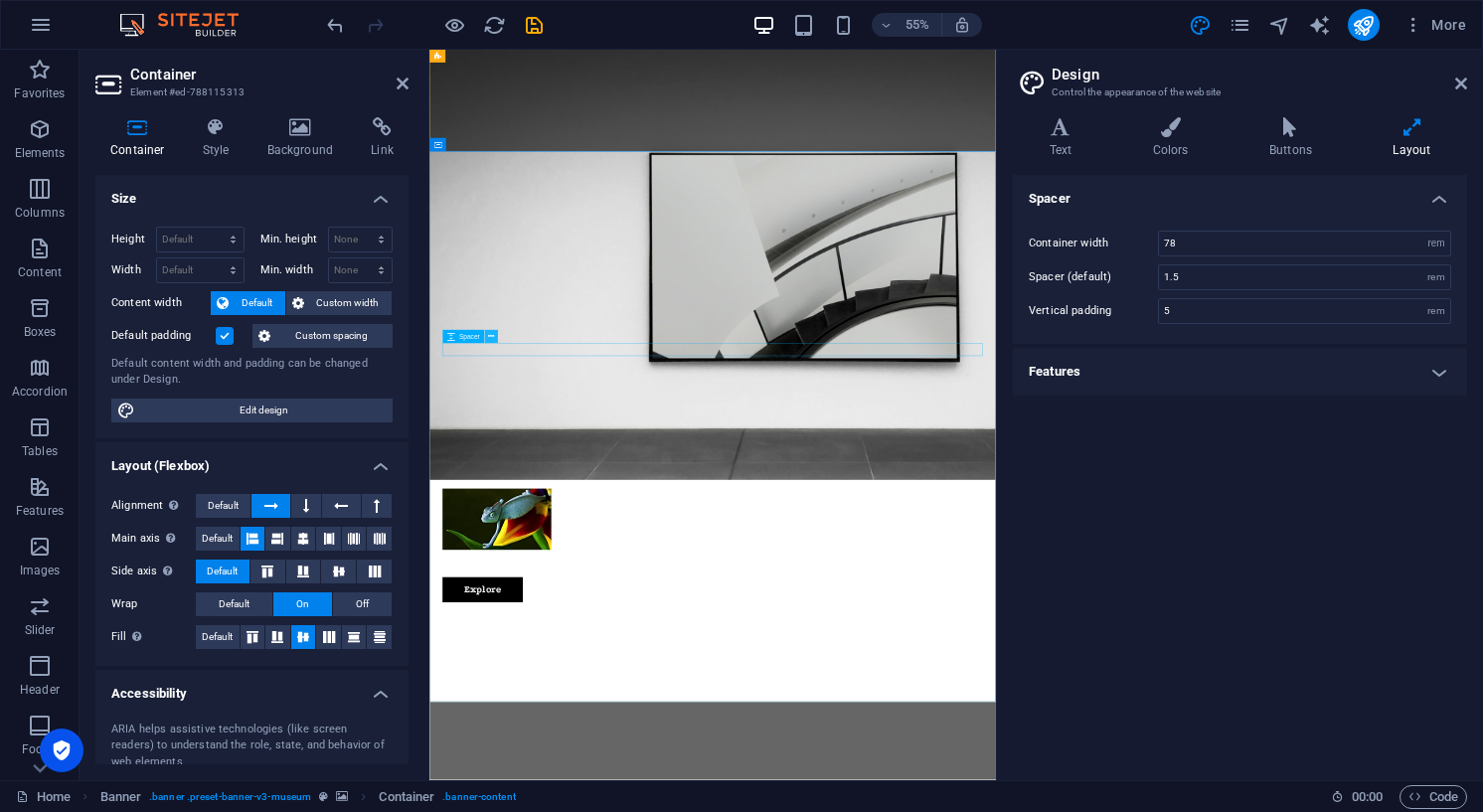 click at bounding box center [491, 337] 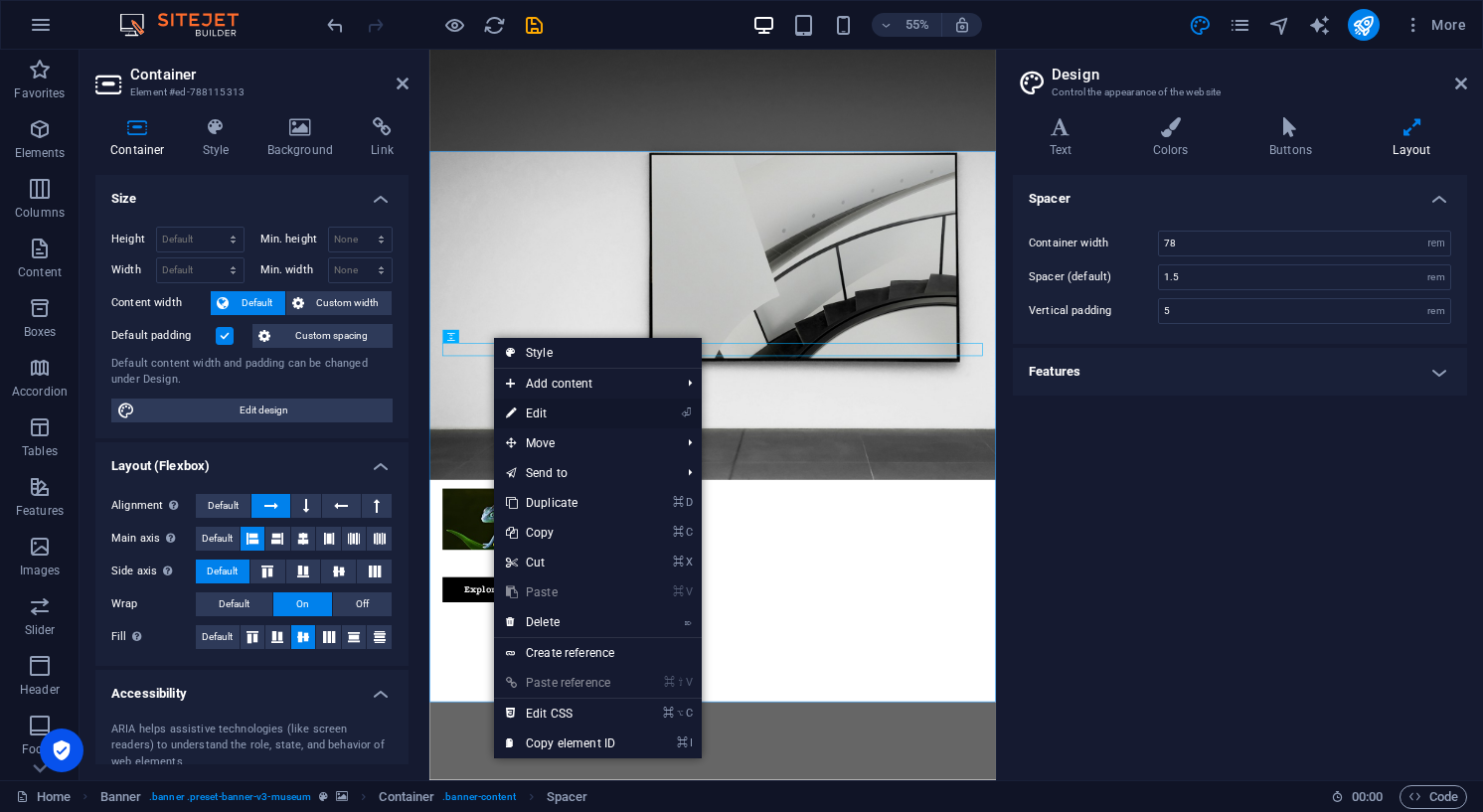 click on "⏎  Edit" at bounding box center [561, 413] 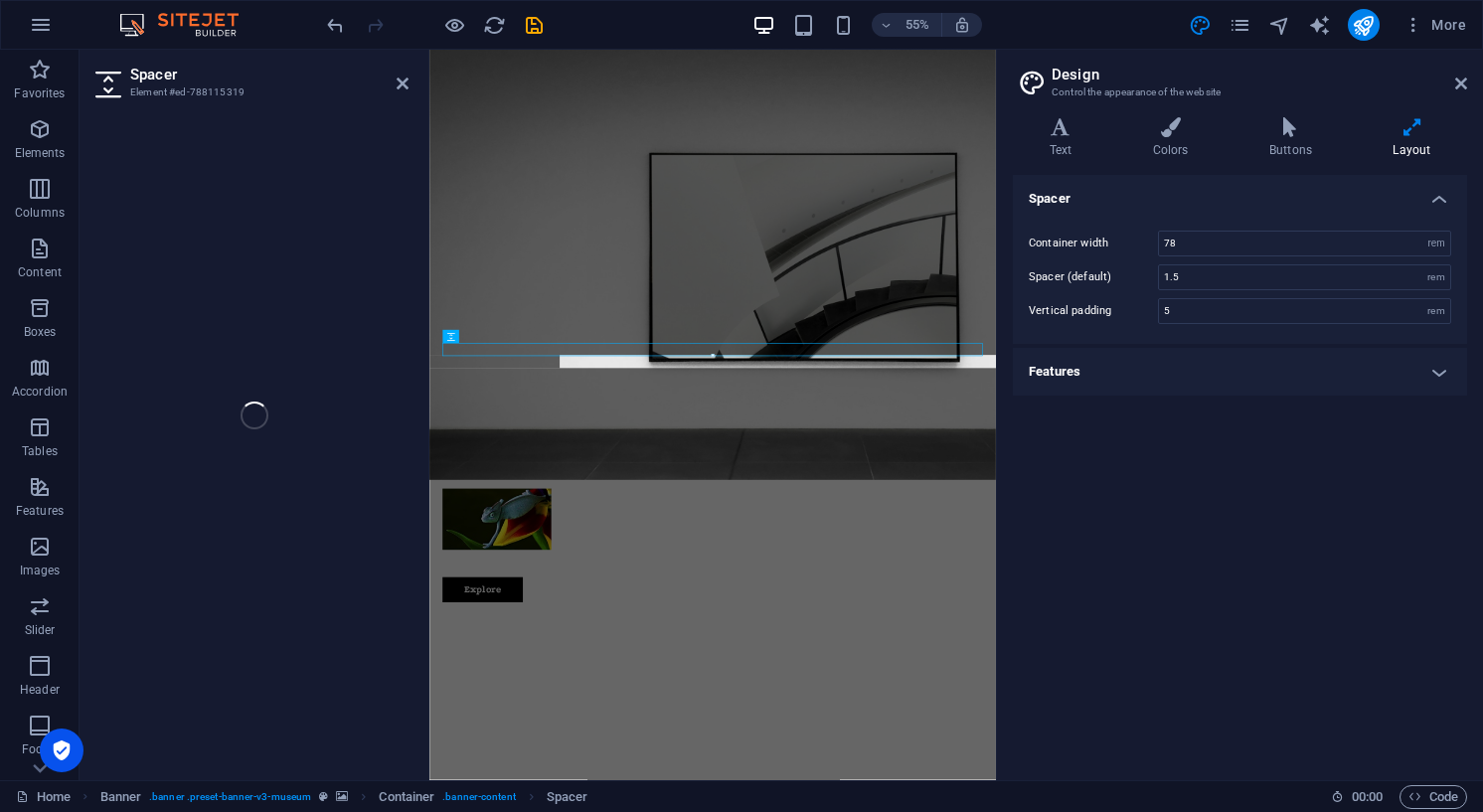 select on "px" 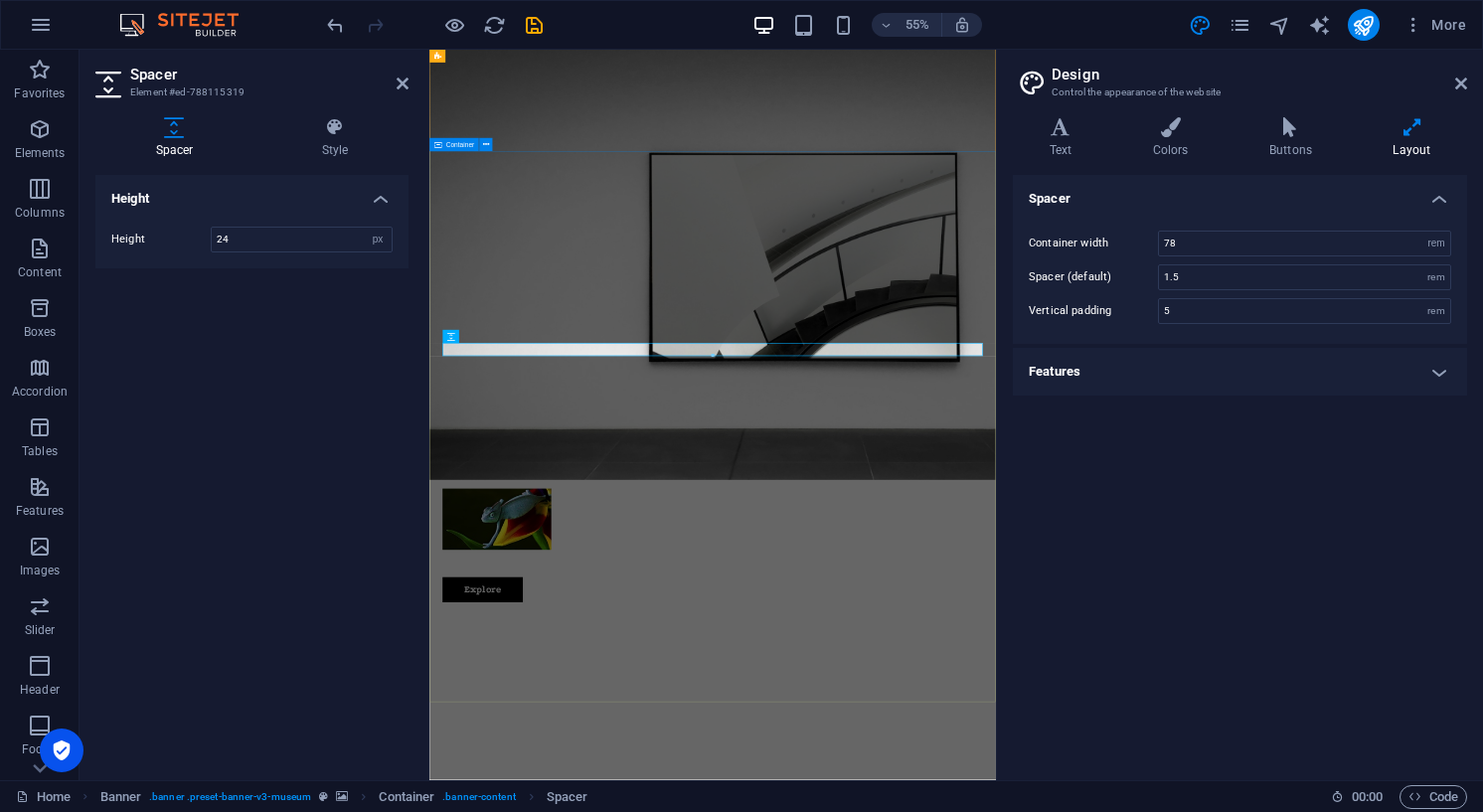 click on "Inchi Yetu Chers visiteurs … bonjour, Vous êtes bien sur la page d’introduction de votre site INCHI YETU. Ce dernier a vu le jour en 2002. Depuis, il n’a cessé de grandir . Si nous en sommes arrivés là, c’est grâce à vous tous ! De fait, vous avez retrouvé vos anciennes photographies et c’est avec gentillesse que vous nous les avez confiées. Ce site est donc le vôtre. Mais nous n’allons pas nous arrêter là. Nous restons persuadés que vos armoires, votre cave ou votre [PERSON_NAME] recèlent encore beaucoup de trésors. Pensez à les partager pour le bonheur de tous. Si c’est à cause d’un problème technique que vous hésitez, vous pouvez nous contacter et c’est avec plaisir que nous vous aiderons. C’est uniquement grâce à votre contribution qu’INCHI YETU continuera à se développer. Vous êtes donc indispensables à l’évolution du site. Lorem ipsum dolor sit amet, consectetur adipiscing elit, sed do eiusmod tempor incididunt ut labore Explore" at bounding box center (944, 1330) 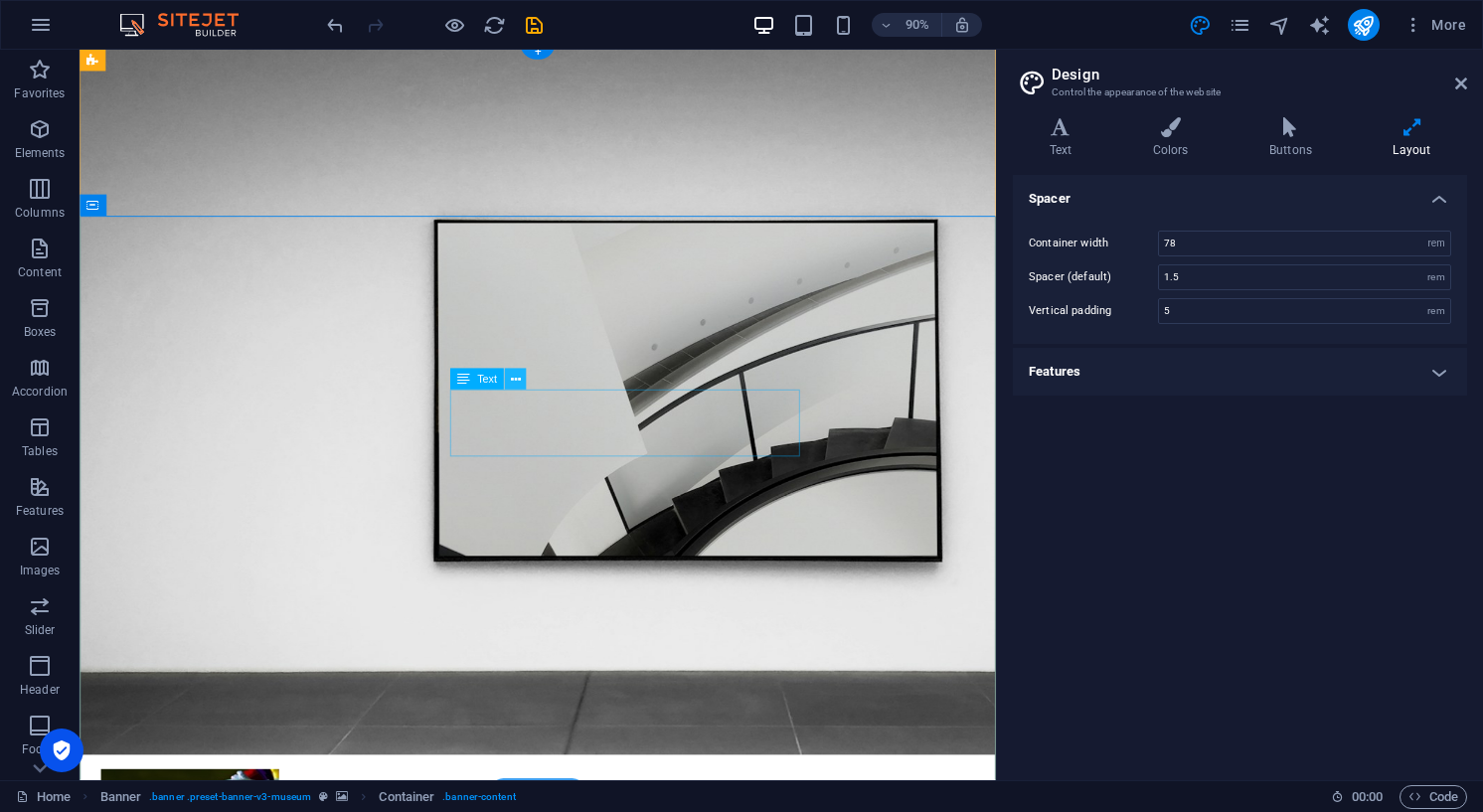 click at bounding box center (516, 379) 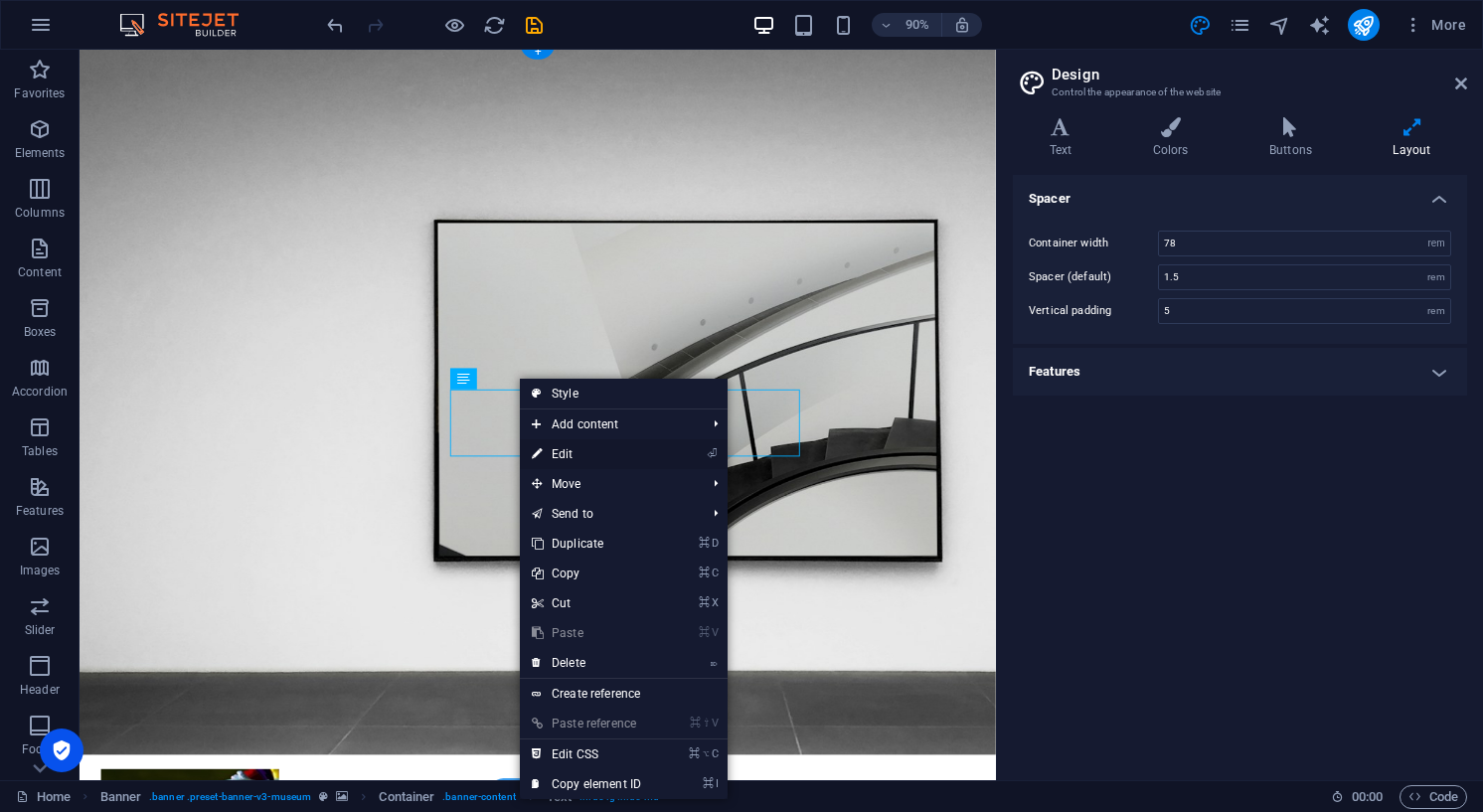 click on "⏎  Edit" at bounding box center (586, 454) 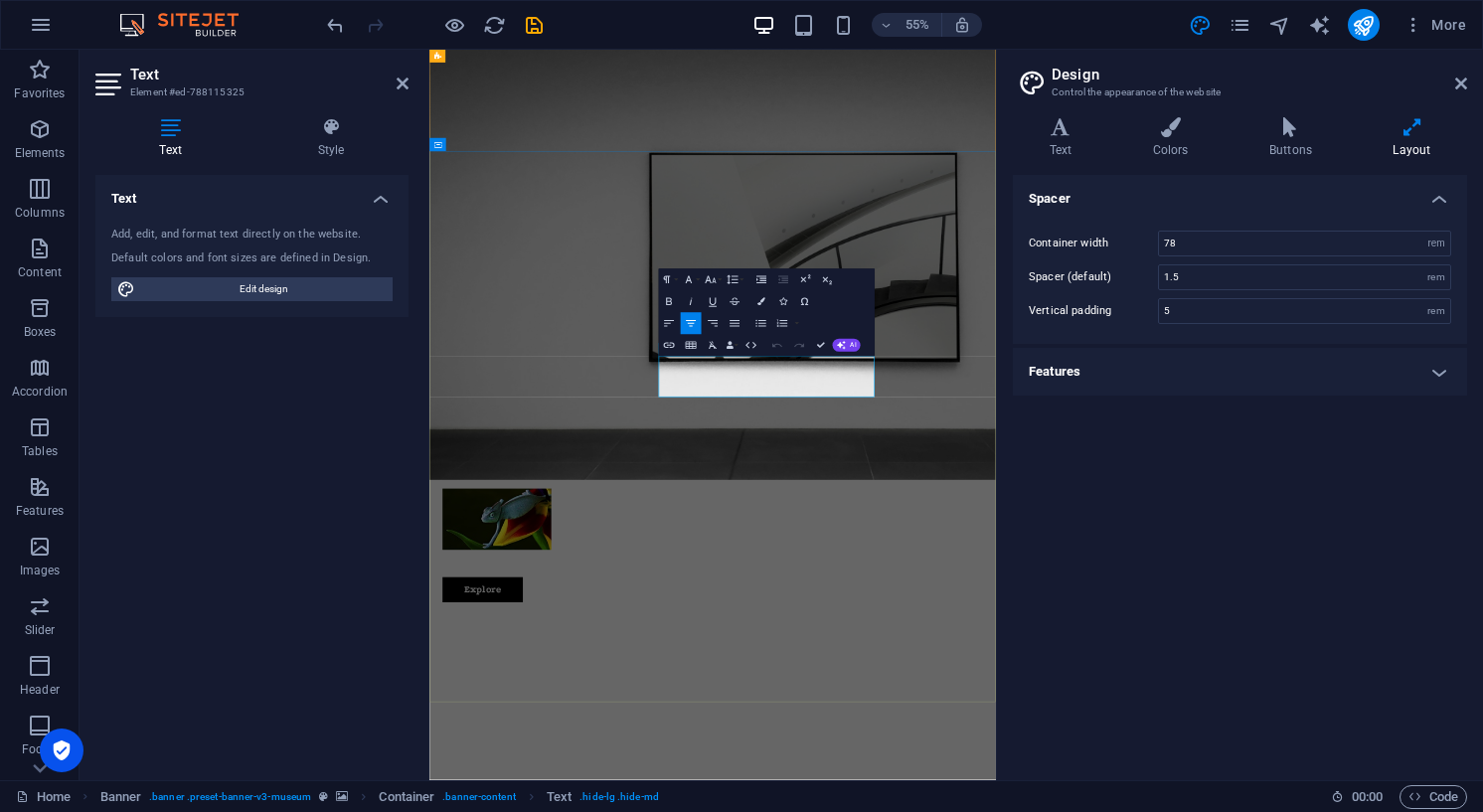 drag, startPoint x: 1132, startPoint y: 666, endPoint x: 847, endPoint y: 624, distance: 288.0781 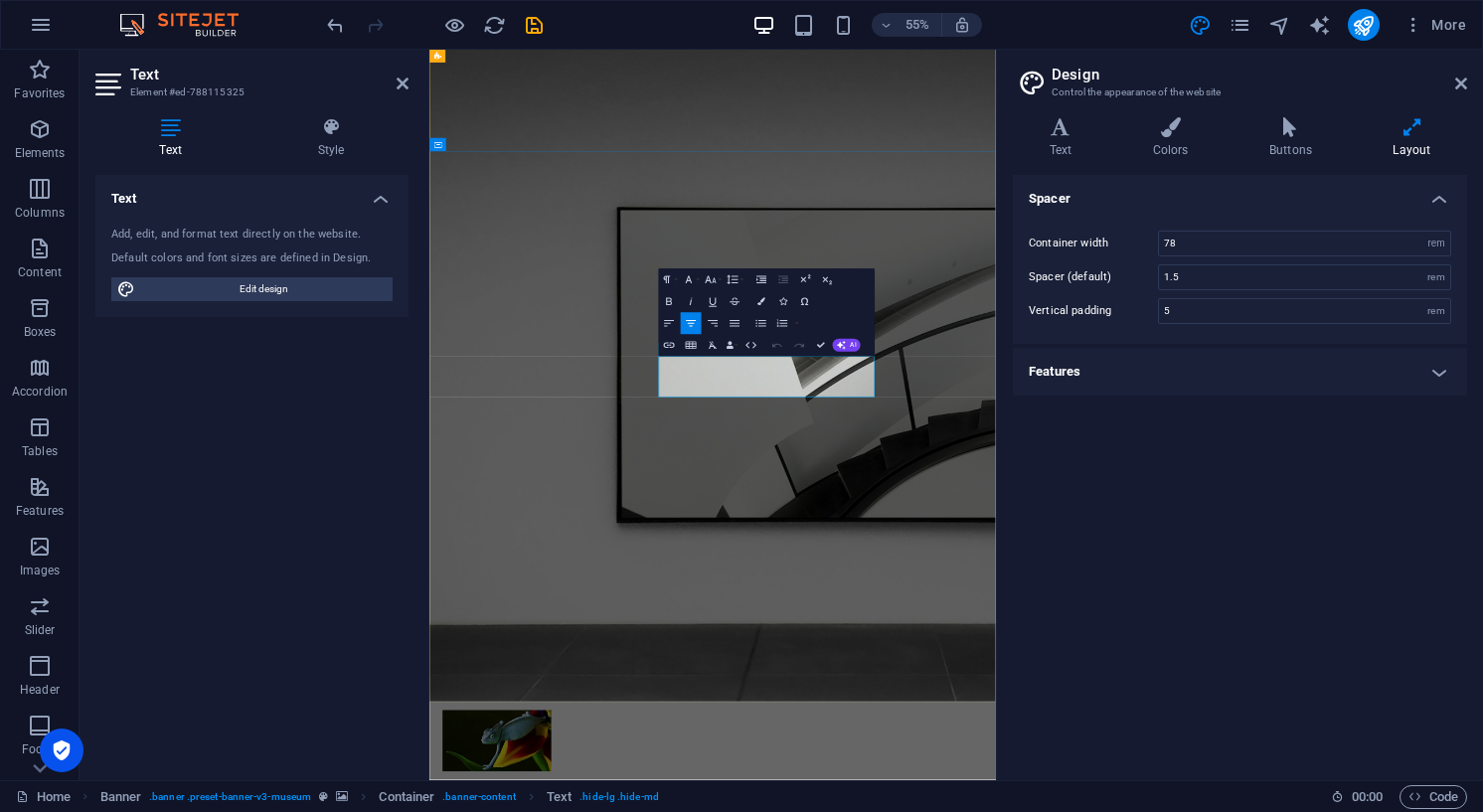 scroll, scrollTop: 8, scrollLeft: 0, axis: vertical 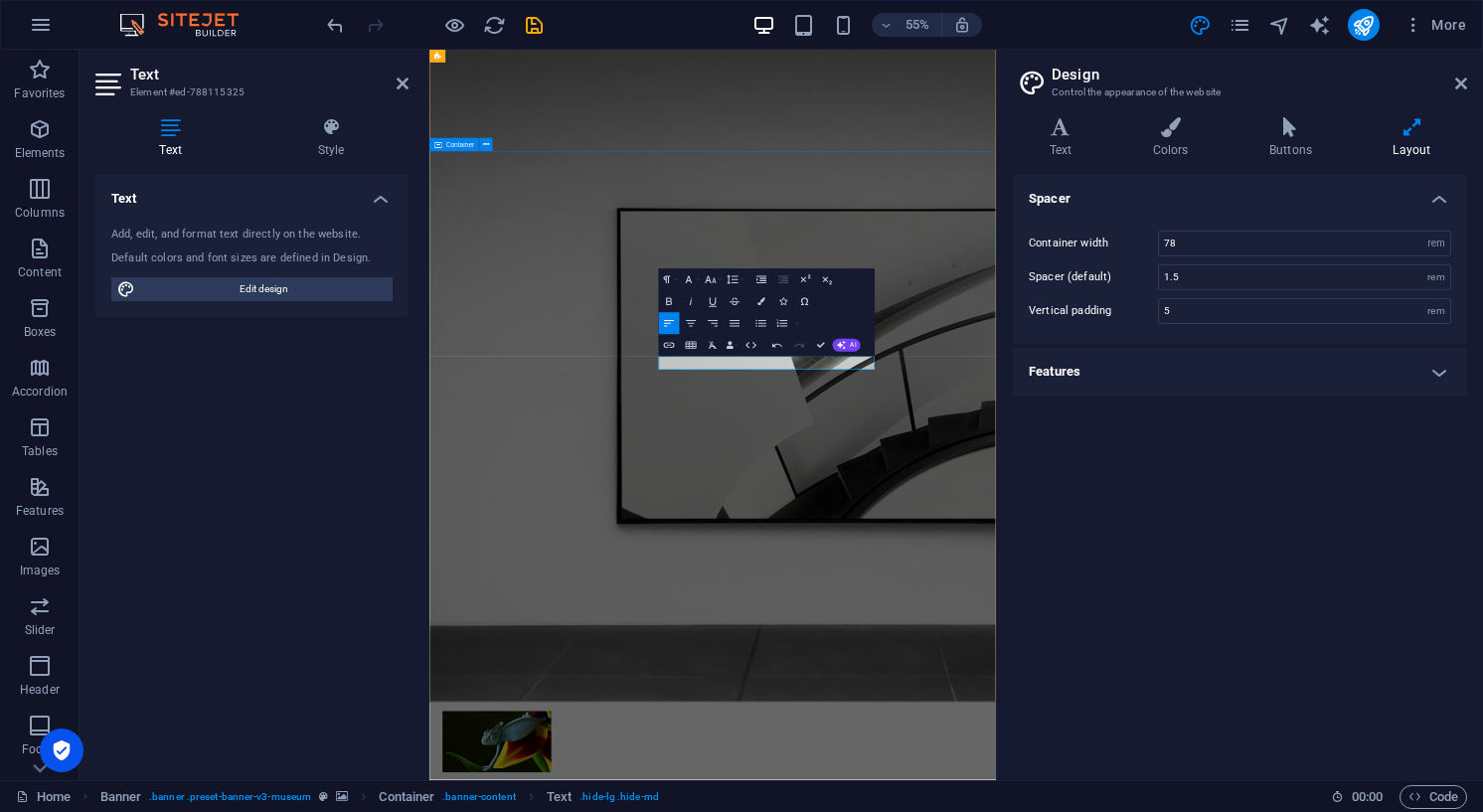 click on "Inchi Yetu Chers visiteurs … bonjour, Vous êtes bien sur la page d’introduction de votre site INCHI YETU. Ce dernier a vu le jour en 2002. Depuis, il n’a cessé de grandir . Si nous en sommes arrivés là, c’est grâce à vous tous ! De fait, vous avez retrouvé vos anciennes photographies et c’est avec gentillesse que vous nous les avez confiées. Ce site est donc le vôtre. Mais nous n’allons pas nous arrêter là. Nous restons persuadés que vos armoires, votre cave ou votre [PERSON_NAME] recèlent encore beaucoup de trésors. Pensez à les partager pour le bonheur de tous. Si c’est à cause d’un problème technique que vous hésitez, vous pouvez nous contacter et c’est avec plaisir que nous vous aiderons. C’est uniquement grâce à votre contribution qu’INCHI YETU continuera à se développer. Vous êtes donc indispensables à l’évolution du site. Explore" at bounding box center [944, 1734] 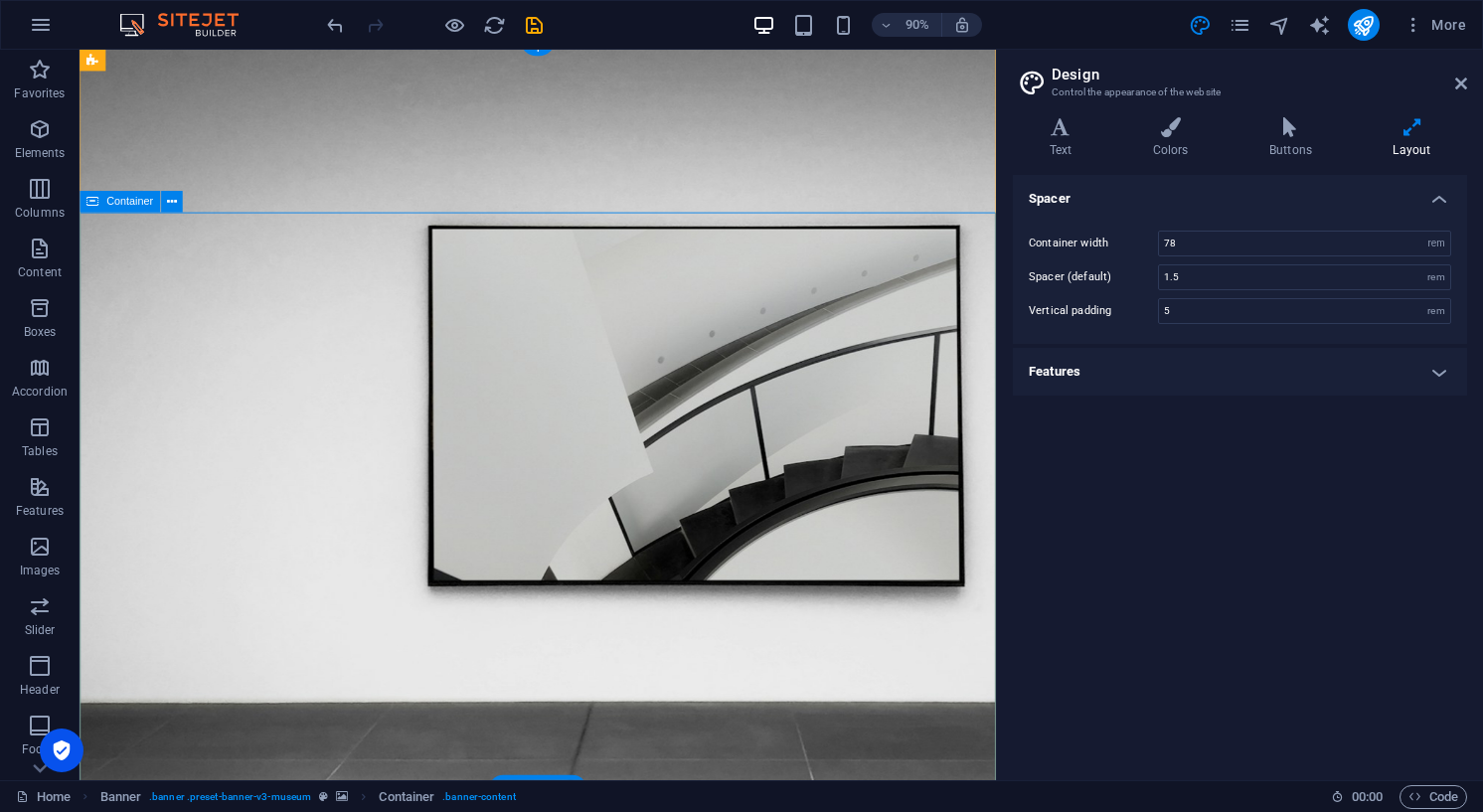 click on "Inchi Yetu Chers visiteurs … bonjour, Vous êtes bien sur la page d’introduction de votre site INCHI YETU. Ce dernier a vu le jour en 2002. Depuis, il n’a cessé de grandir . Si nous en sommes arrivés là, c’est grâce à vous tous ! De fait, vous avez retrouvé vos anciennes photographies et c’est avec gentillesse que vous nous les avez confiées. Ce site est donc le vôtre. Mais nous n’allons pas nous arrêter là. Nous restons persuadés que vos armoires, votre cave ou votre [PERSON_NAME] recèlent encore beaucoup de trésors. Pensez à les partager pour le bonheur de tous. Si c’est à cause d’un problème technique que vous hésitez, vous pouvez nous contacter et c’est avec plaisir que nous vous aiderons. C’est uniquement grâce à votre contribution qu’INCHI YETU continuera à se développer. Vous êtes donc indispensables à l’évolution du site. Explore" at bounding box center [588, 1357] 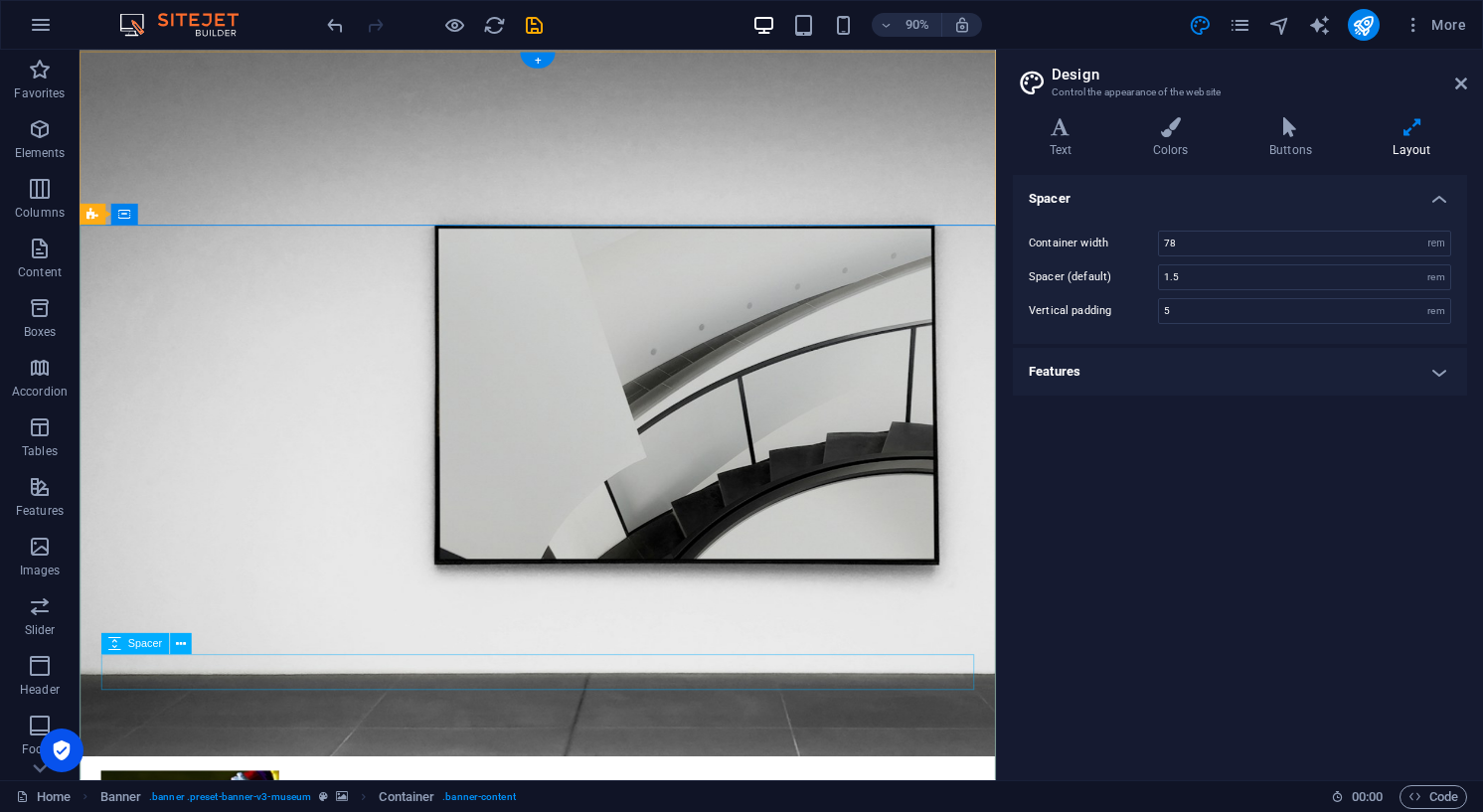 scroll, scrollTop: 0, scrollLeft: 0, axis: both 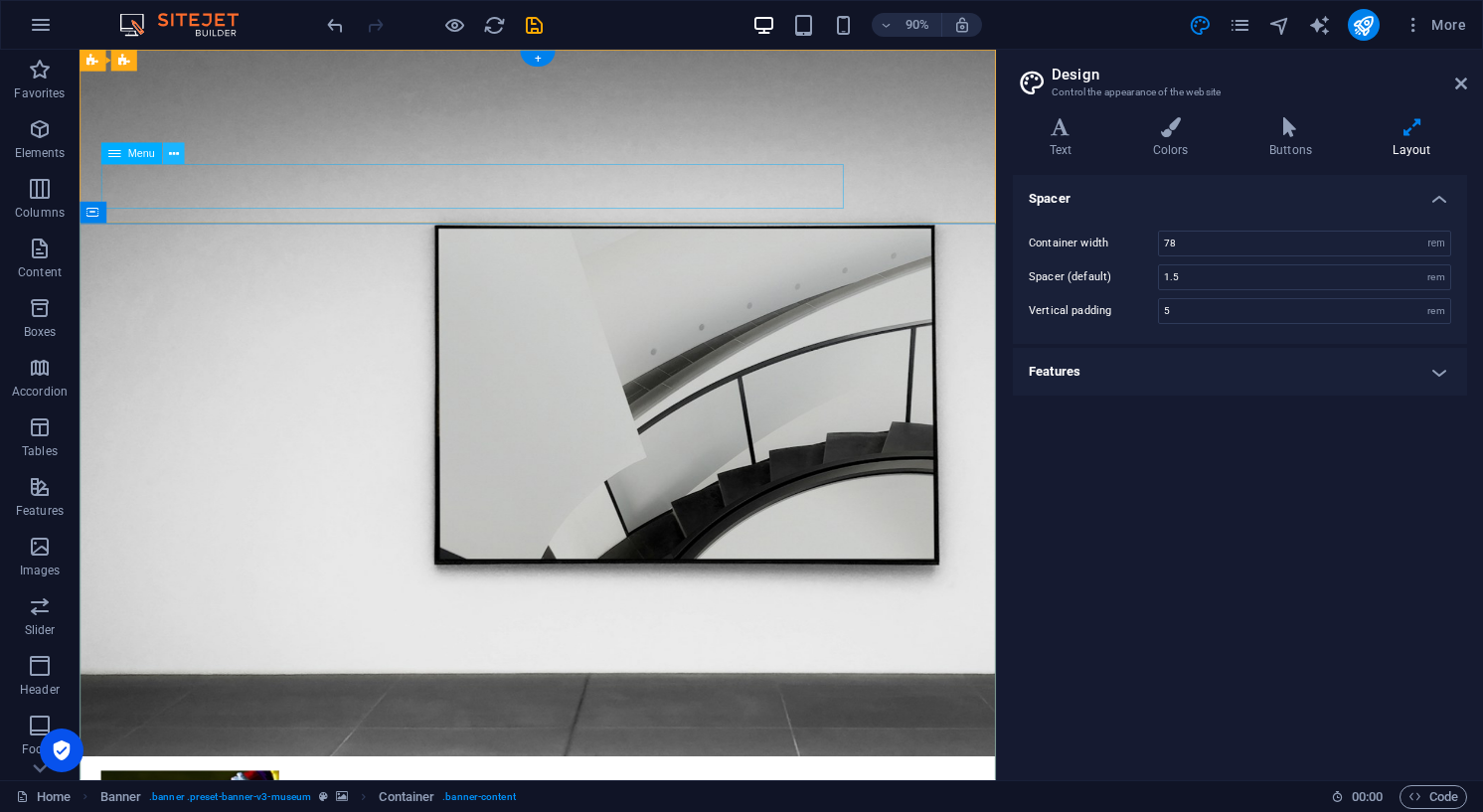click at bounding box center [174, 153] 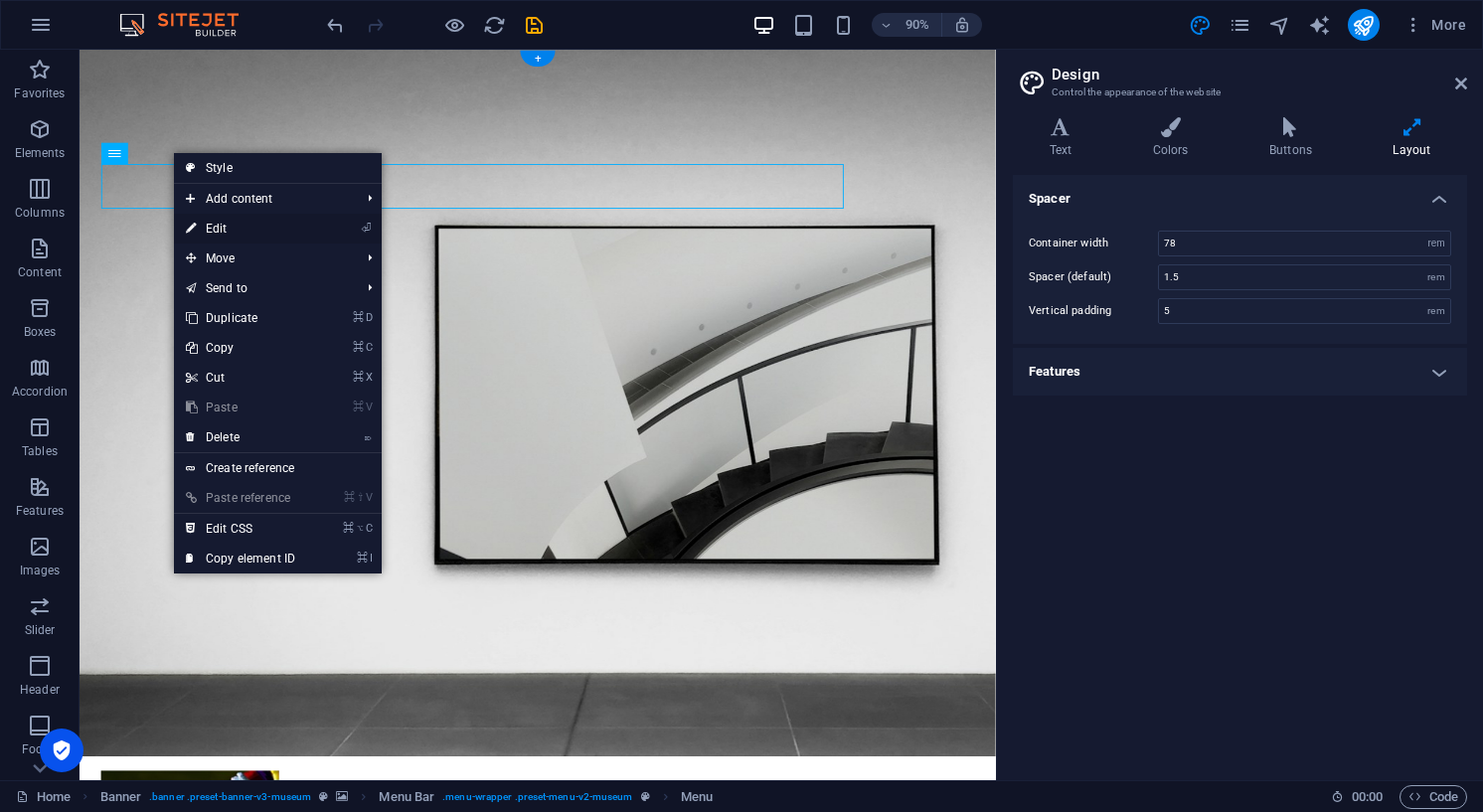 click on "⏎  Edit" at bounding box center [241, 229] 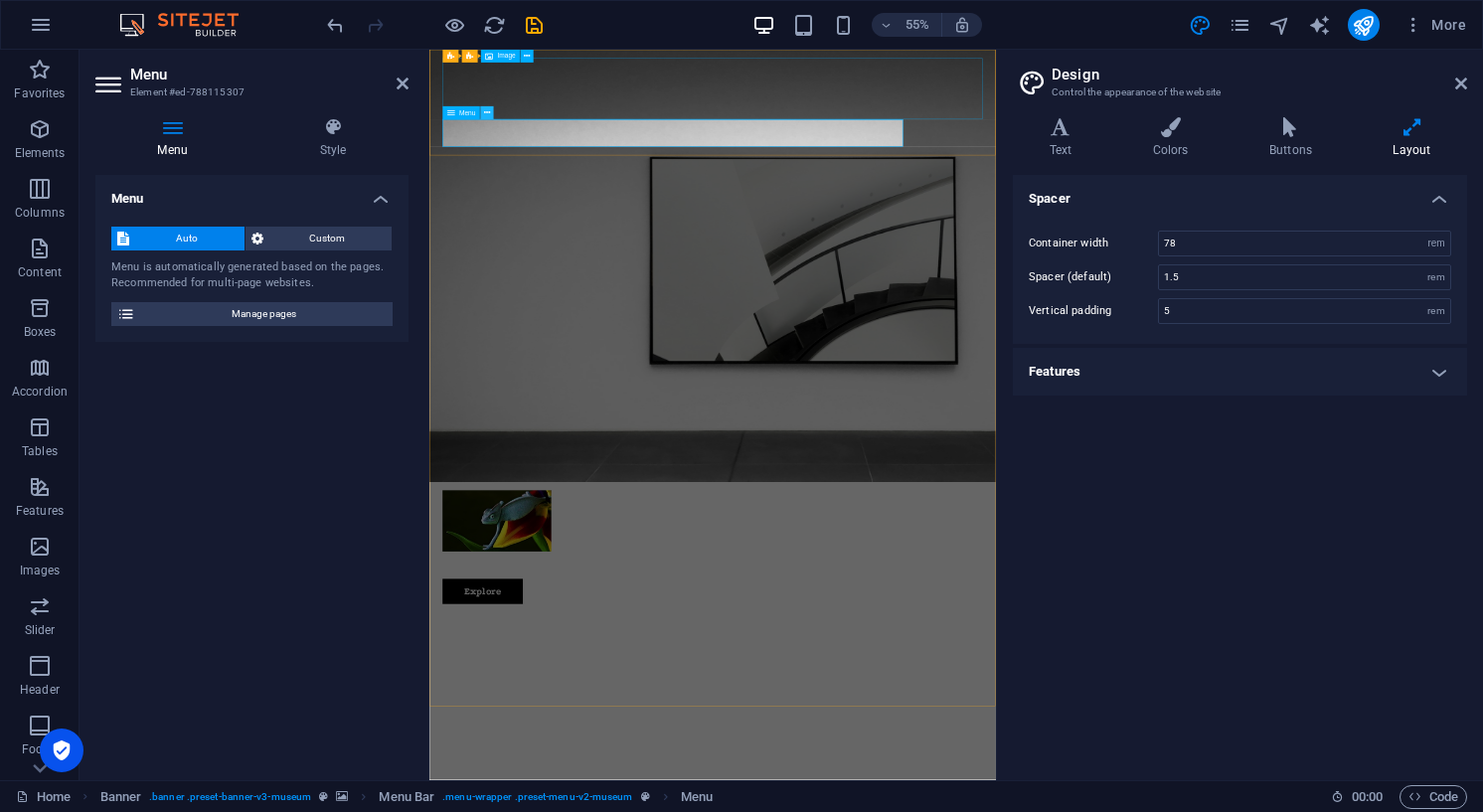 click at bounding box center [487, 113] 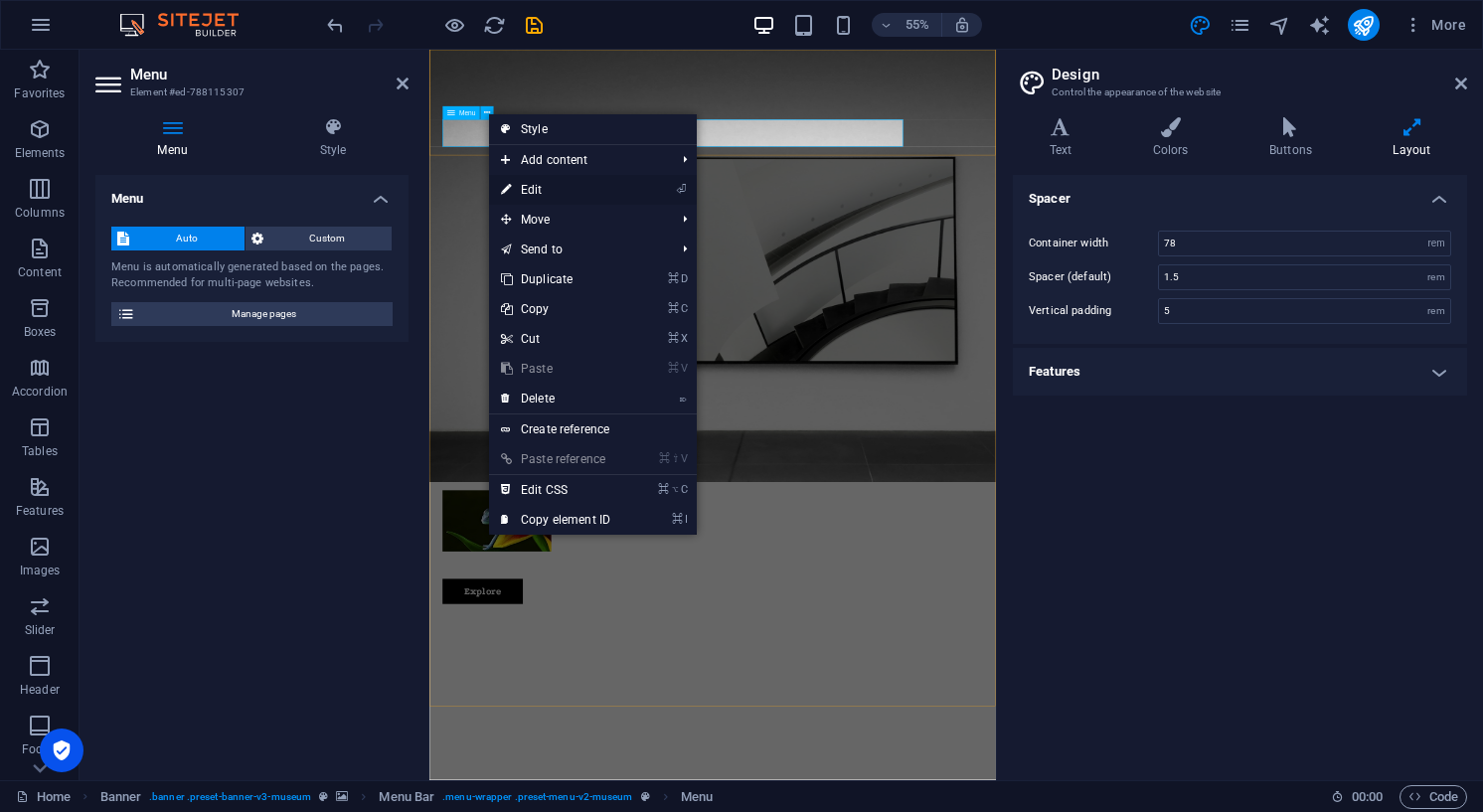 click on "⏎  Edit" at bounding box center [556, 190] 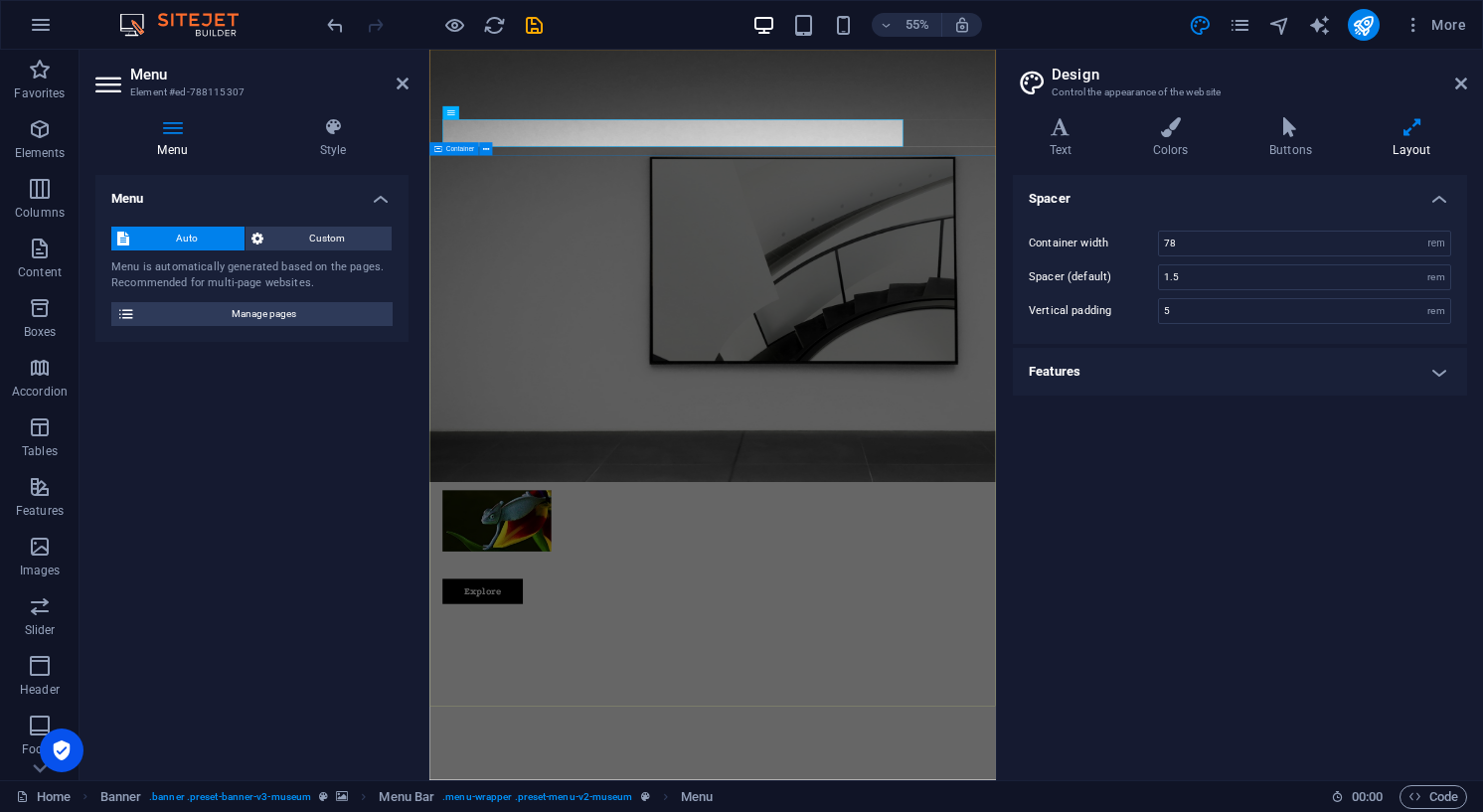 scroll, scrollTop: 2, scrollLeft: 0, axis: vertical 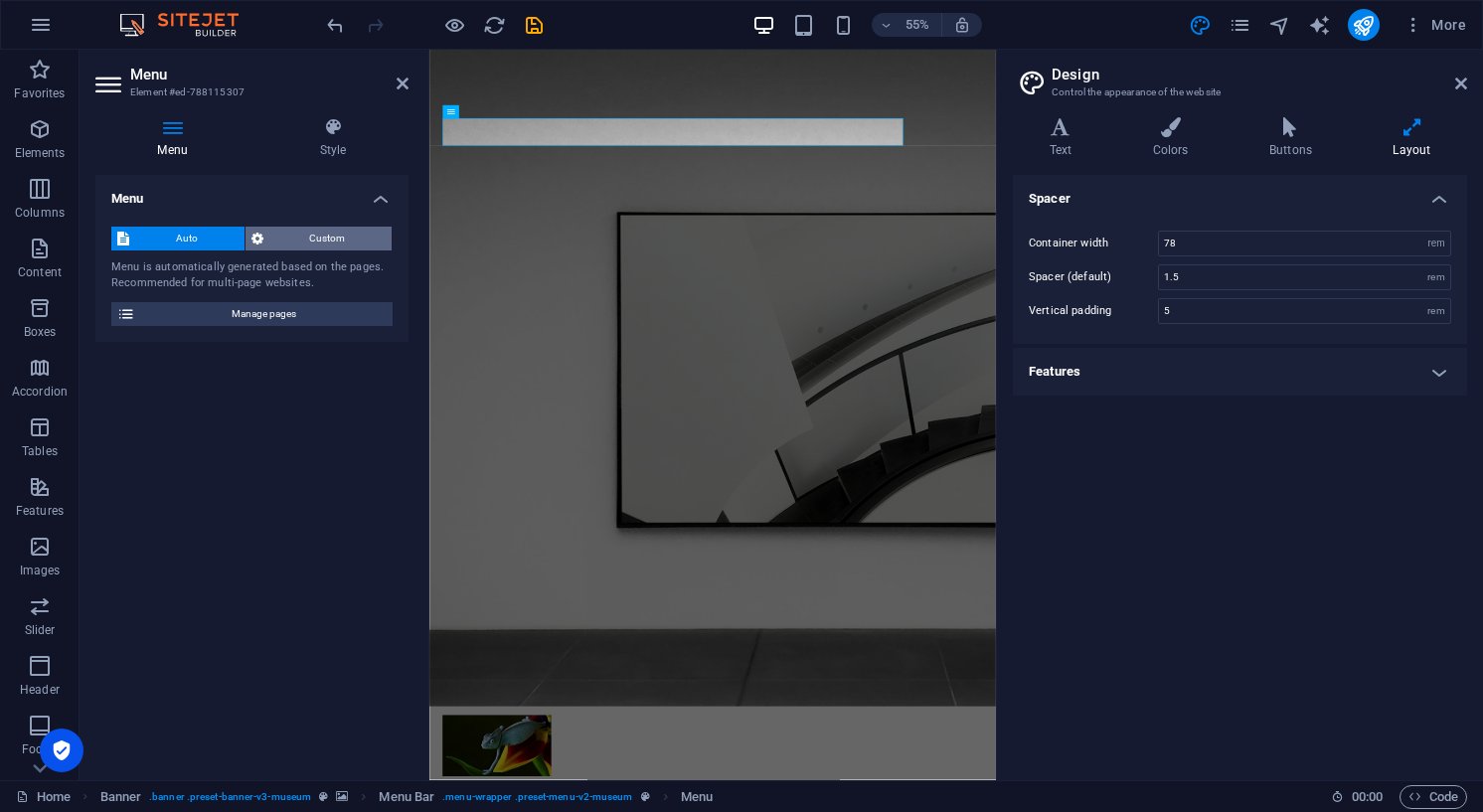 click on "Custom" at bounding box center (328, 239) 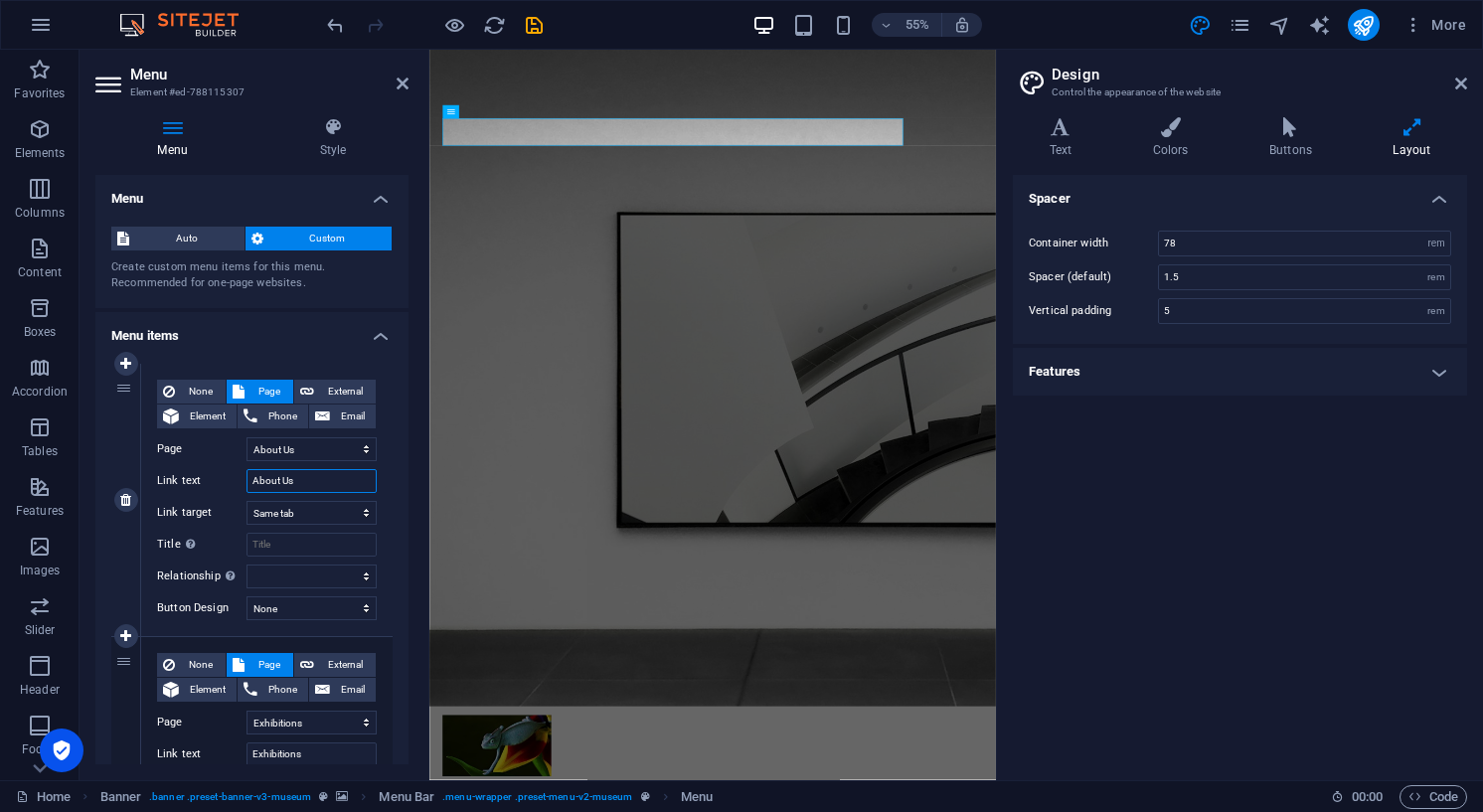 drag, startPoint x: 304, startPoint y: 478, endPoint x: 247, endPoint y: 476, distance: 57.035077 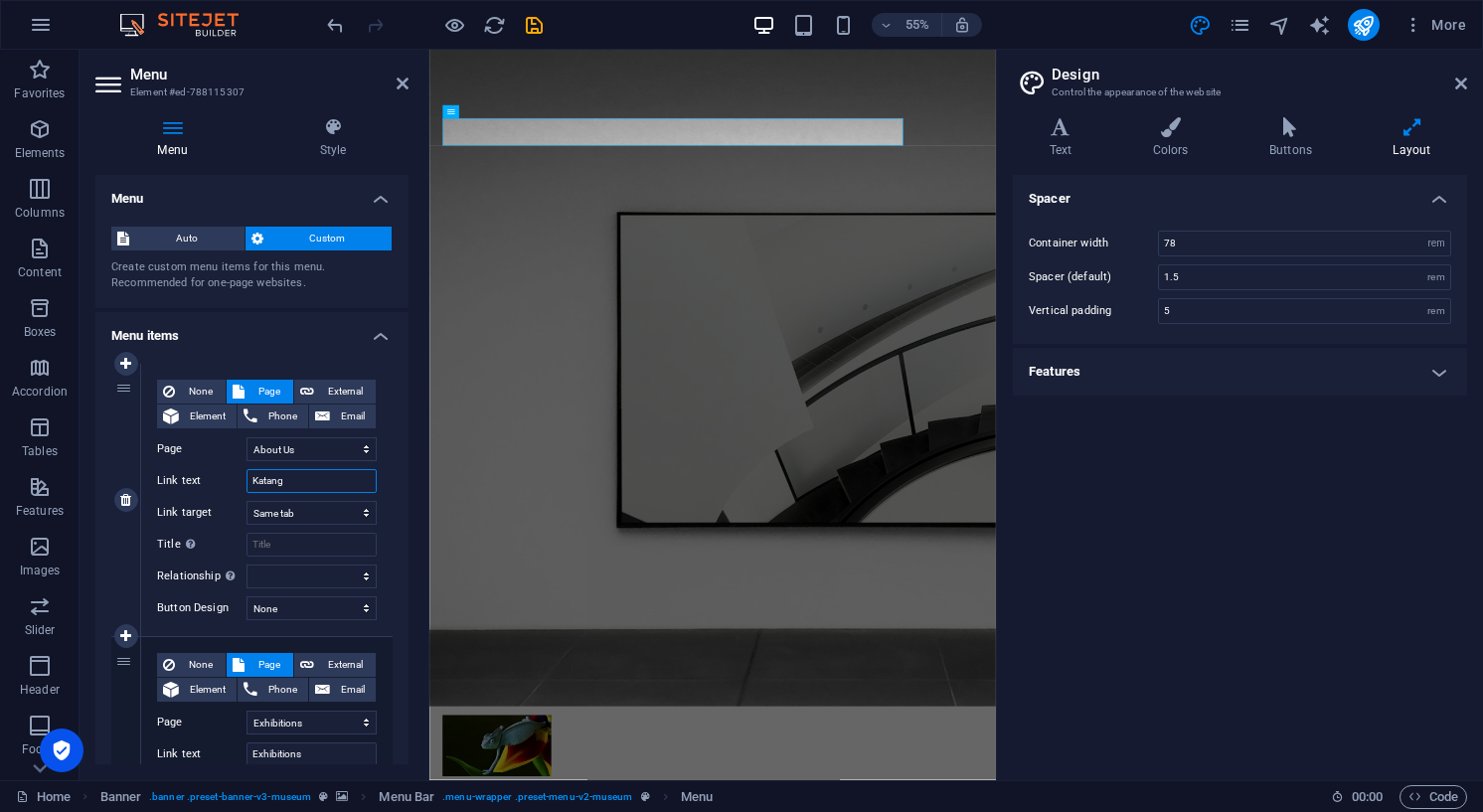 type on "Katanga" 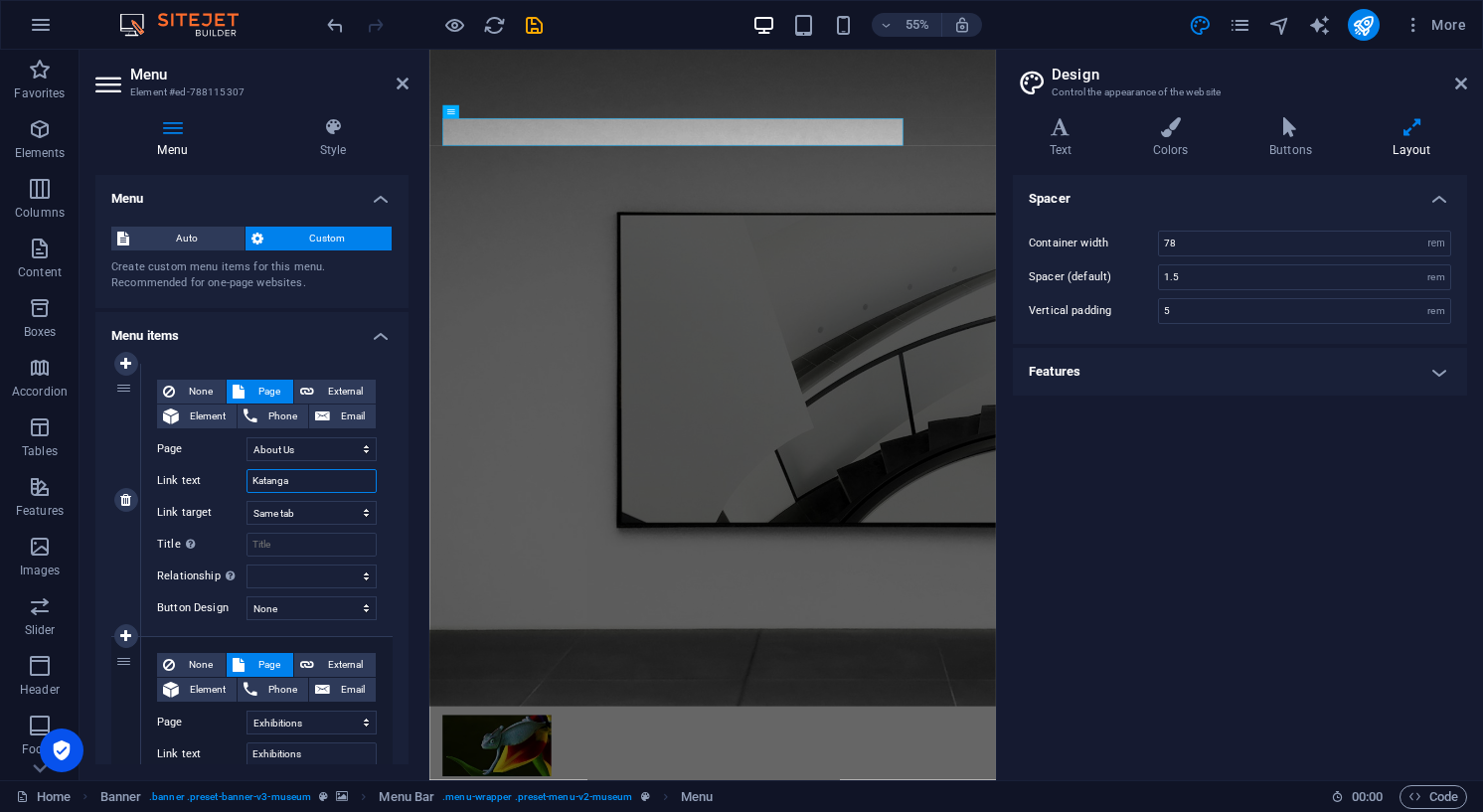 select 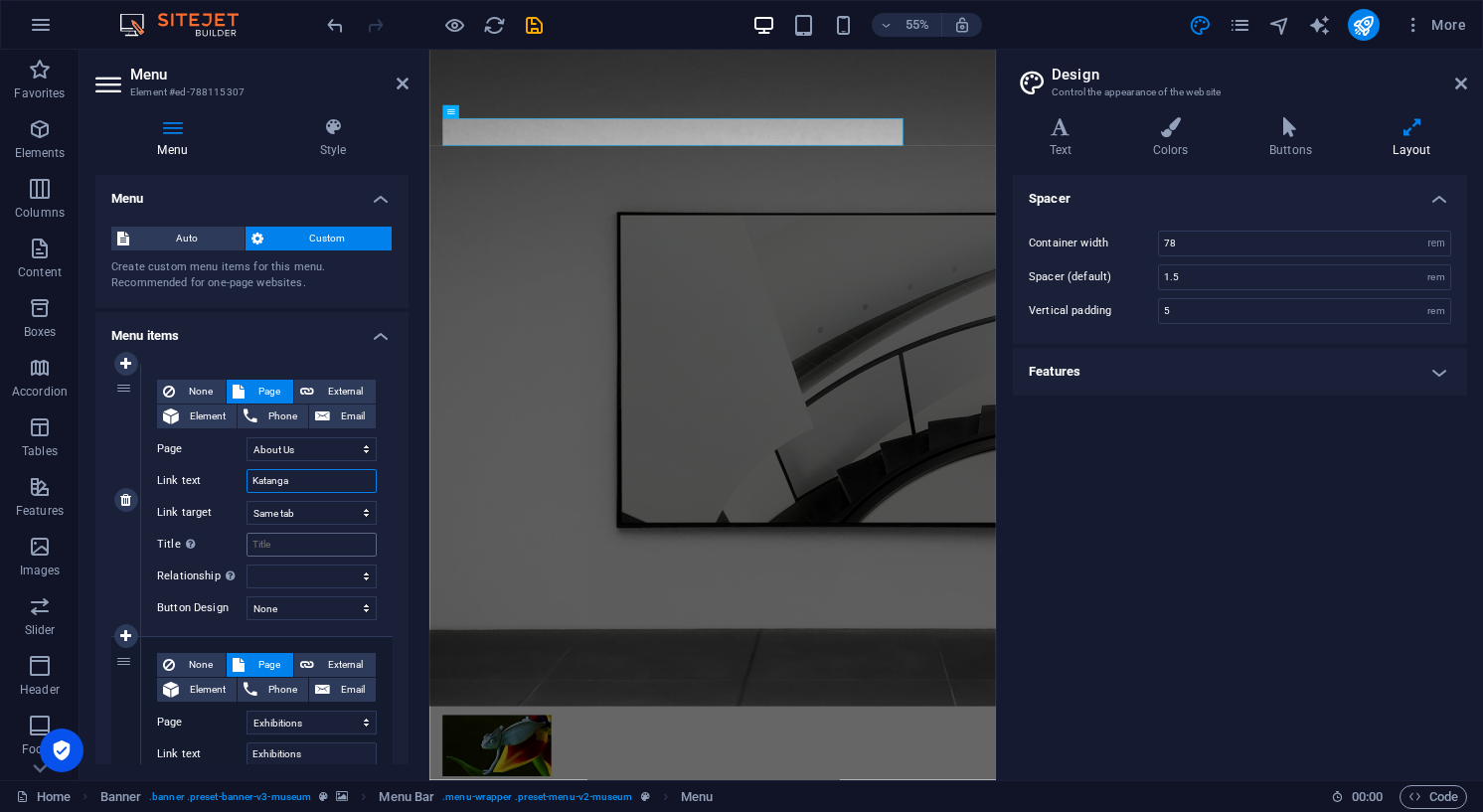 type on "Katanga" 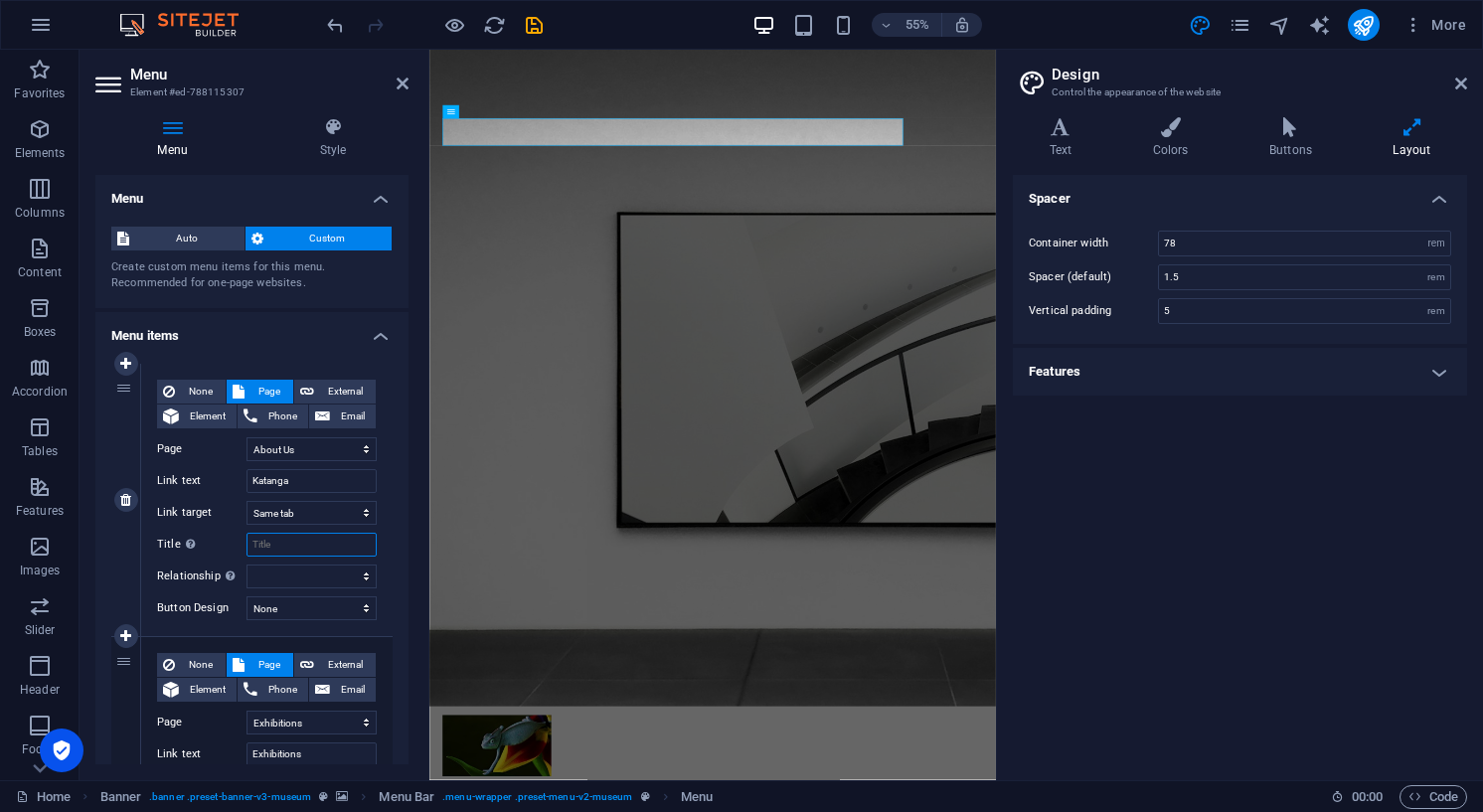 click on "Title Additional link description, should not be the same as the link text. The title is most often shown as a tooltip text when the mouse moves over the element. Leave empty if uncertain." at bounding box center (311, 545) 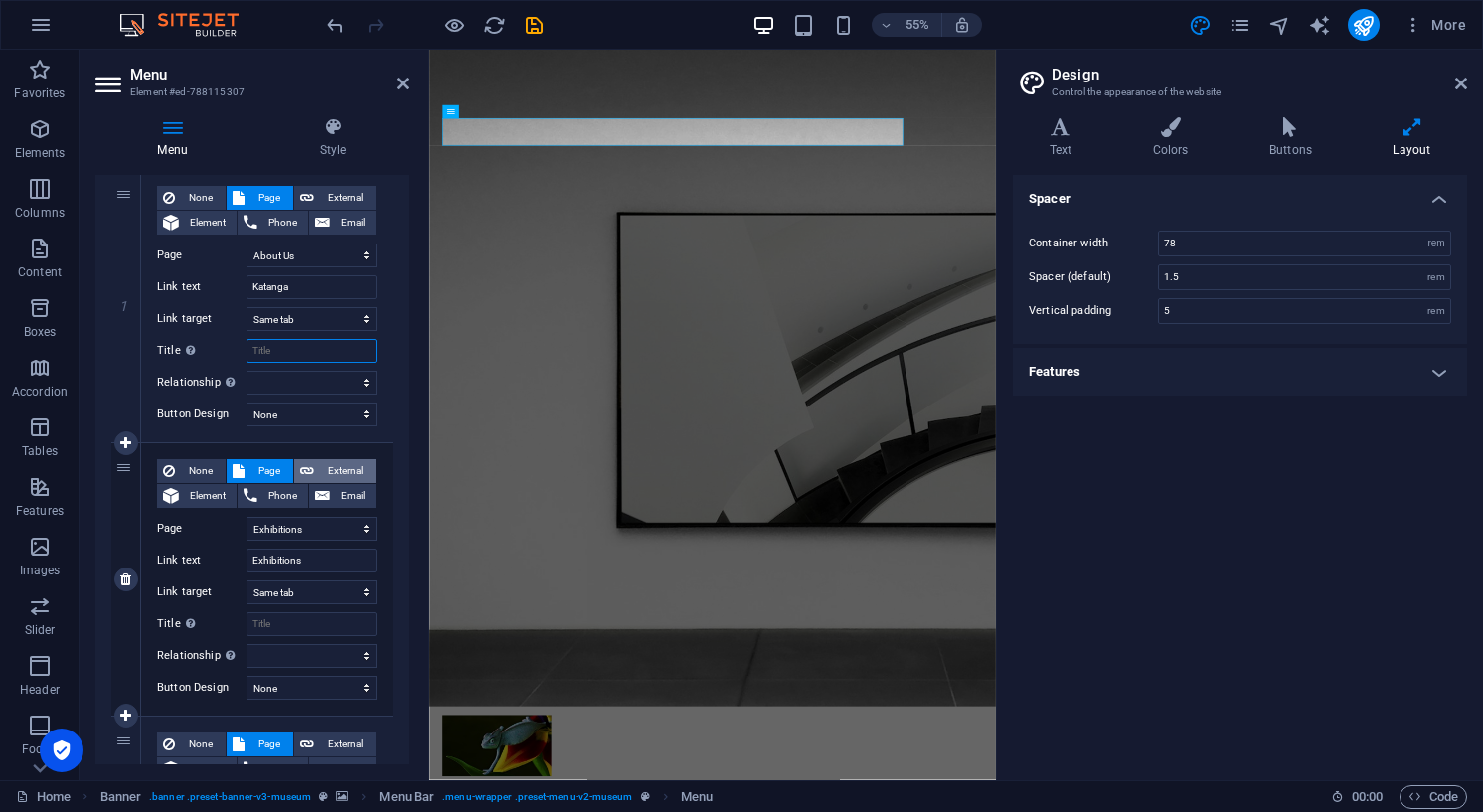 scroll, scrollTop: 195, scrollLeft: 0, axis: vertical 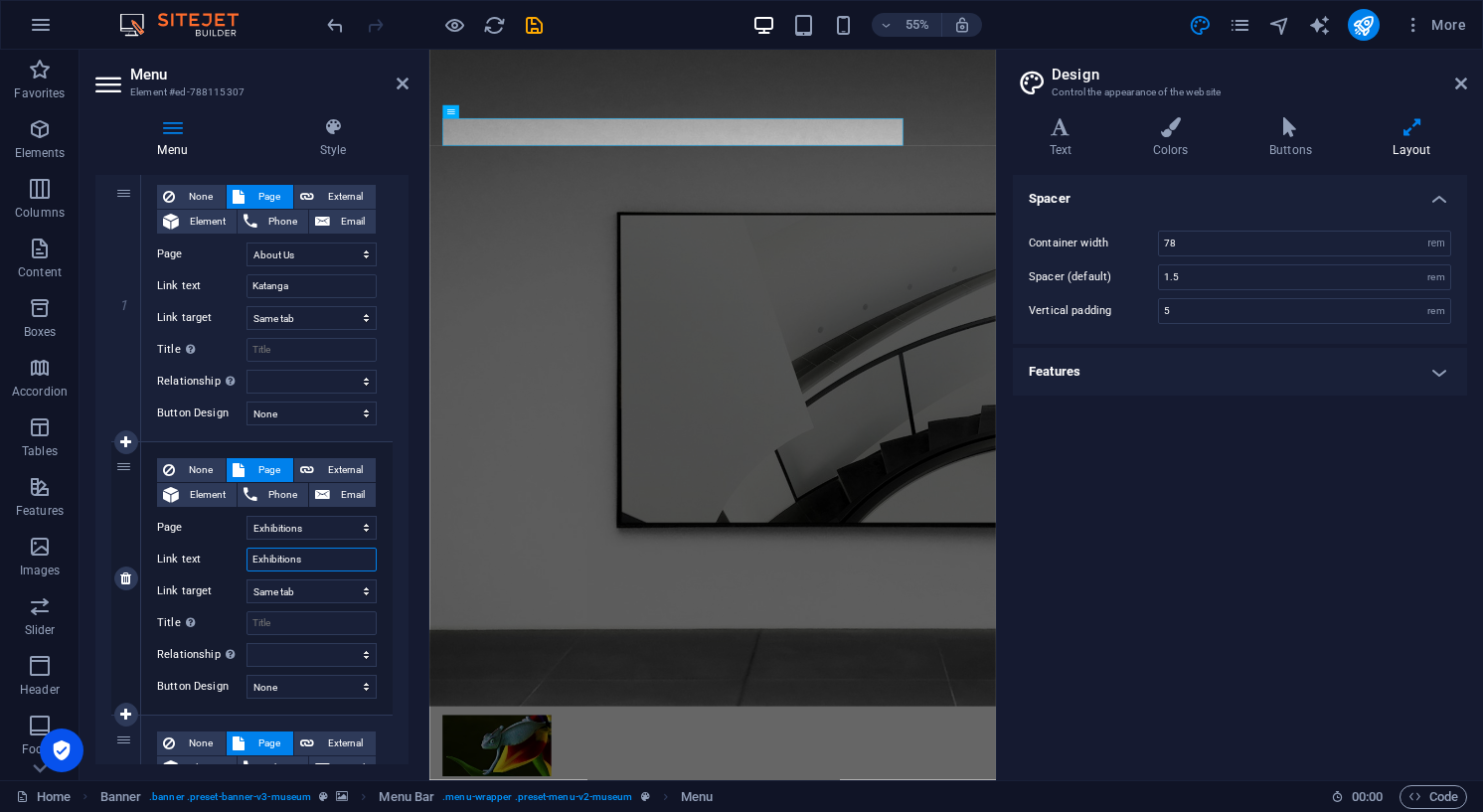click on "Exhibitions" at bounding box center (311, 560) 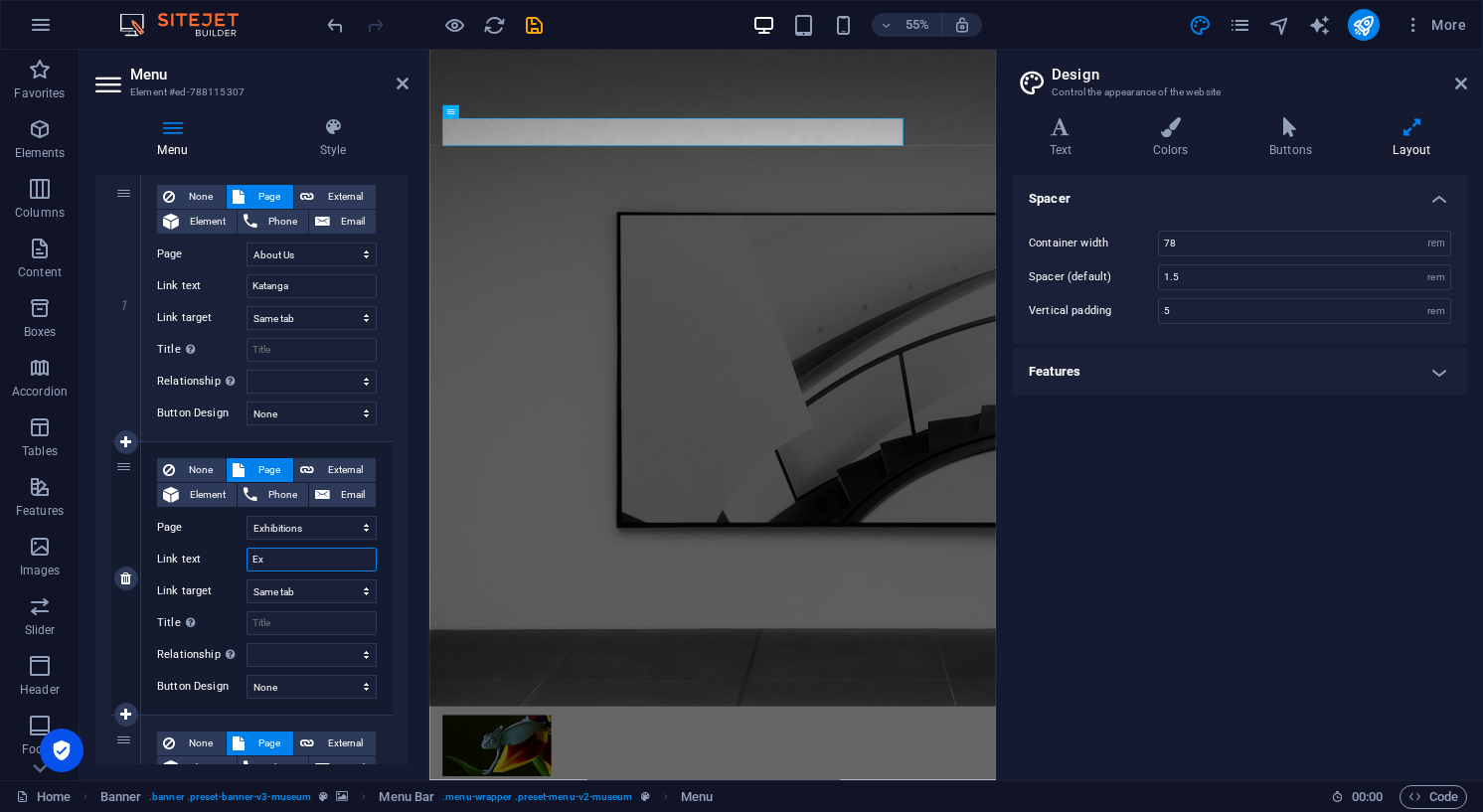 type on "E" 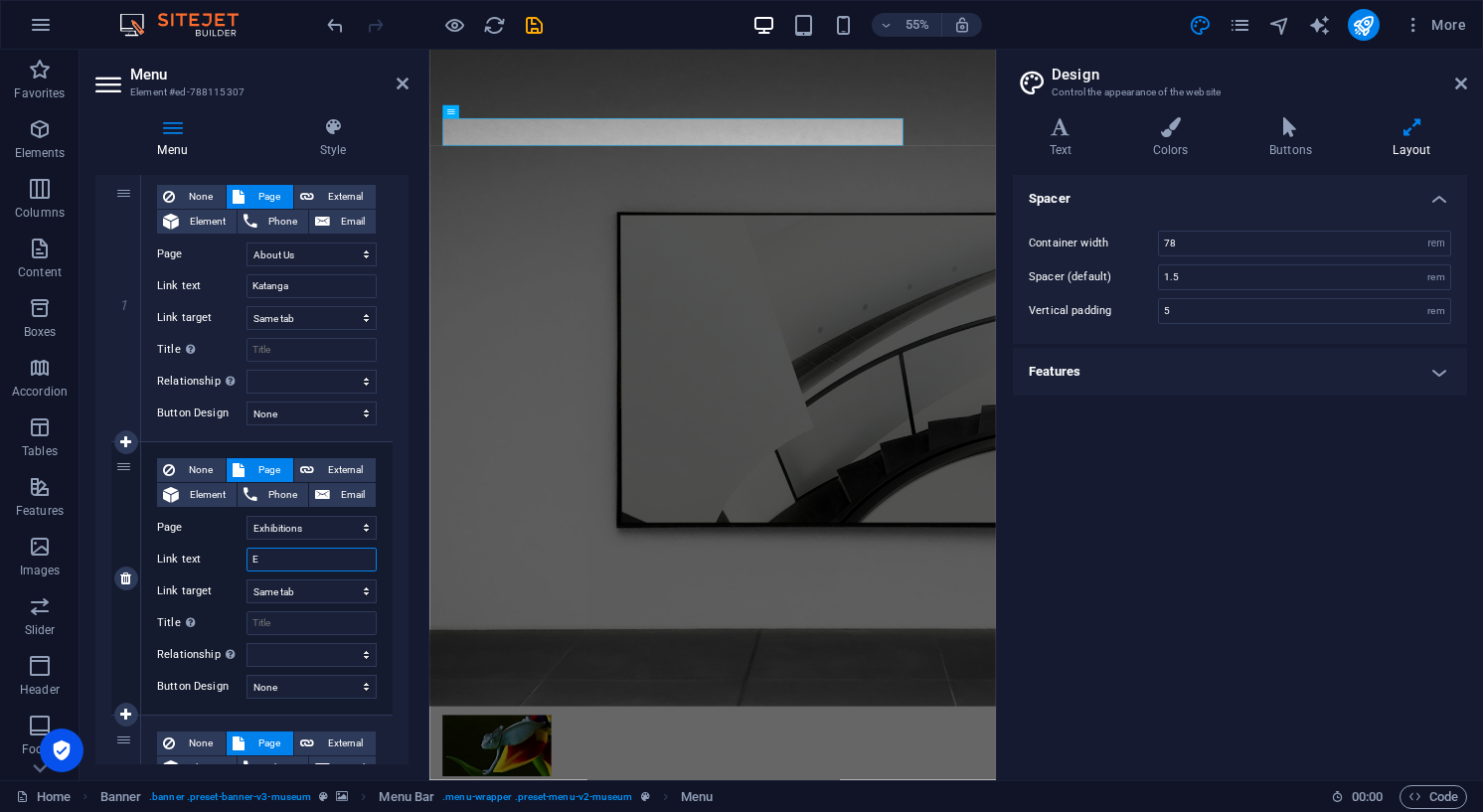 type 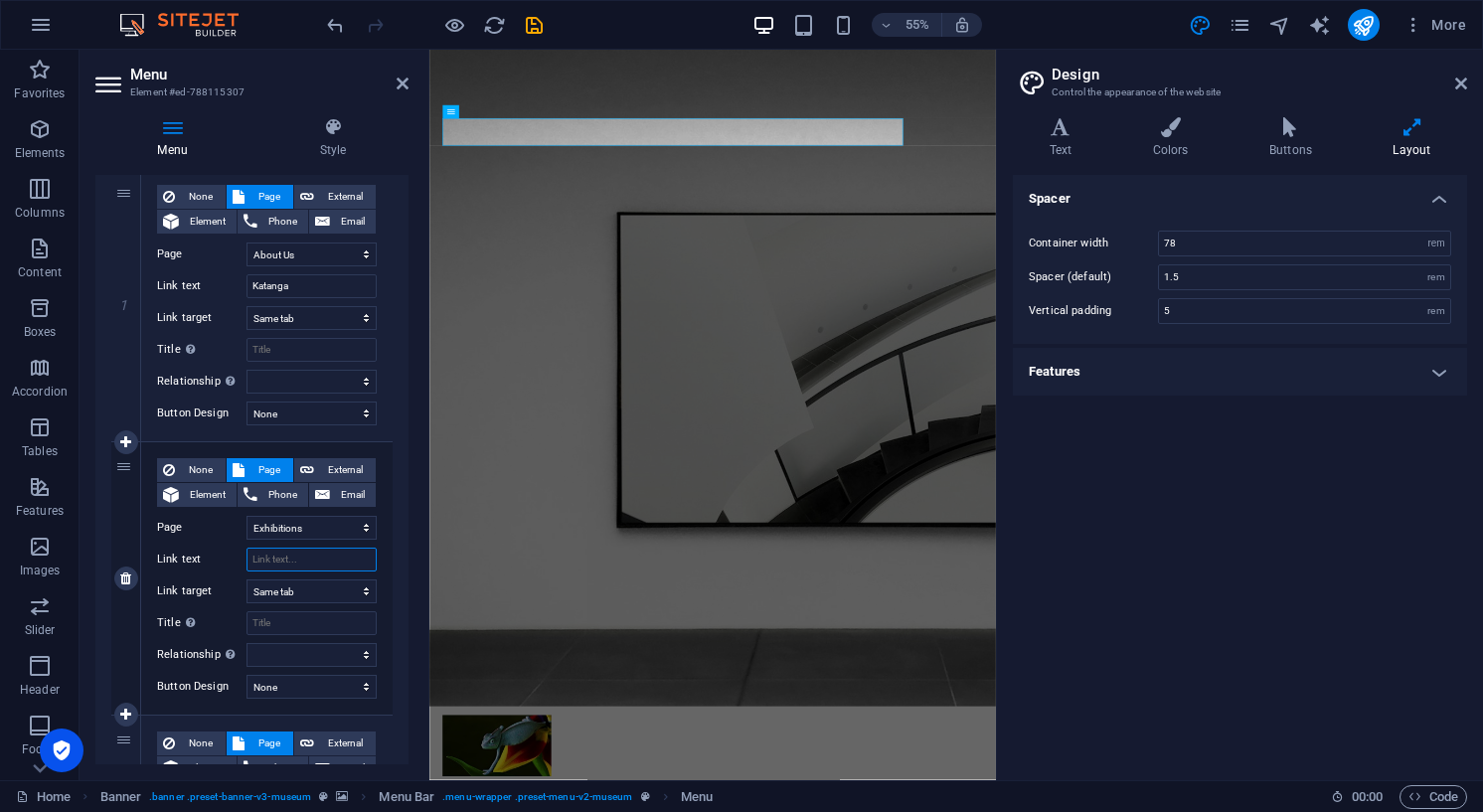 select 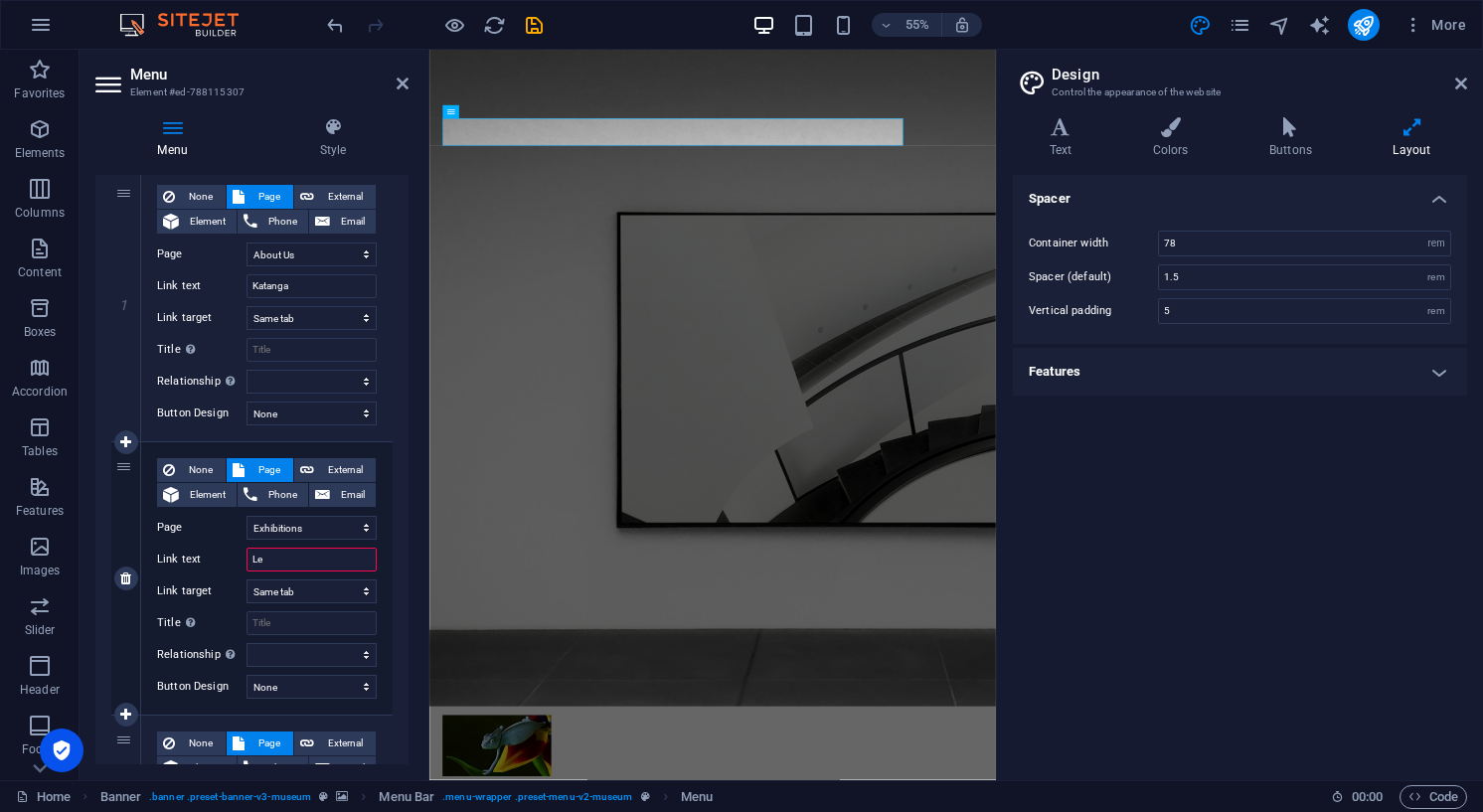 type on "Le" 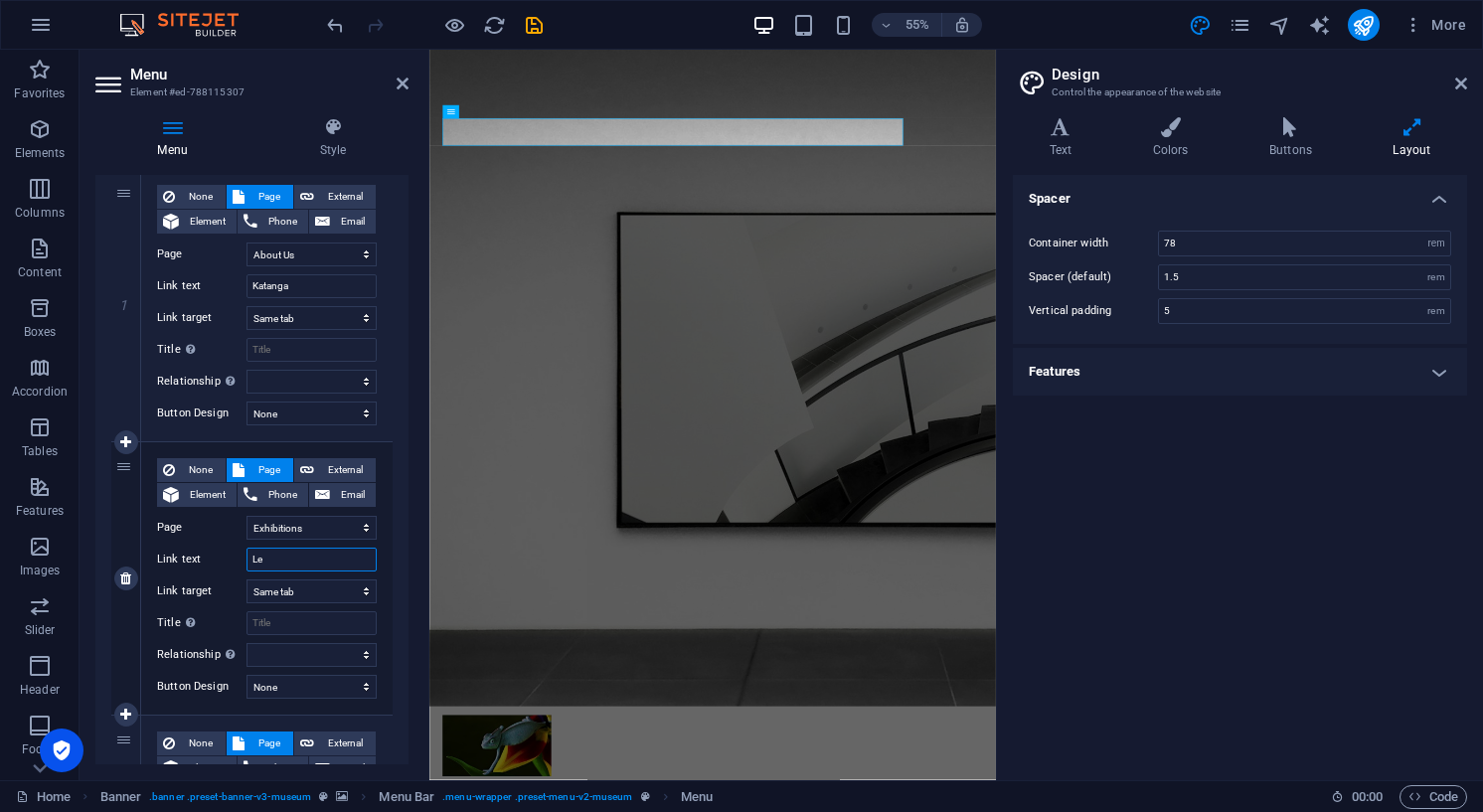 type on "Le H" 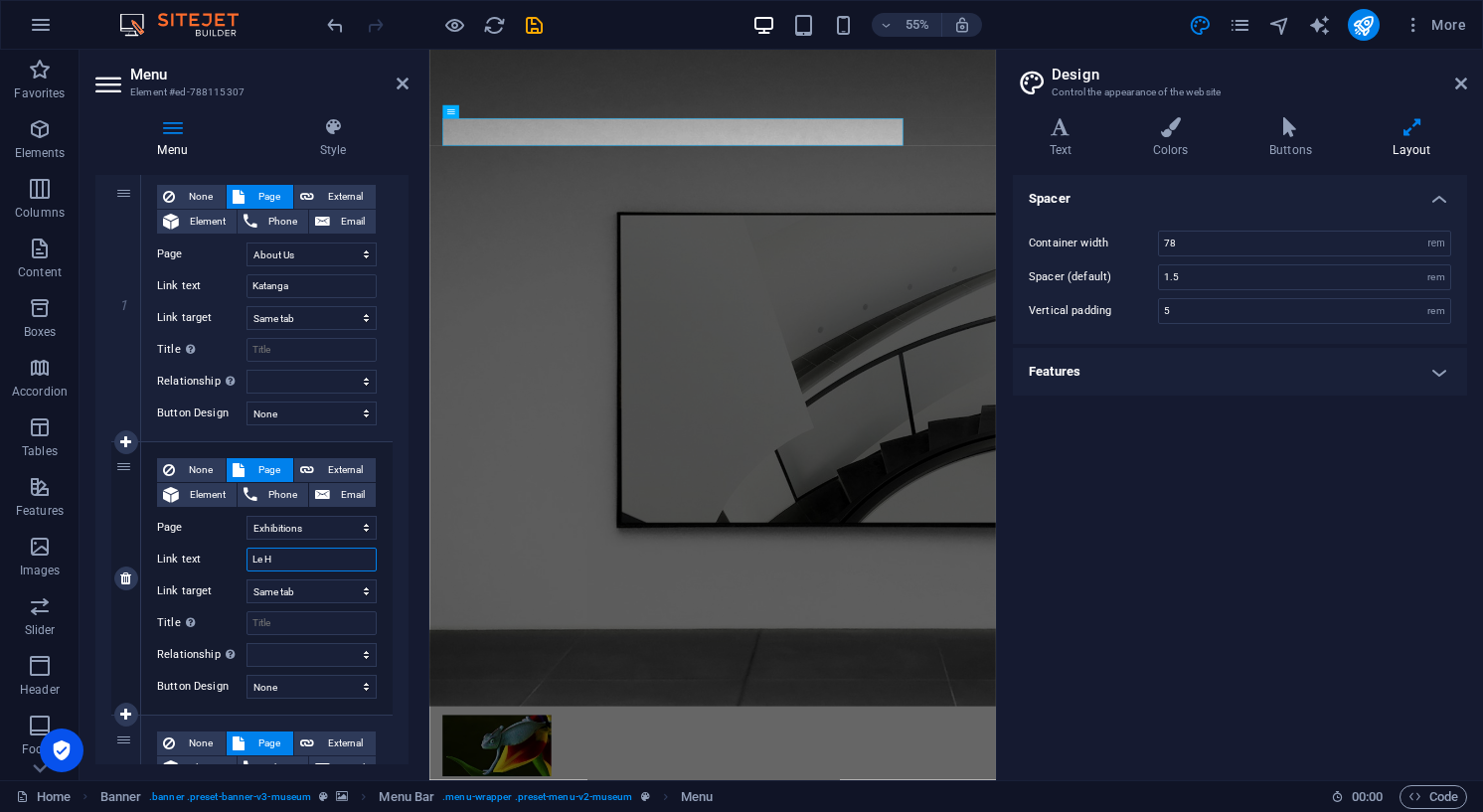 select 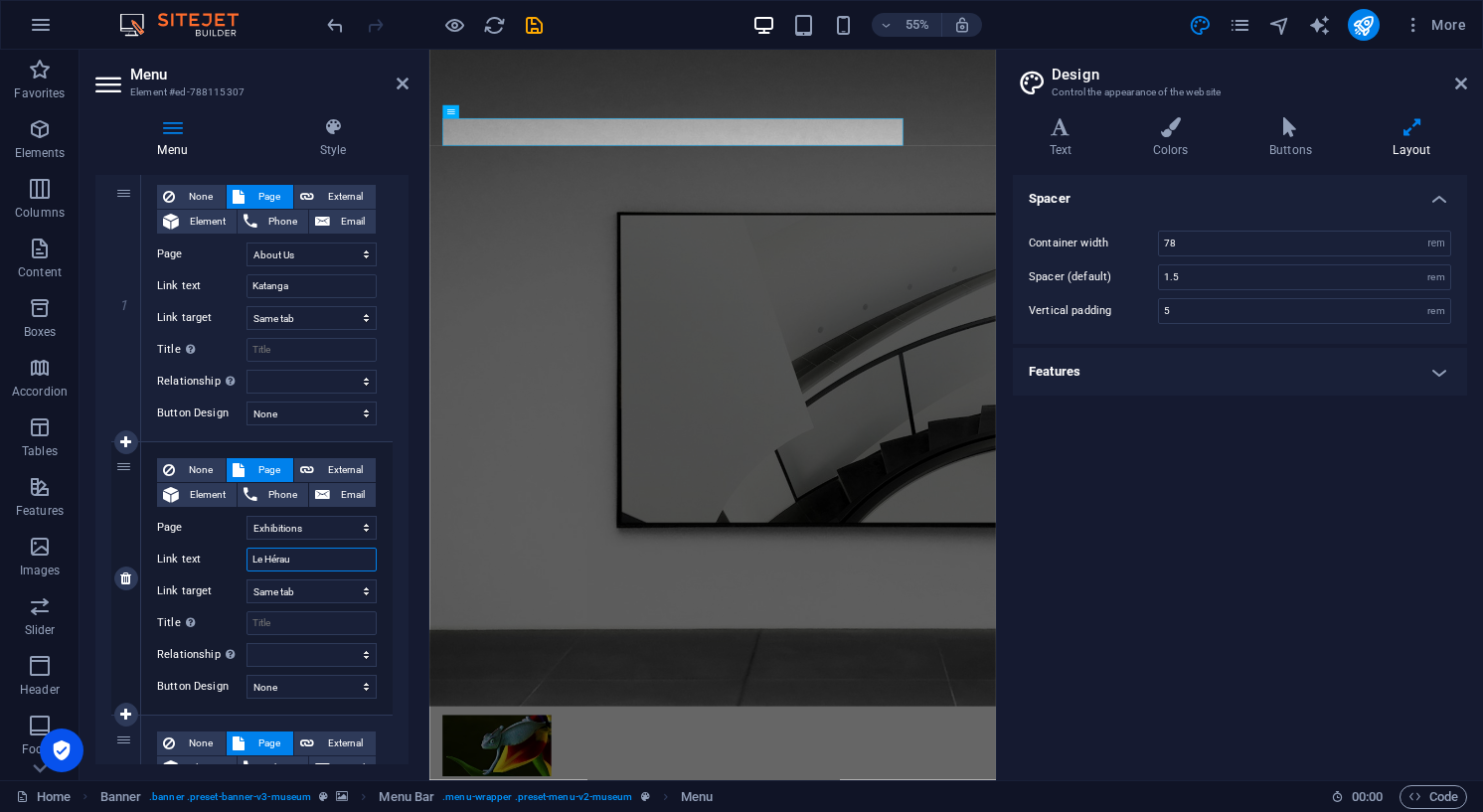 type on "Le Héraul" 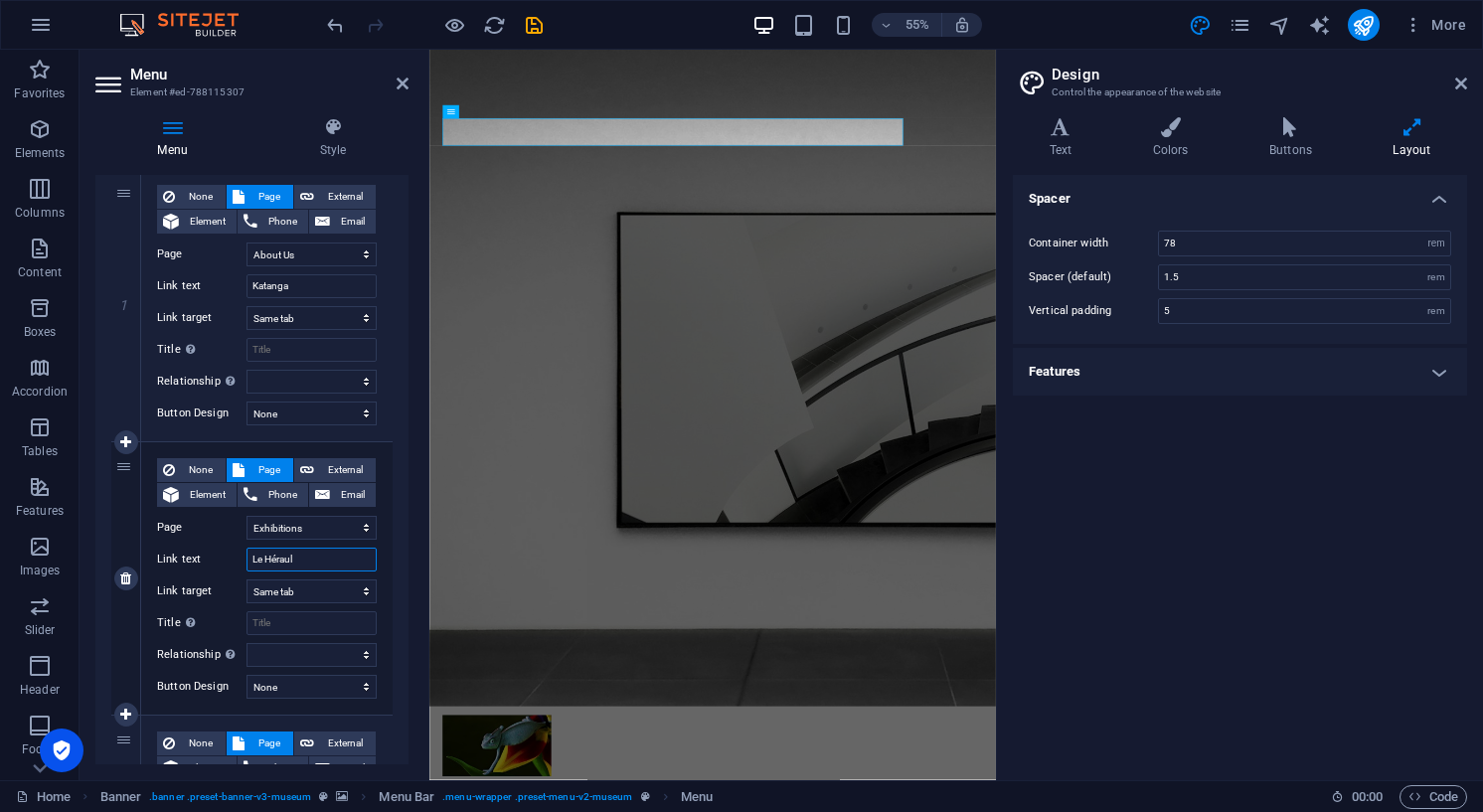 select 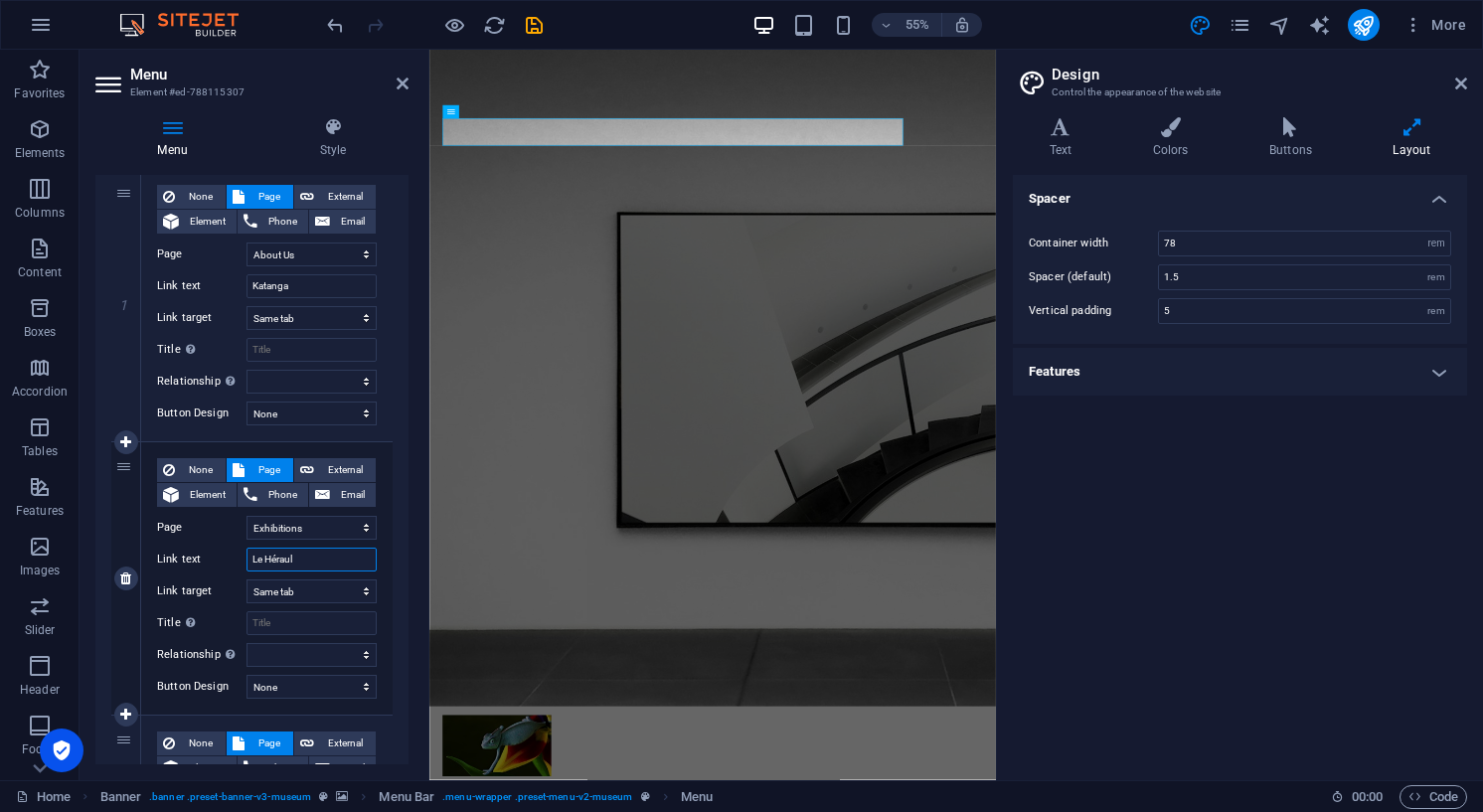 type on "Le Hérault" 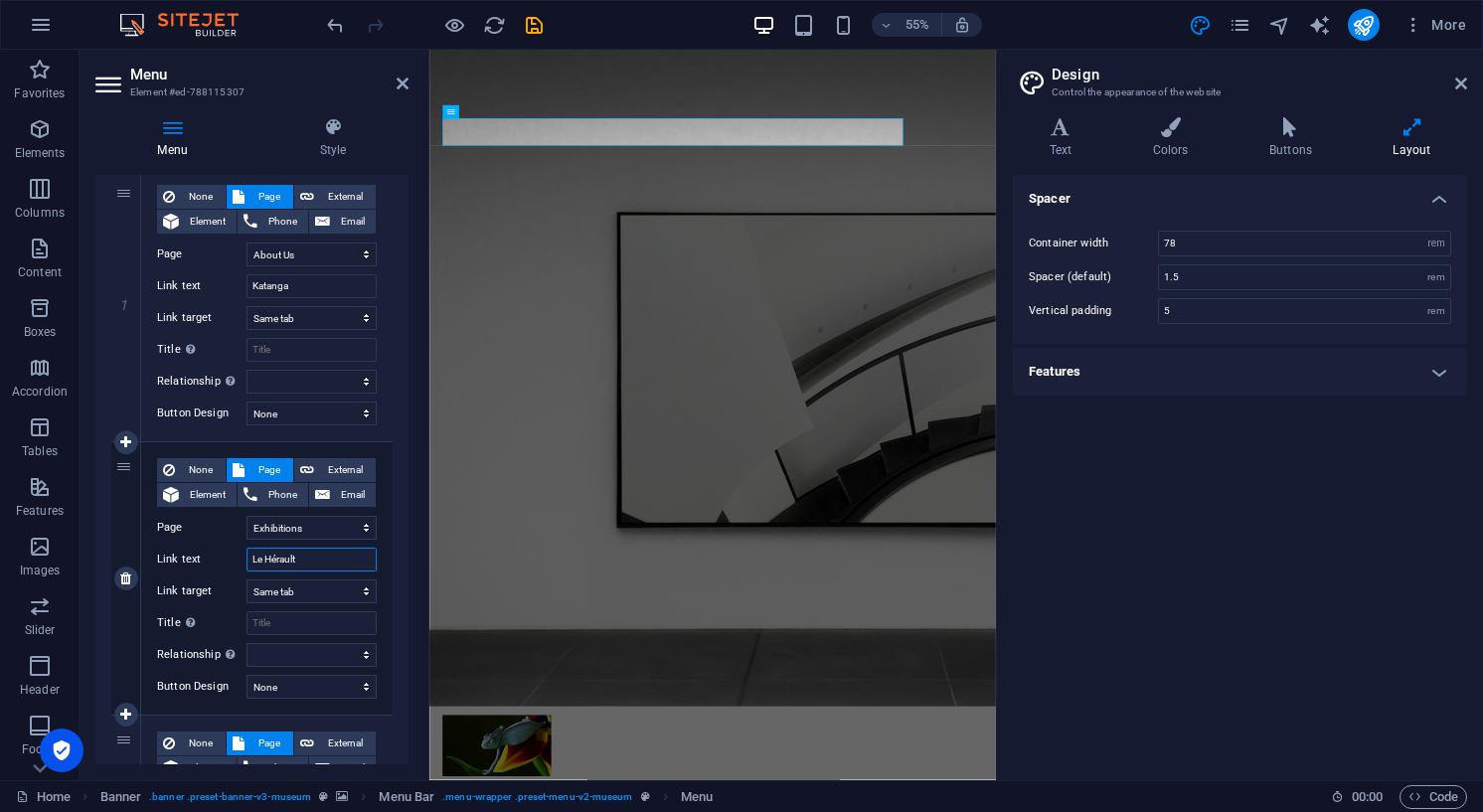 select 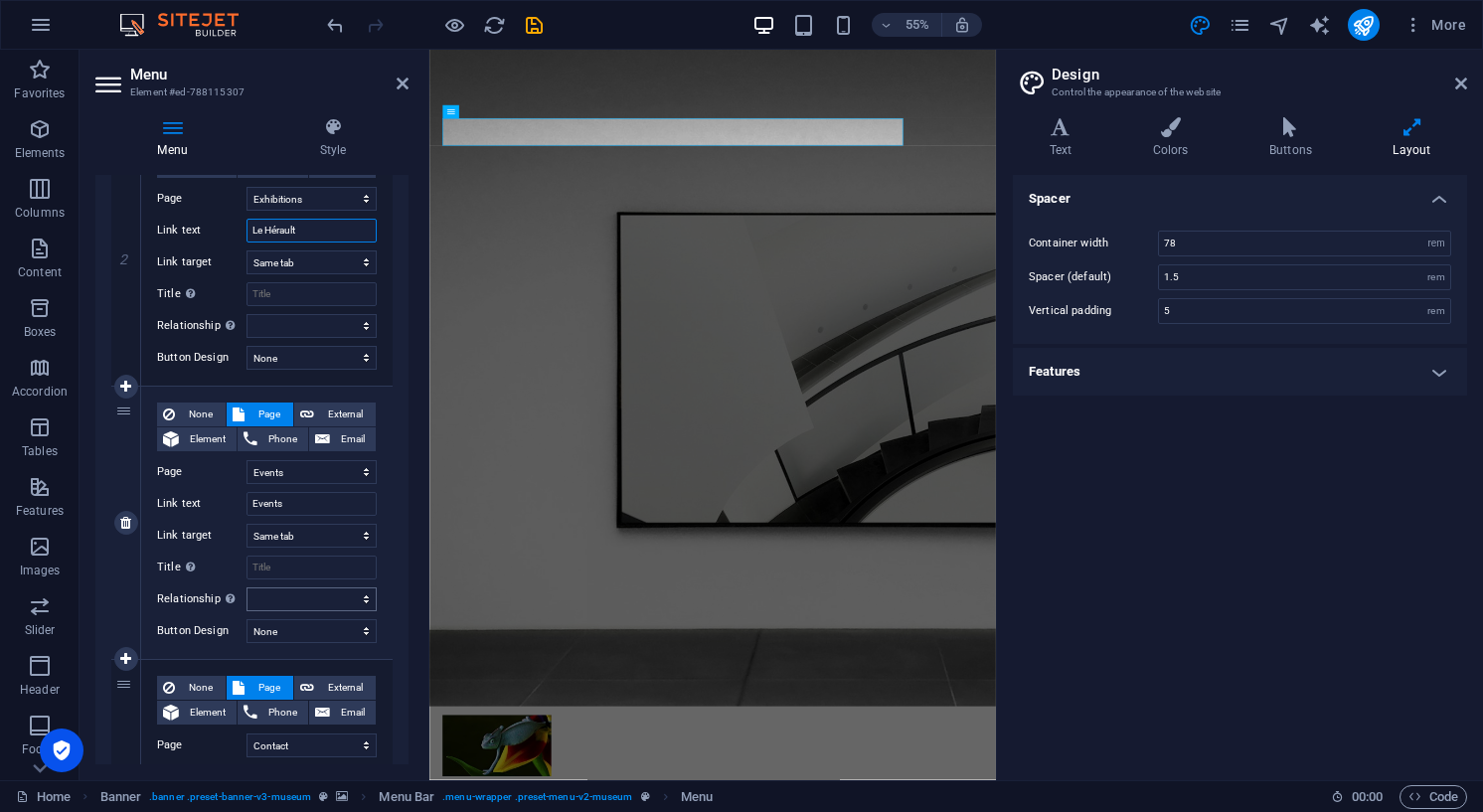 scroll, scrollTop: 526, scrollLeft: 0, axis: vertical 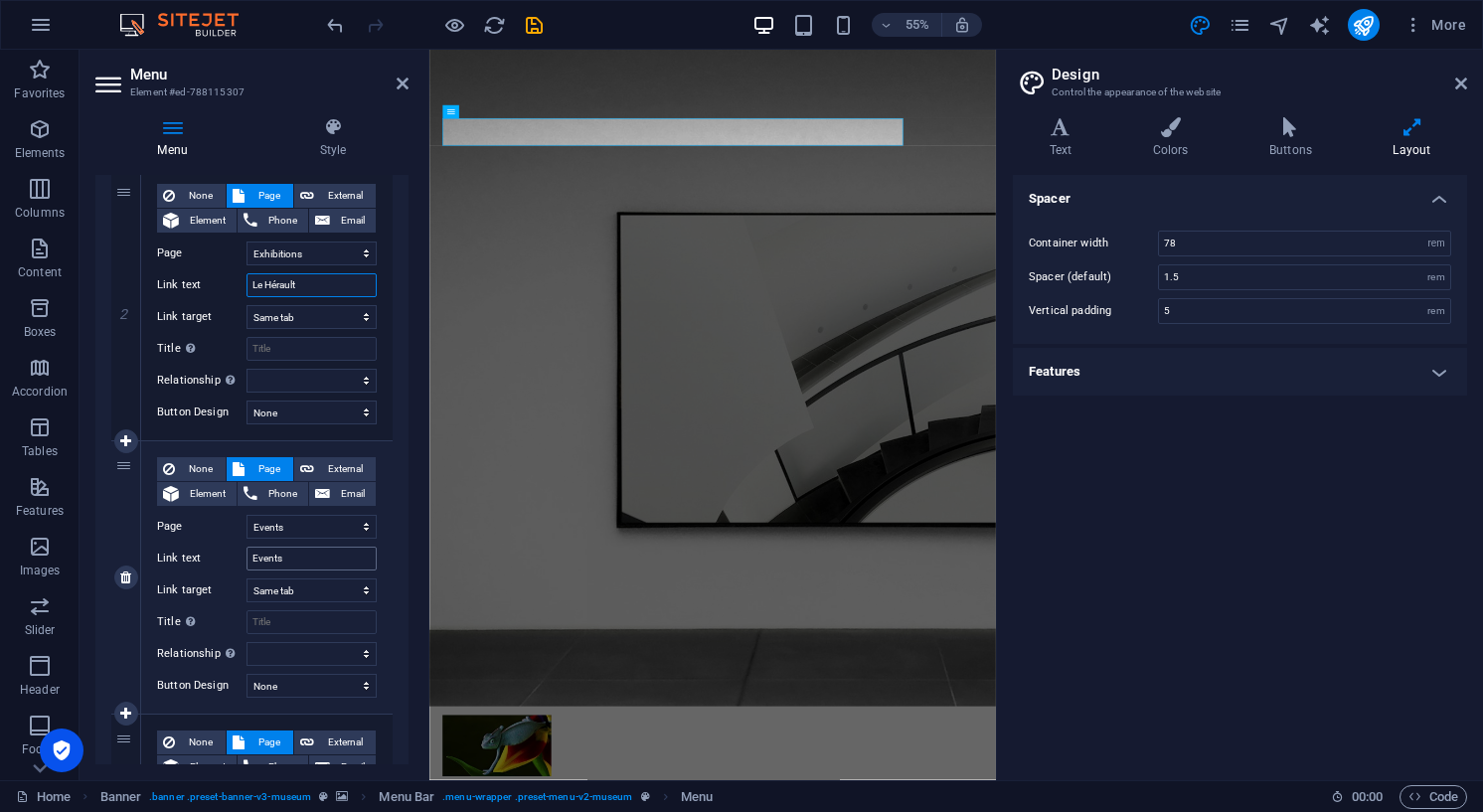 type on "Le Hérault" 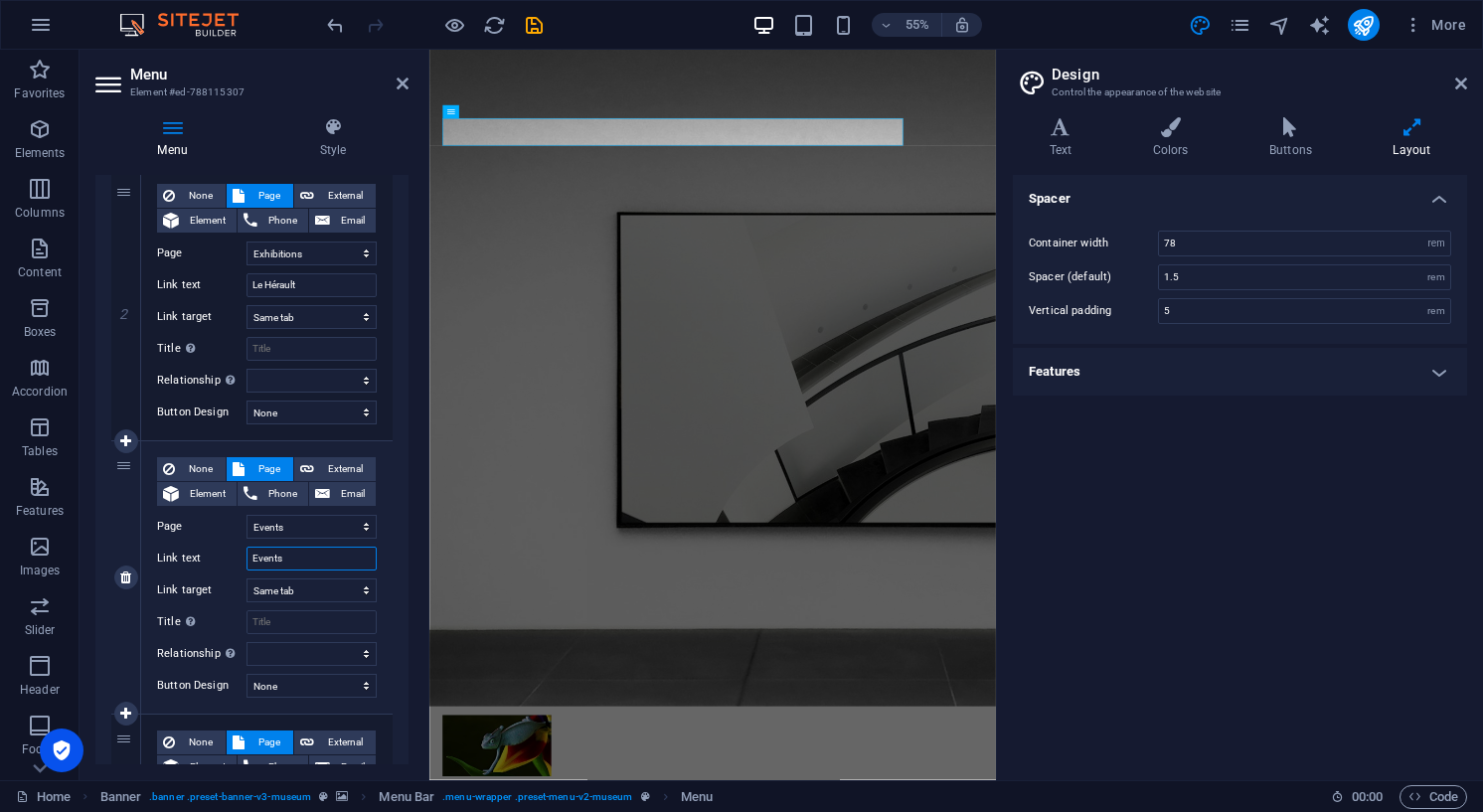 drag, startPoint x: 297, startPoint y: 557, endPoint x: 247, endPoint y: 551, distance: 50.358713 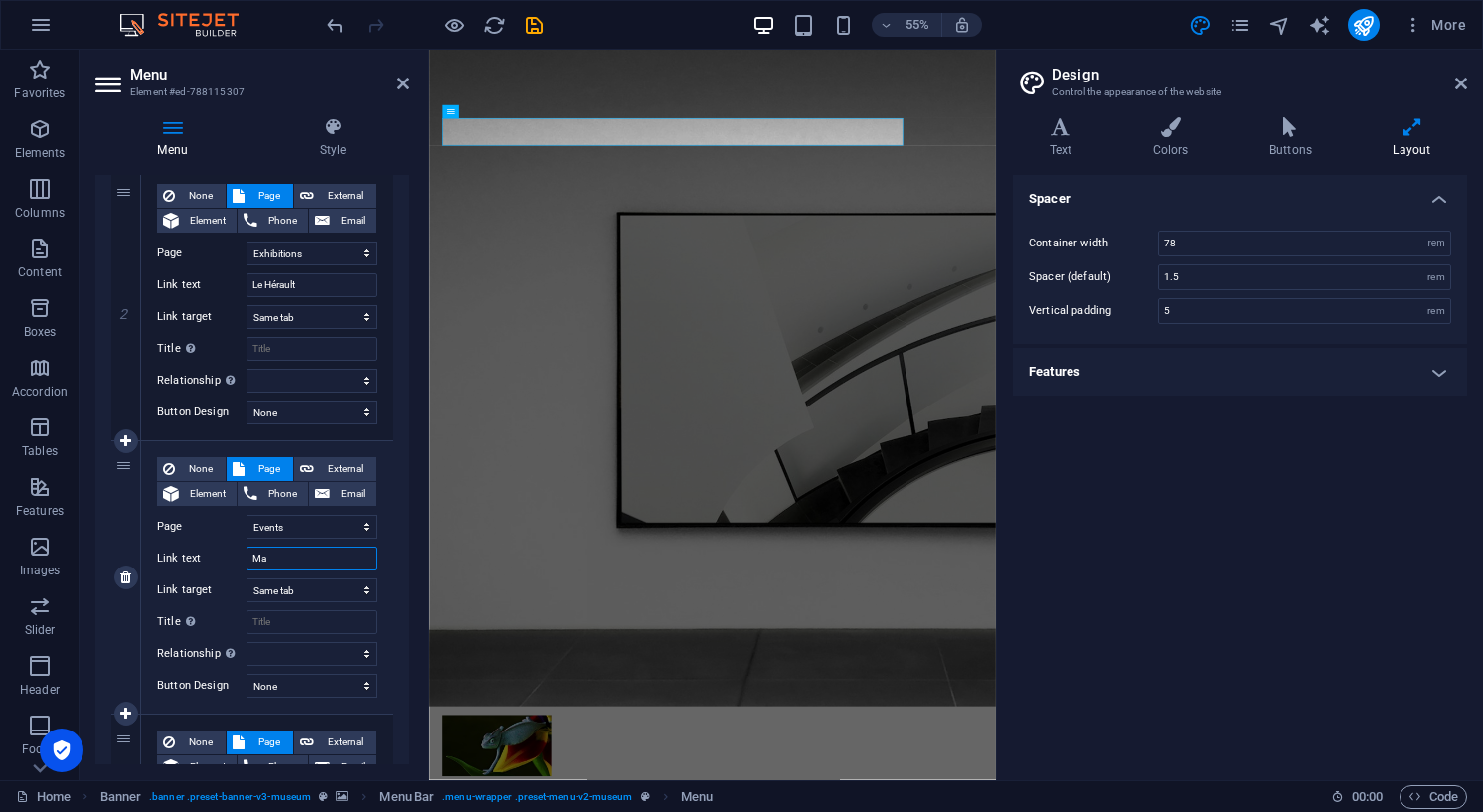 type on "May" 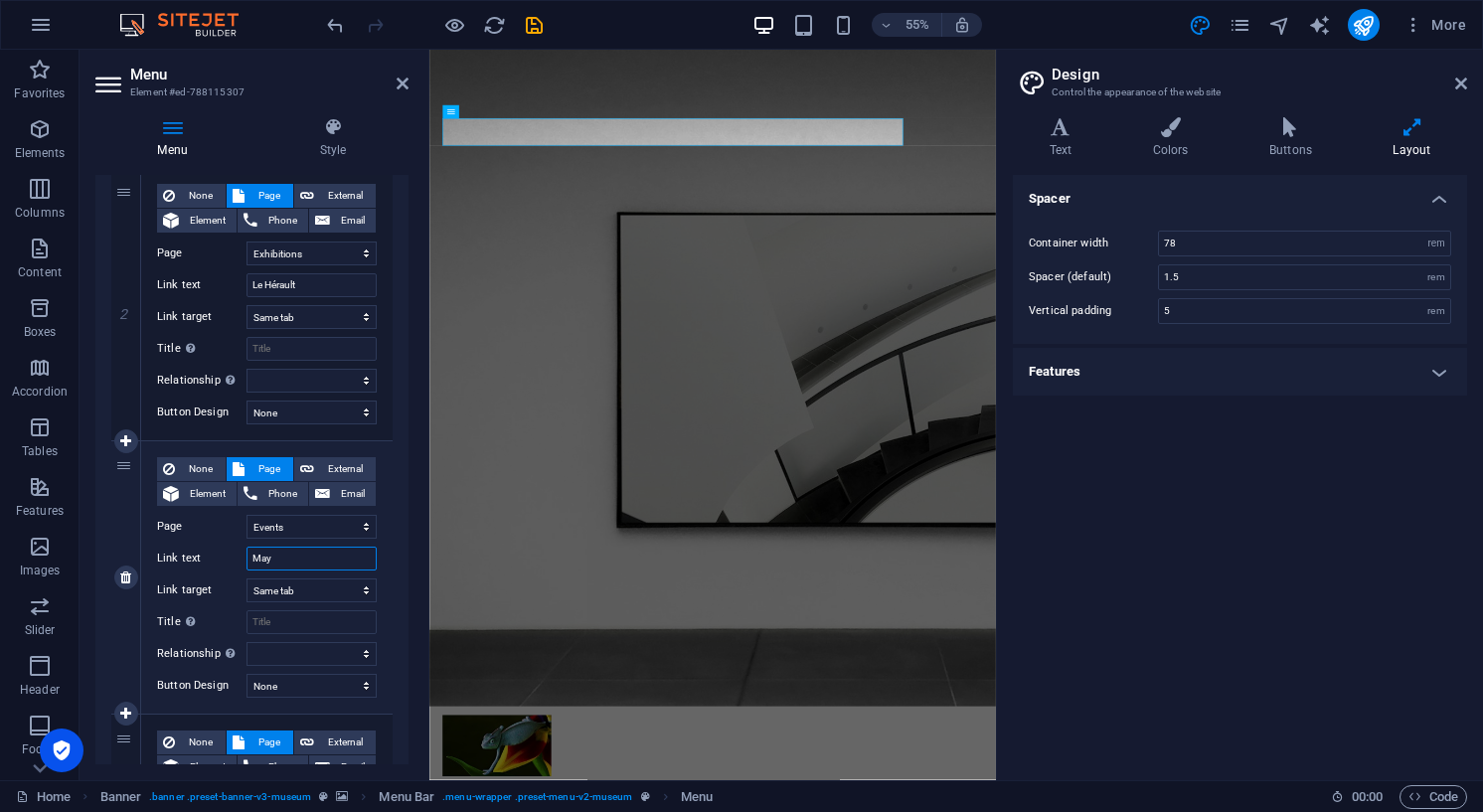 select 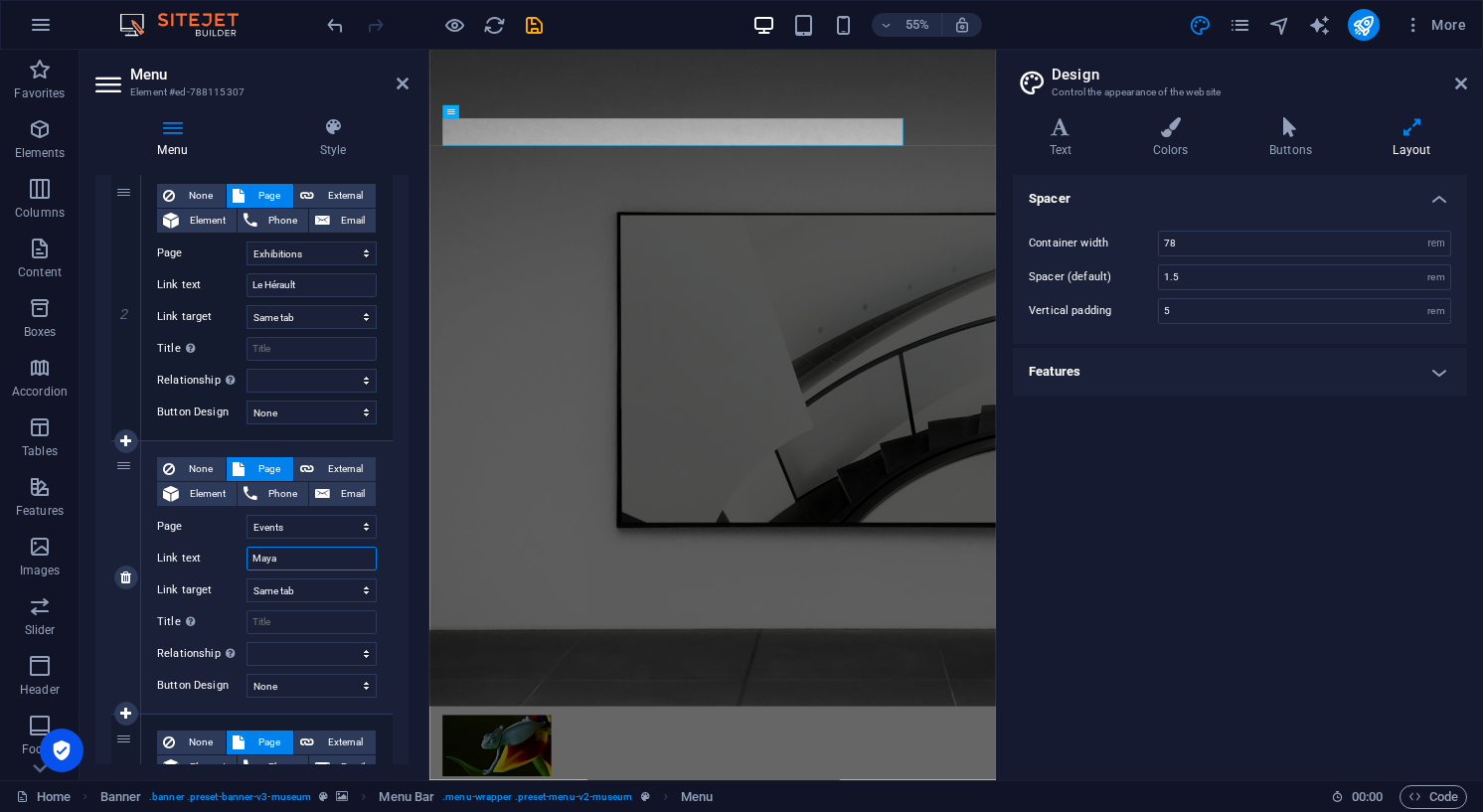 select 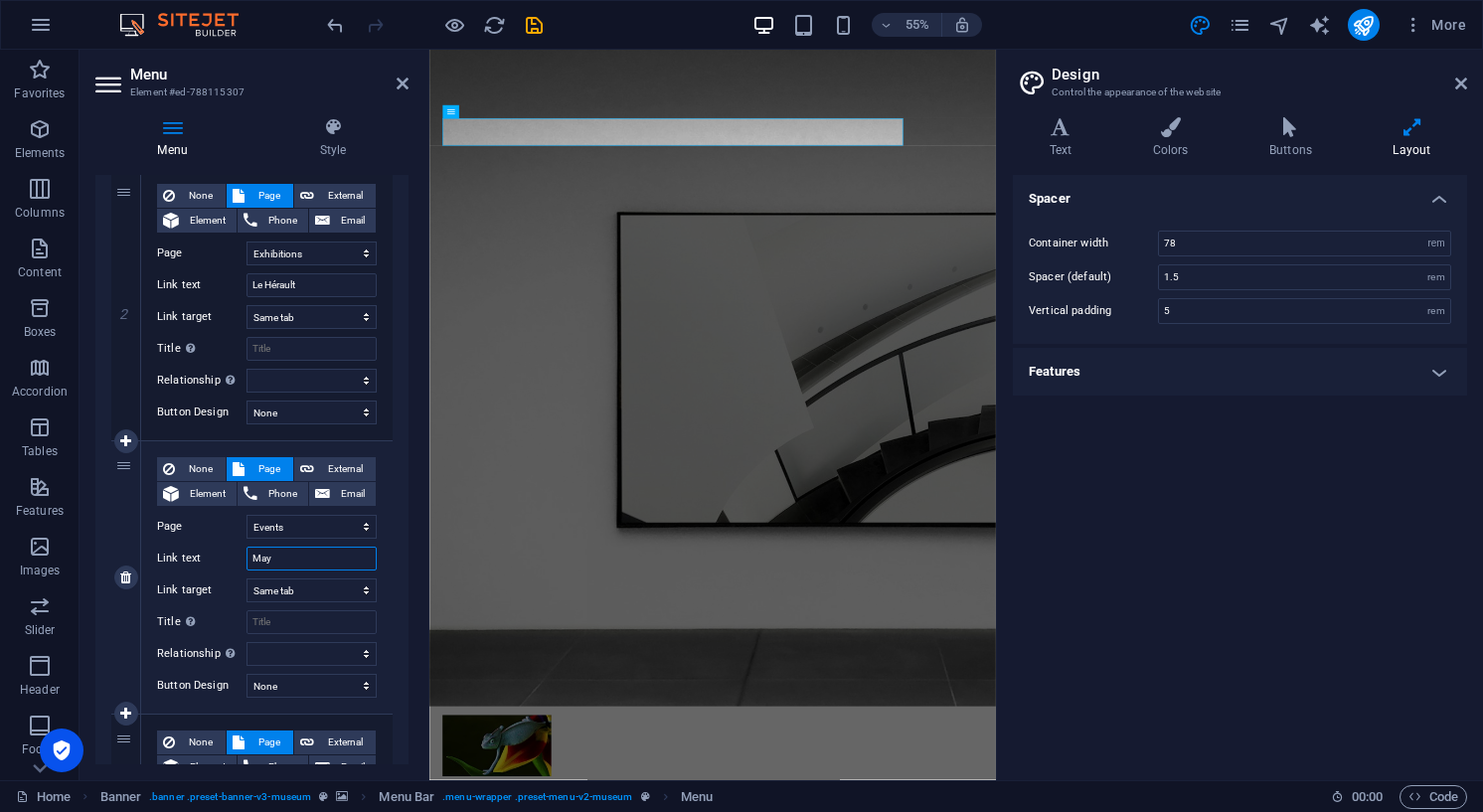 type on "Maye" 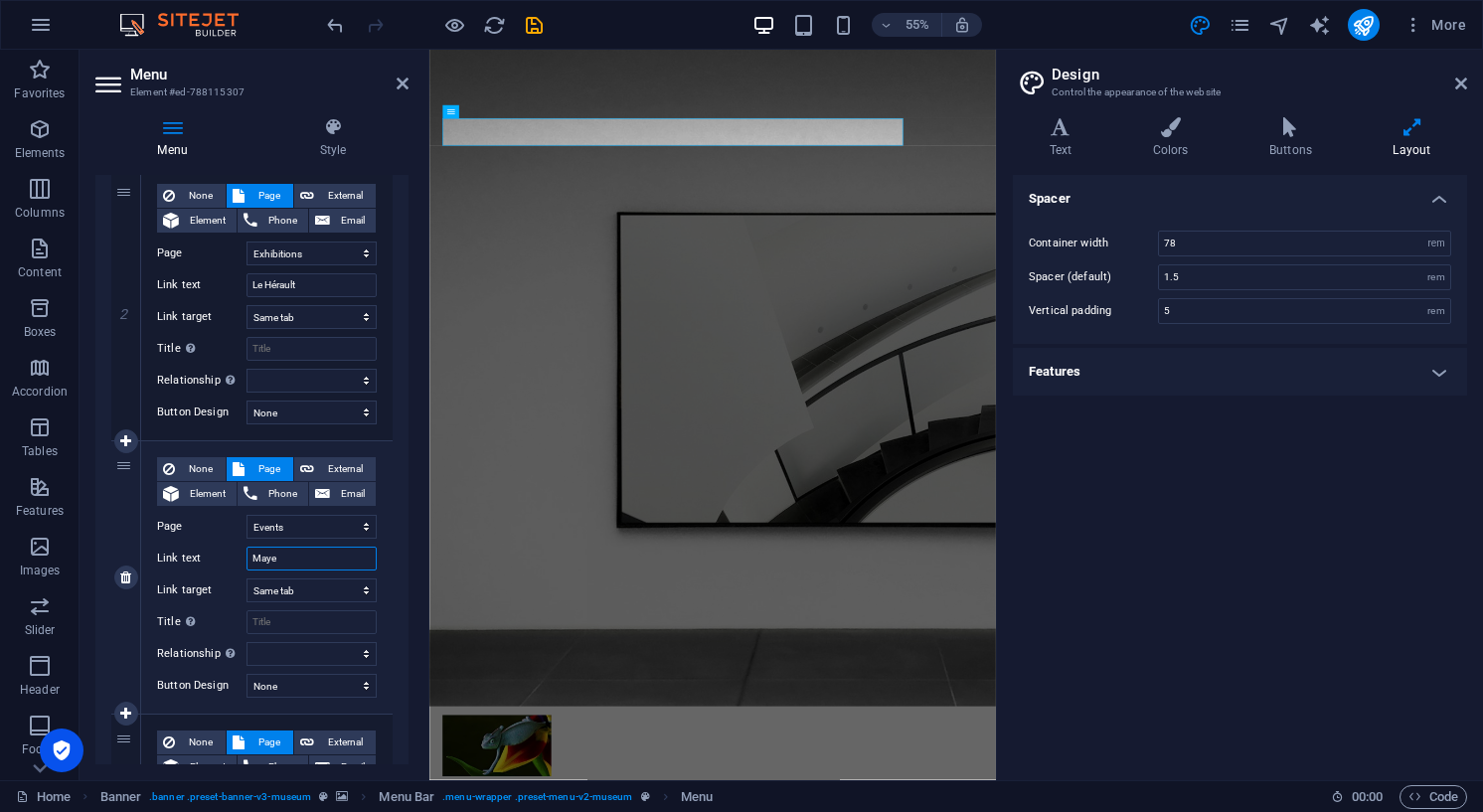 select 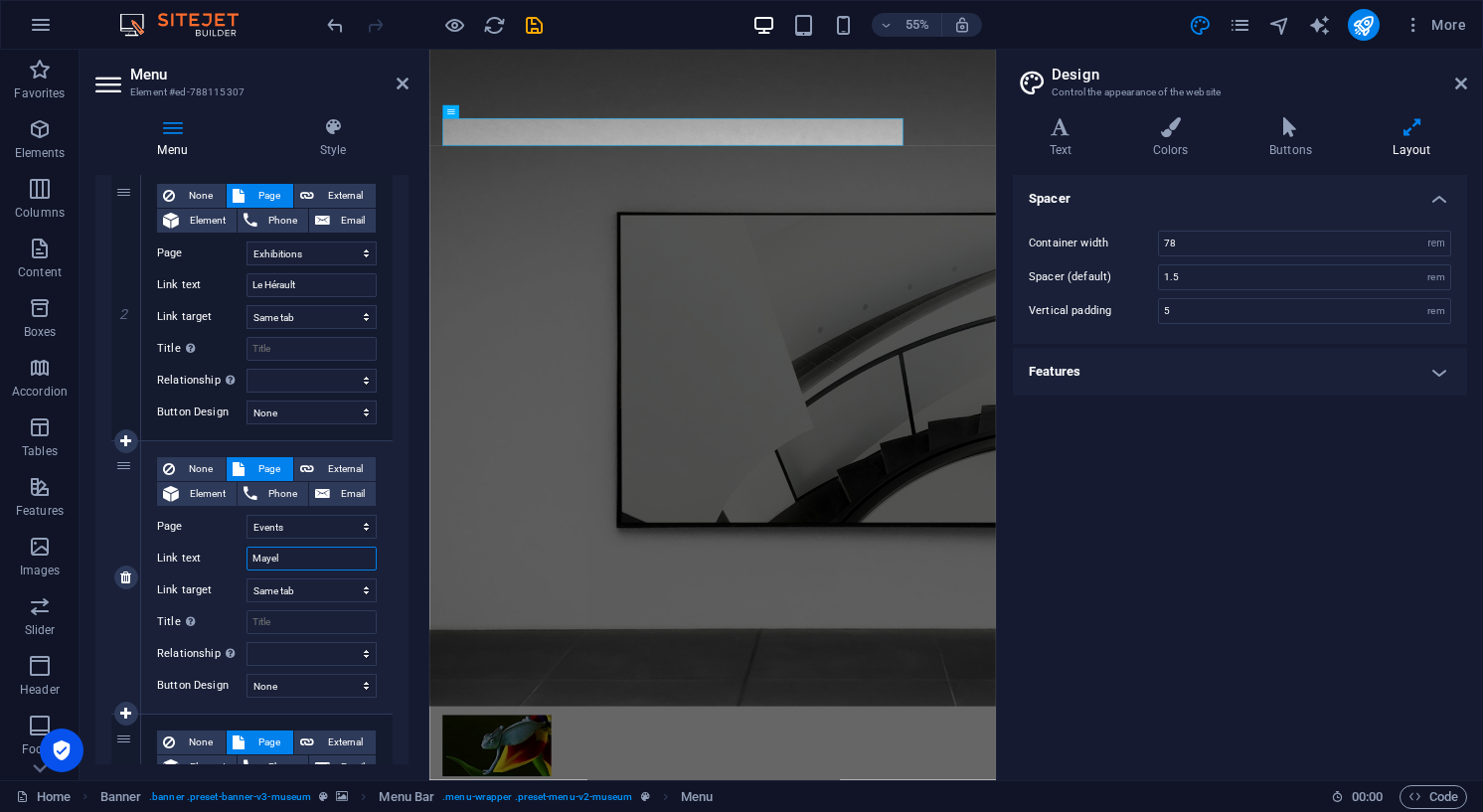 type on "Mayele" 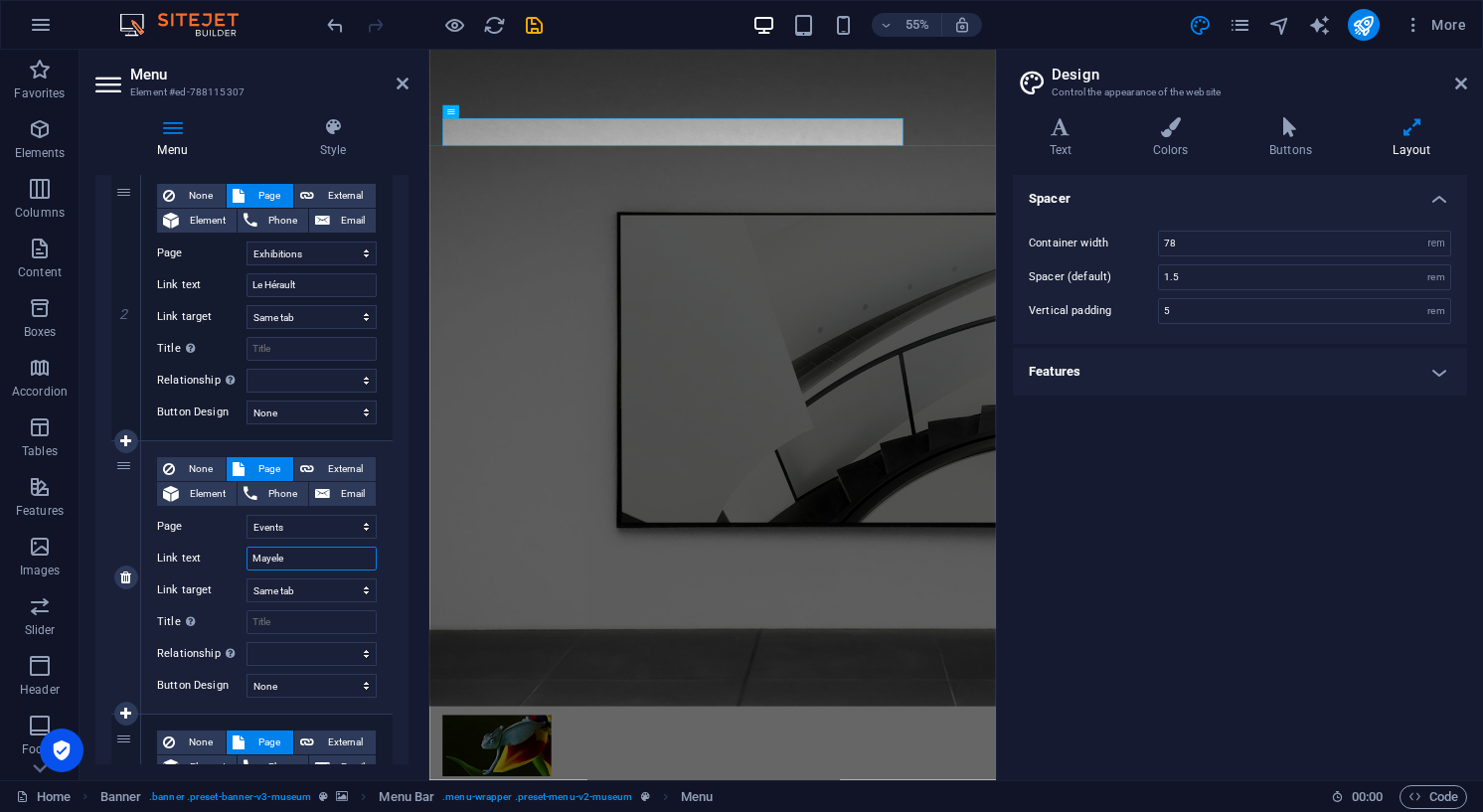 select 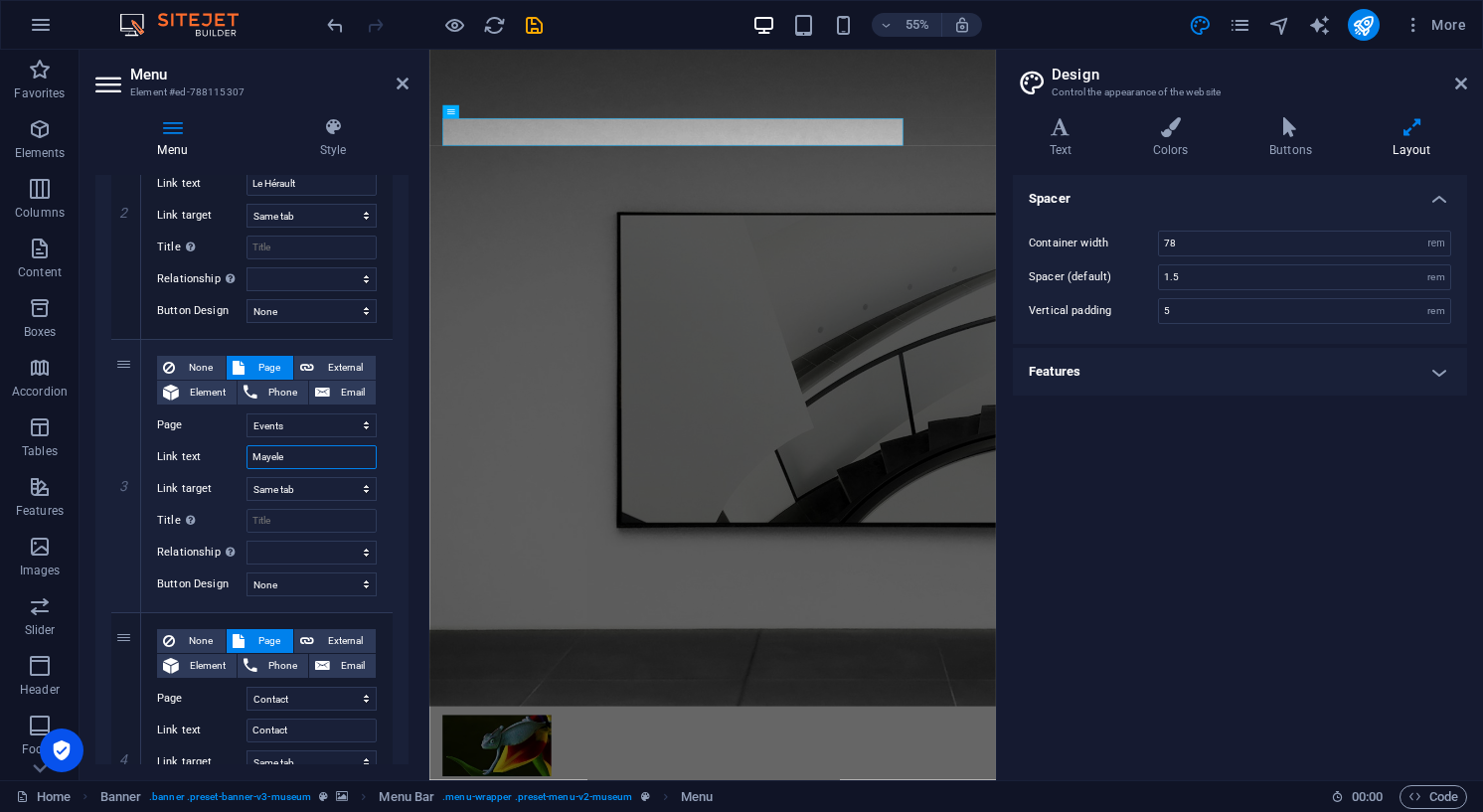 scroll, scrollTop: 569, scrollLeft: 0, axis: vertical 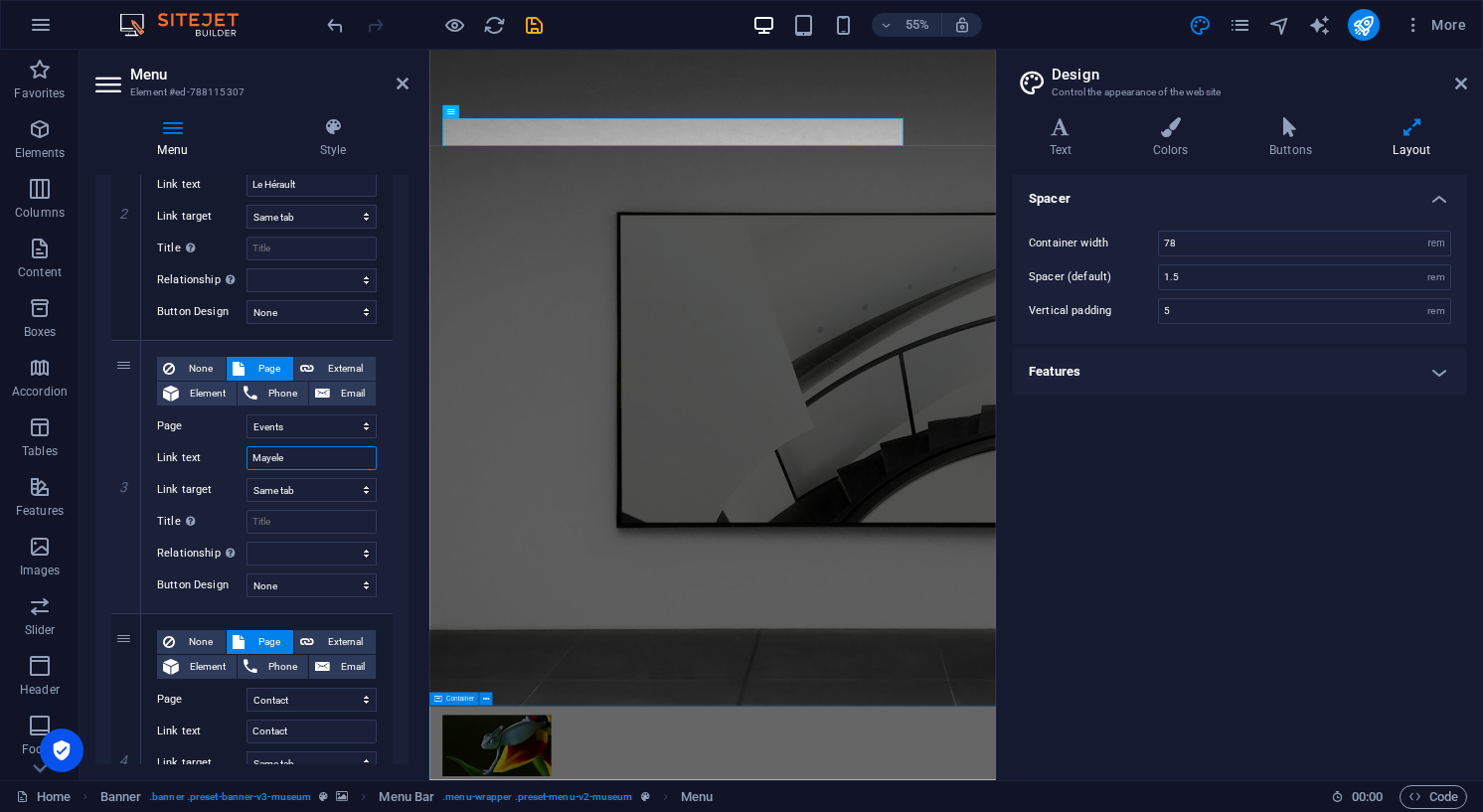 type on "Mayele" 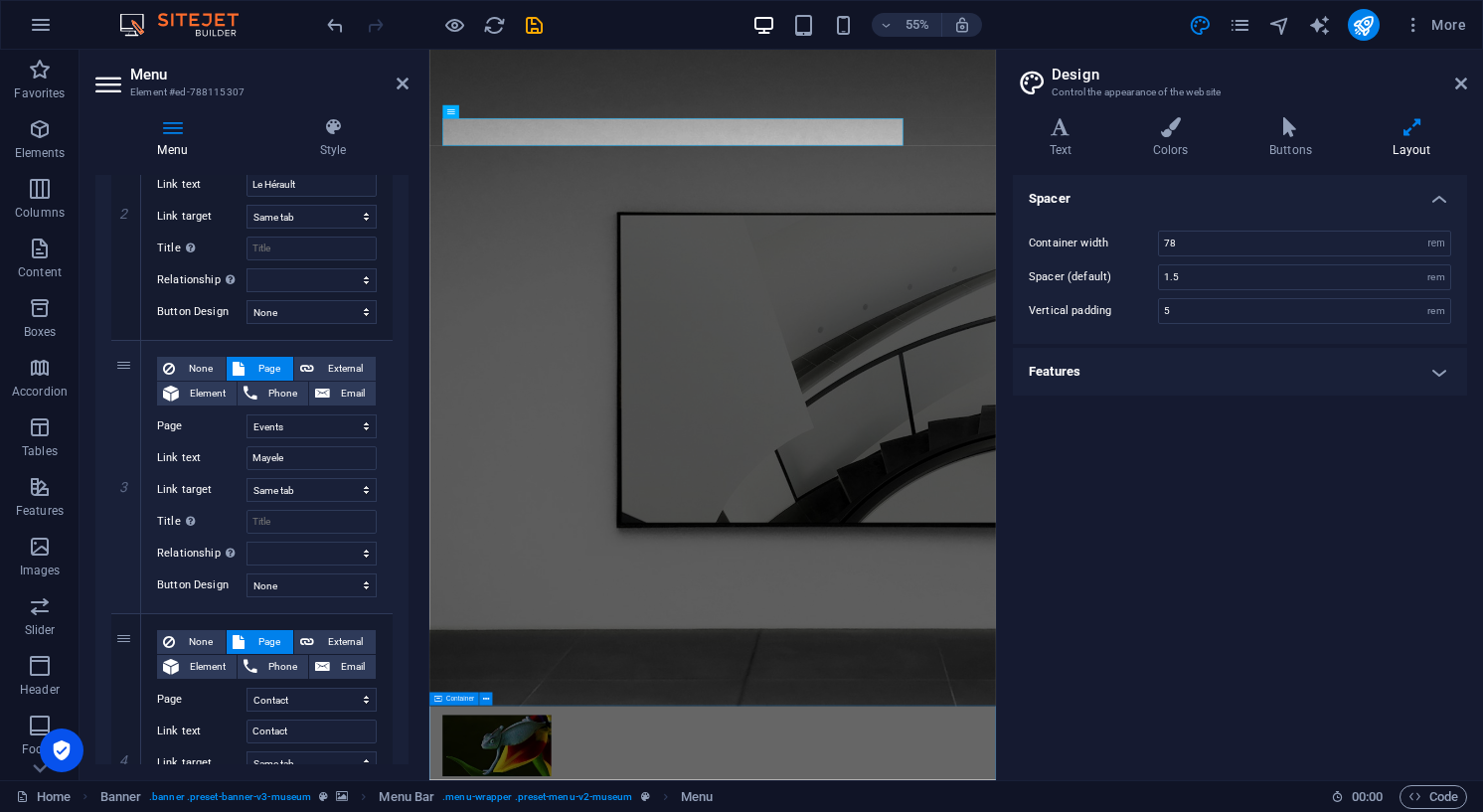 click on "Upcoming Exhibitions [DATE] Artistic View Lorem ipsum dolor sit amet, consectetur adipiscing elit, sed do eiusmod tempor incididunt ut labore [DATE] Modern Artists Lorem ipsum dolor sit amet, consectetur adipiscing elit, sed do eiusmod tempor incididunt ut labore [DATE] Art and Music Lorem ipsum dolor sit amet, consectetur adipiscing elit, sed do eiusmod tempor incididunt ut labore [DATE] Making New Era Lorem ipsum dolor sit amet, consectetur adipiscing elit, sed do eiusmod tempor incididunt ut labore [DATE] The Evolution of Painting Lorem ipsum dolor sit amet, consectetur adipiscing elit, sed do eiusmod tempor incididunt ut labore [DATE] Classical Art Lorem ipsum dolor sit amet, consectetur adipiscing elit, sed do eiusmod tempor incididunt ut labore  Vorherige Nächste" at bounding box center [944, 4828] 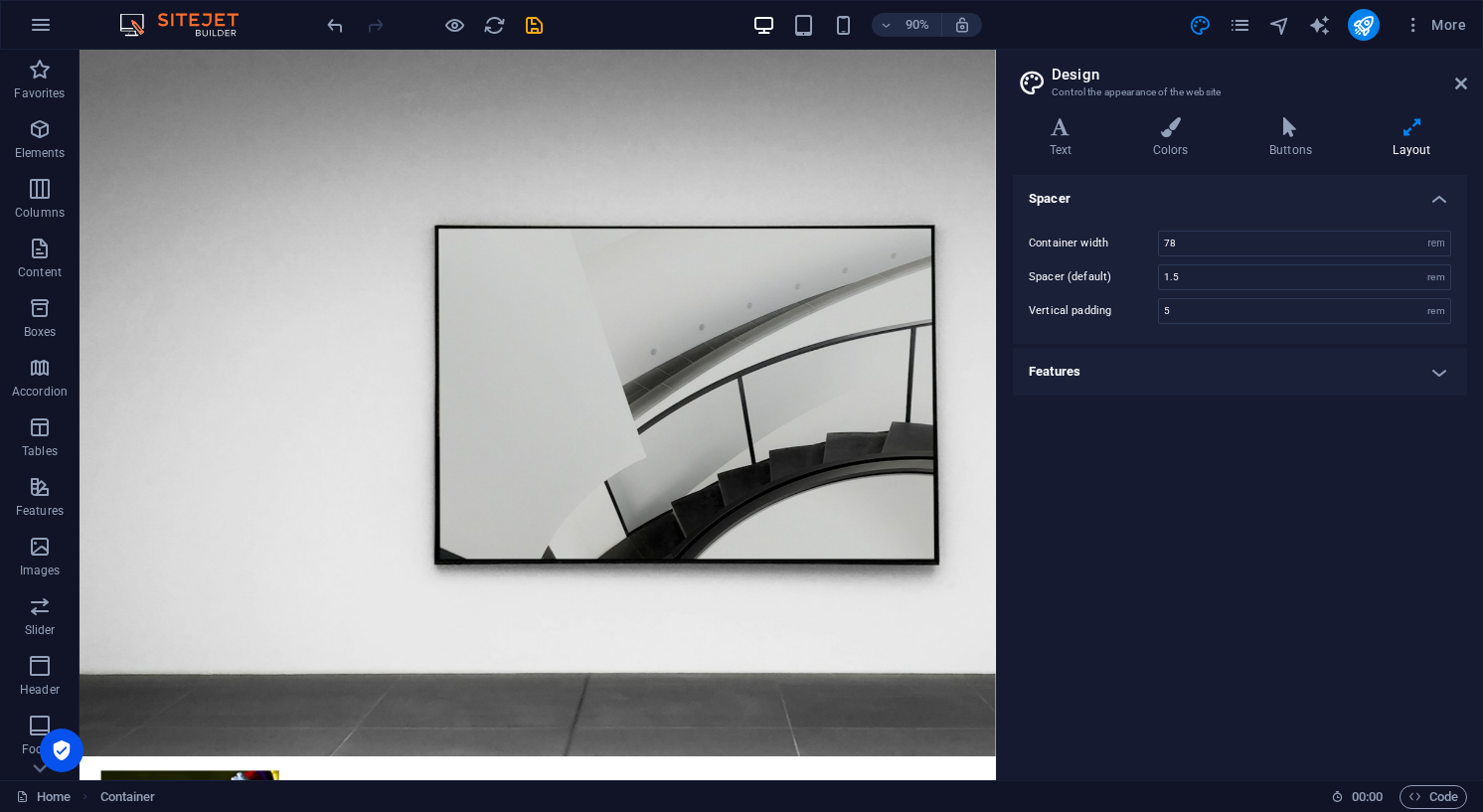 scroll, scrollTop: 0, scrollLeft: 0, axis: both 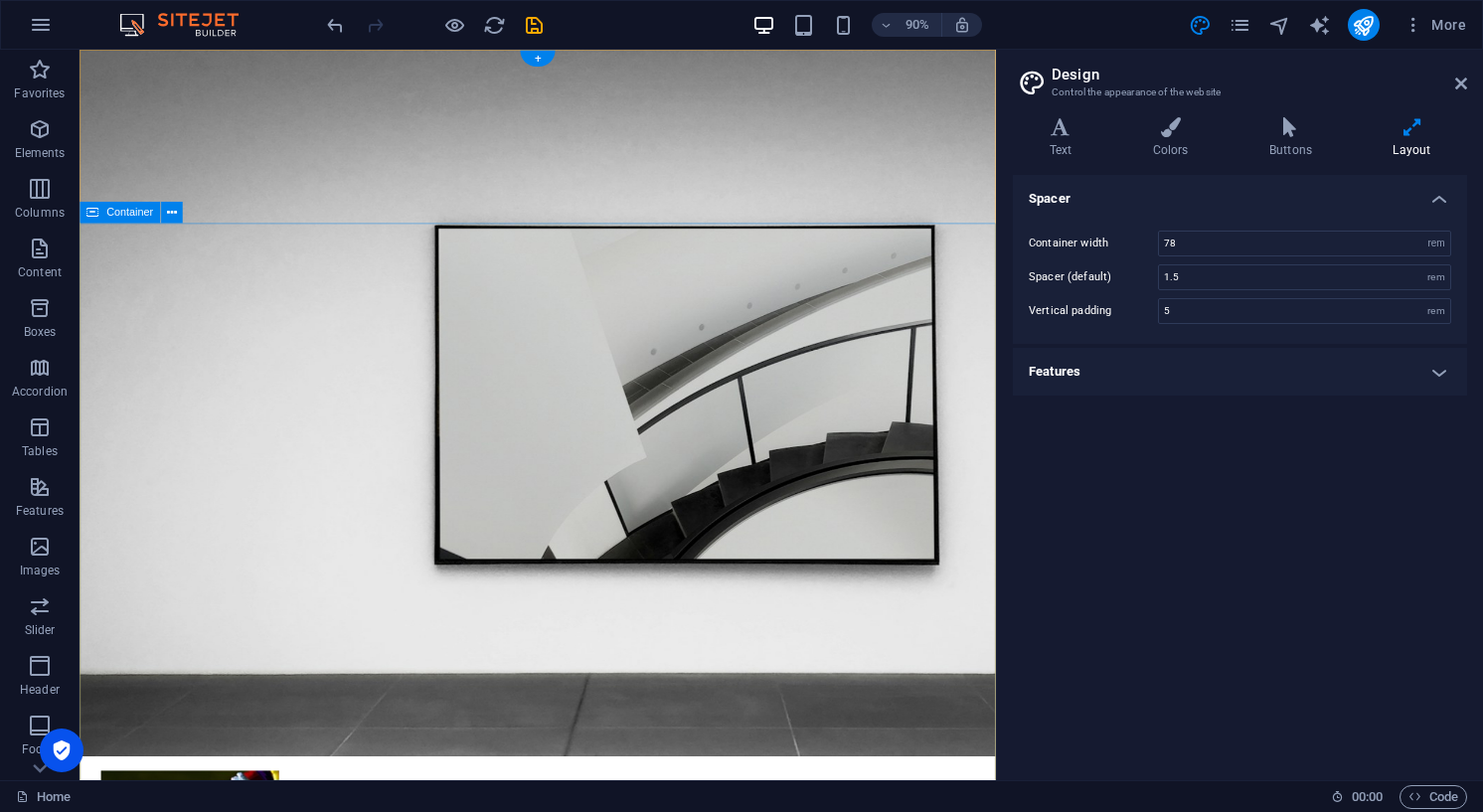 click on "Inchi Yetu Chers visiteurs … bonjour, Vous êtes bien sur la page d’introduction de votre site INCHI YETU. Ce dernier a vu le jour en 2002. Depuis, il n’a cessé de grandir . Si nous en sommes arrivés là, c’est grâce à vous tous ! De fait, vous avez retrouvé vos anciennes photographies et c’est avec gentillesse que vous nous les avez confiées. Ce site est donc le vôtre. Mais nous n’allons pas nous arrêter là. Nous restons persuadés que vos armoires, votre cave ou votre [PERSON_NAME] recèlent encore beaucoup de trésors. Pensez à les partager pour le bonheur de tous. Si c’est à cause d’un problème technique que vous hésitez, vous pouvez nous contacter et c’est avec plaisir que nous vous aiderons. C’est uniquement grâce à votre contribution qu’INCHI YETU continuera à se développer. Vous êtes donc indispensables à l’évolution du site. Explore" at bounding box center [588, 1319] 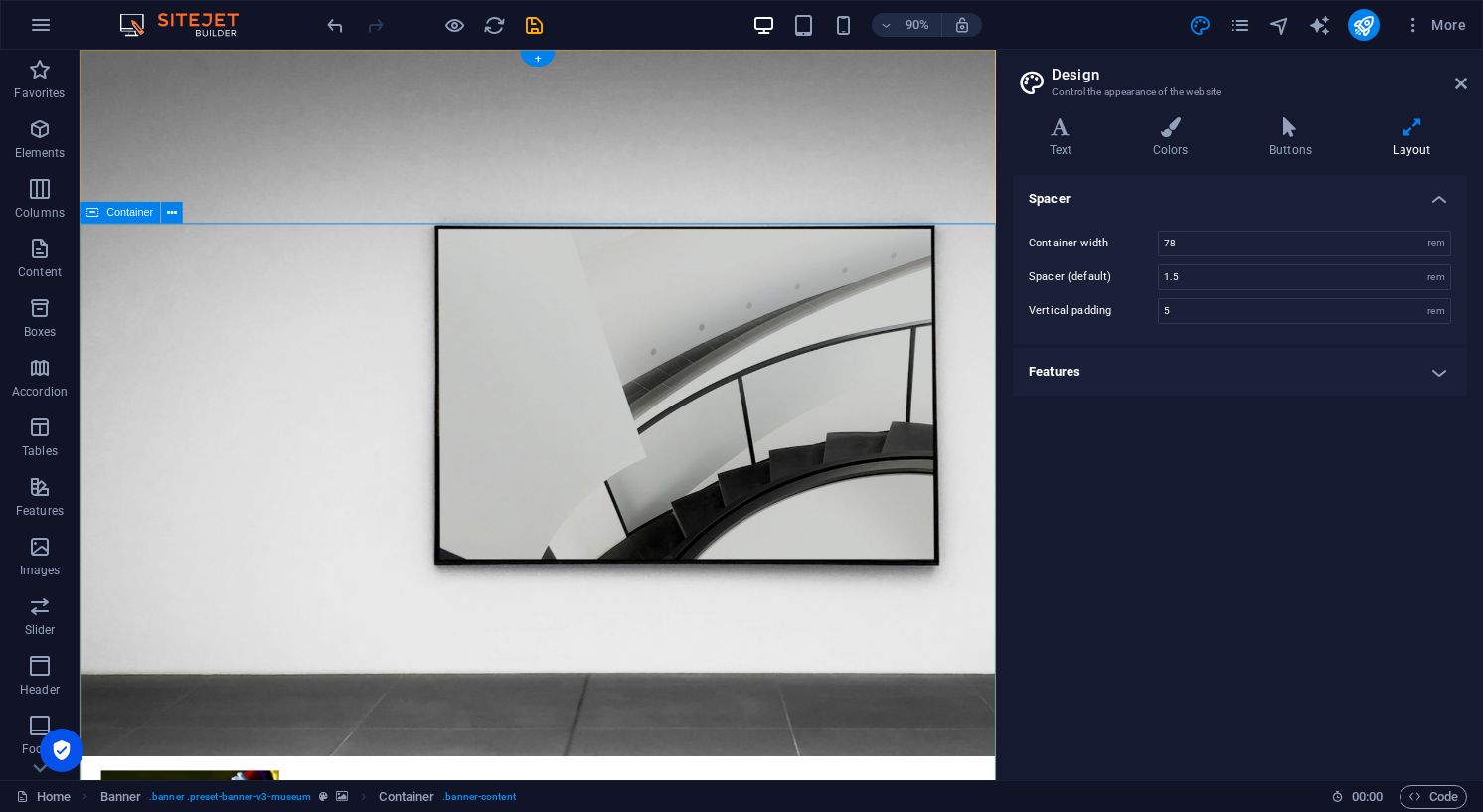 click on "Container" at bounding box center (129, 212) 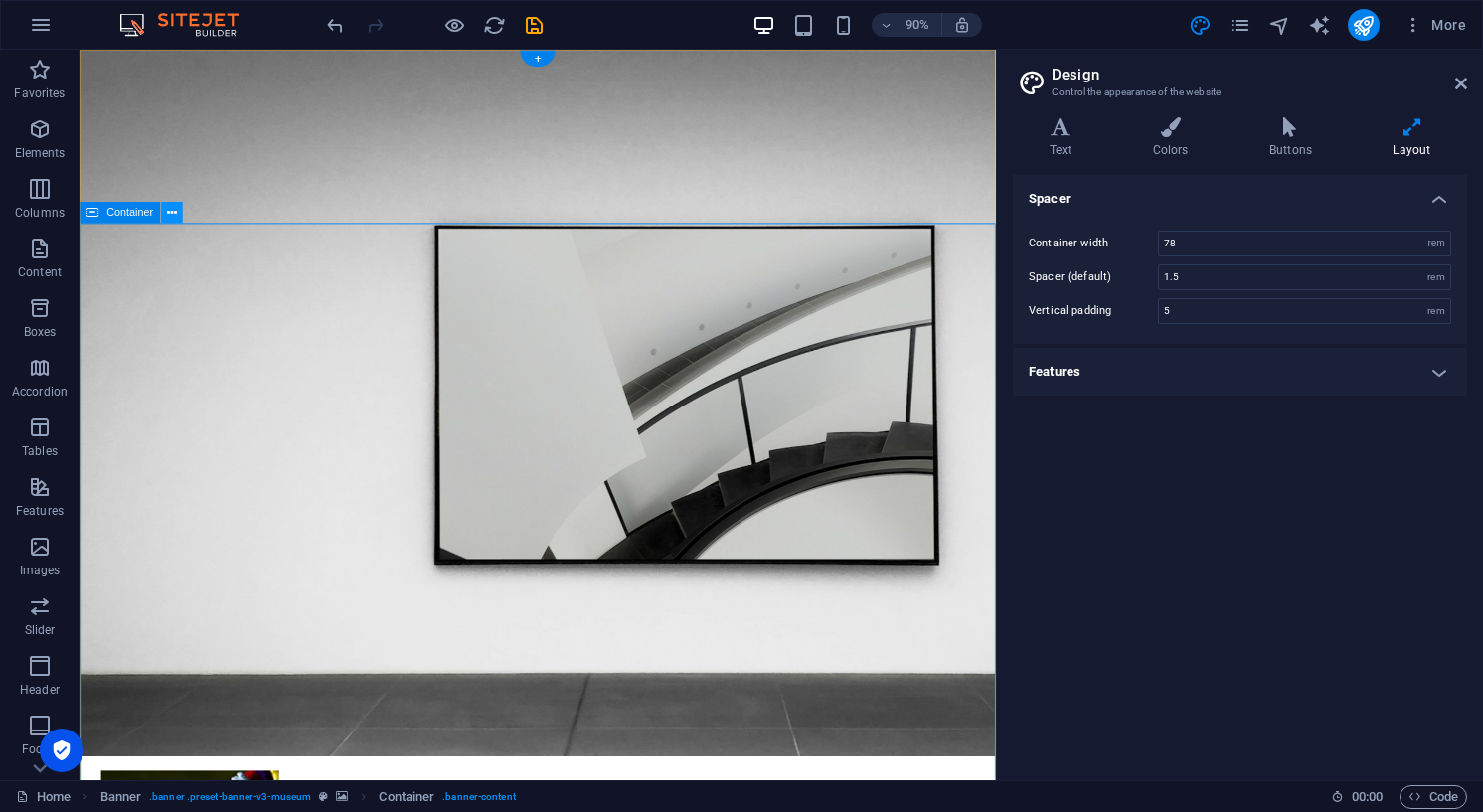 click at bounding box center [172, 212] 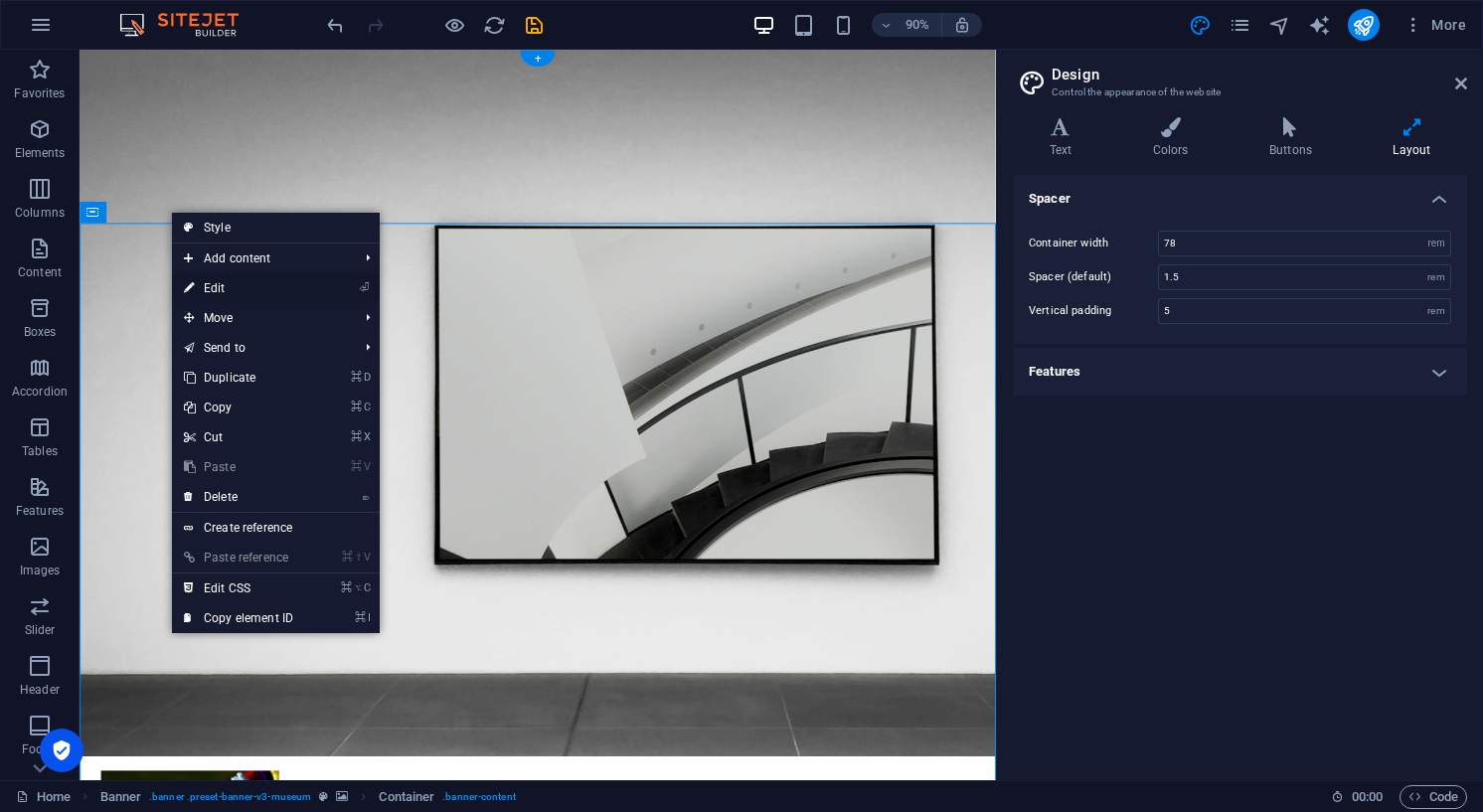 click on "⏎  Edit" at bounding box center (239, 288) 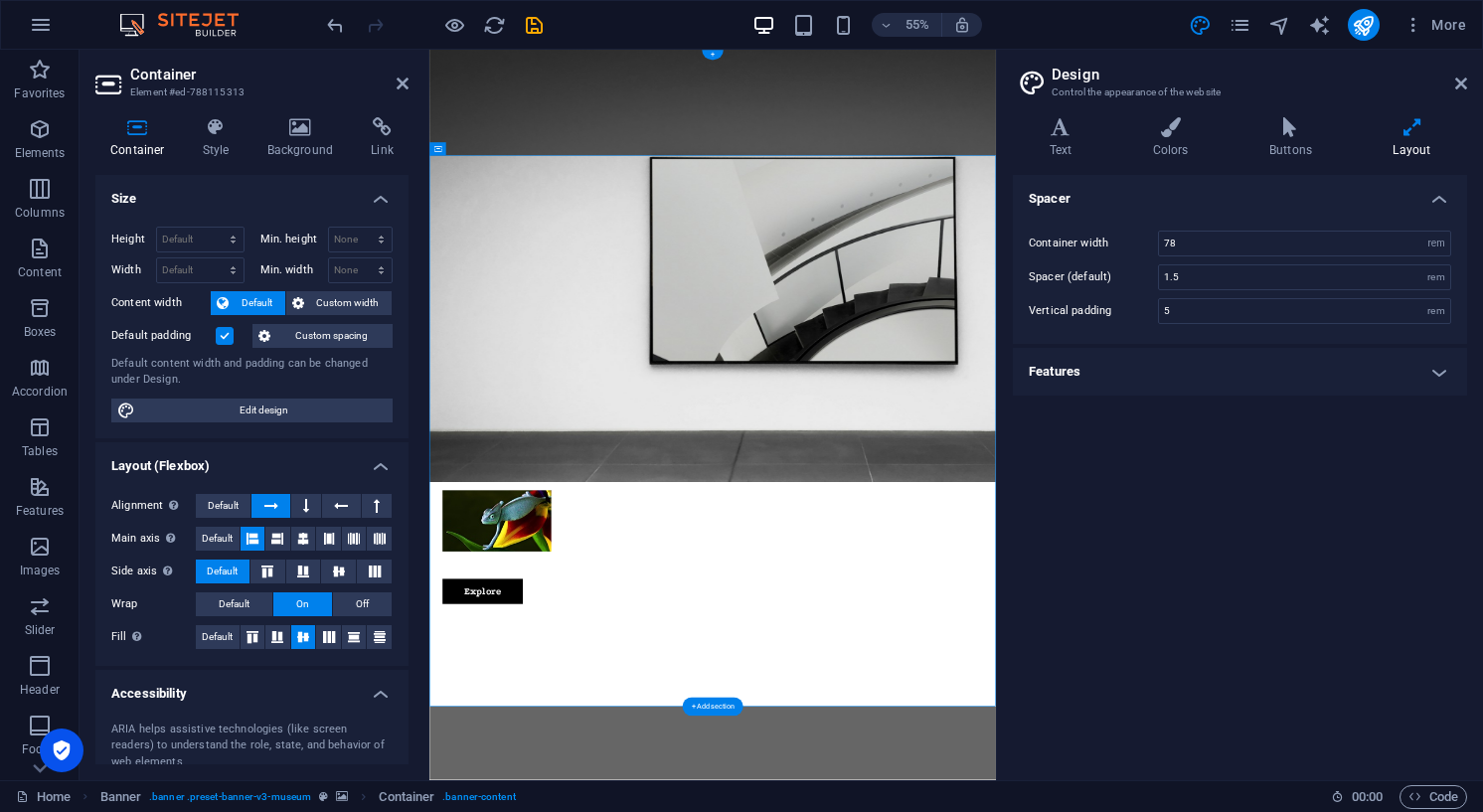 scroll, scrollTop: 0, scrollLeft: 0, axis: both 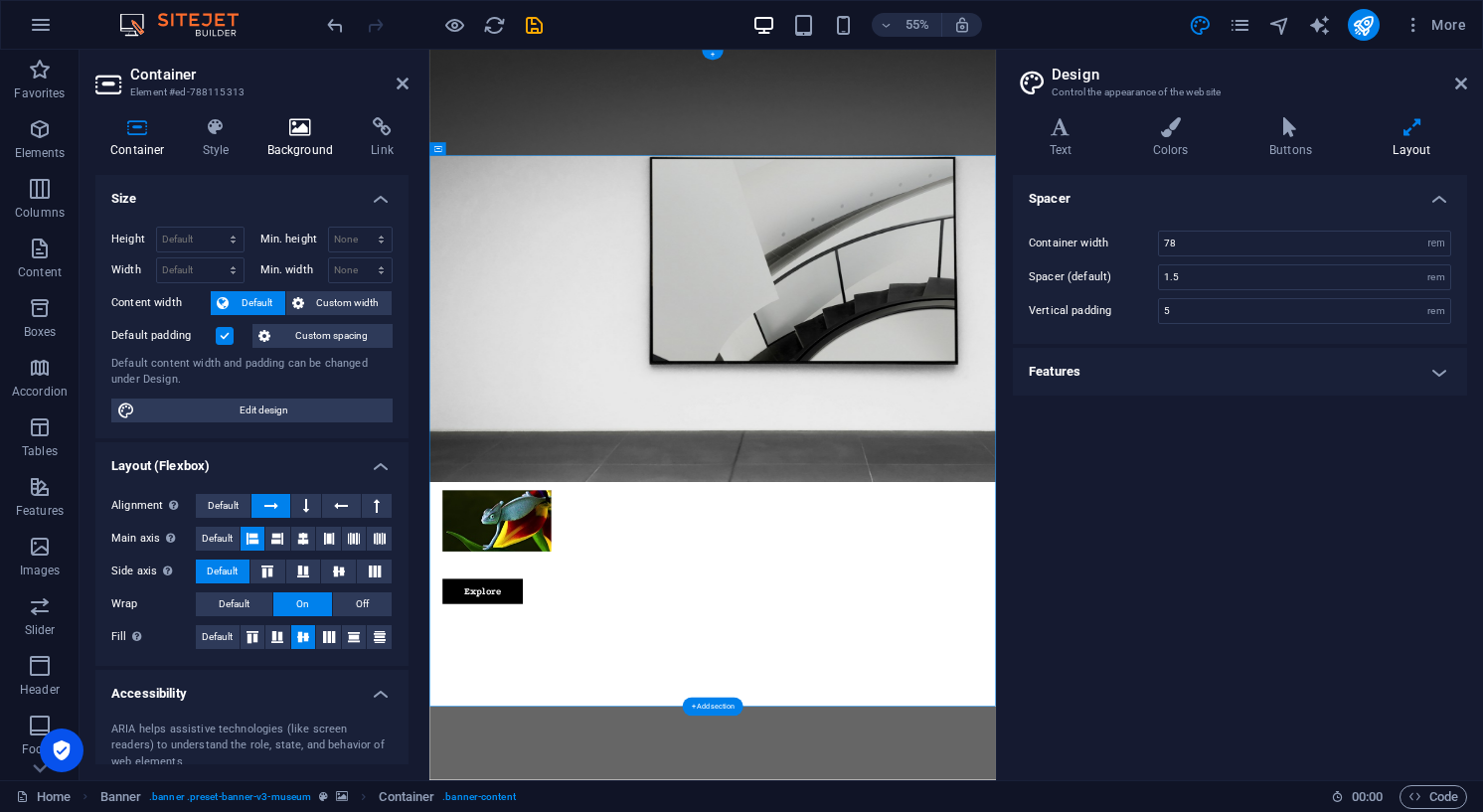 click at bounding box center (300, 127) 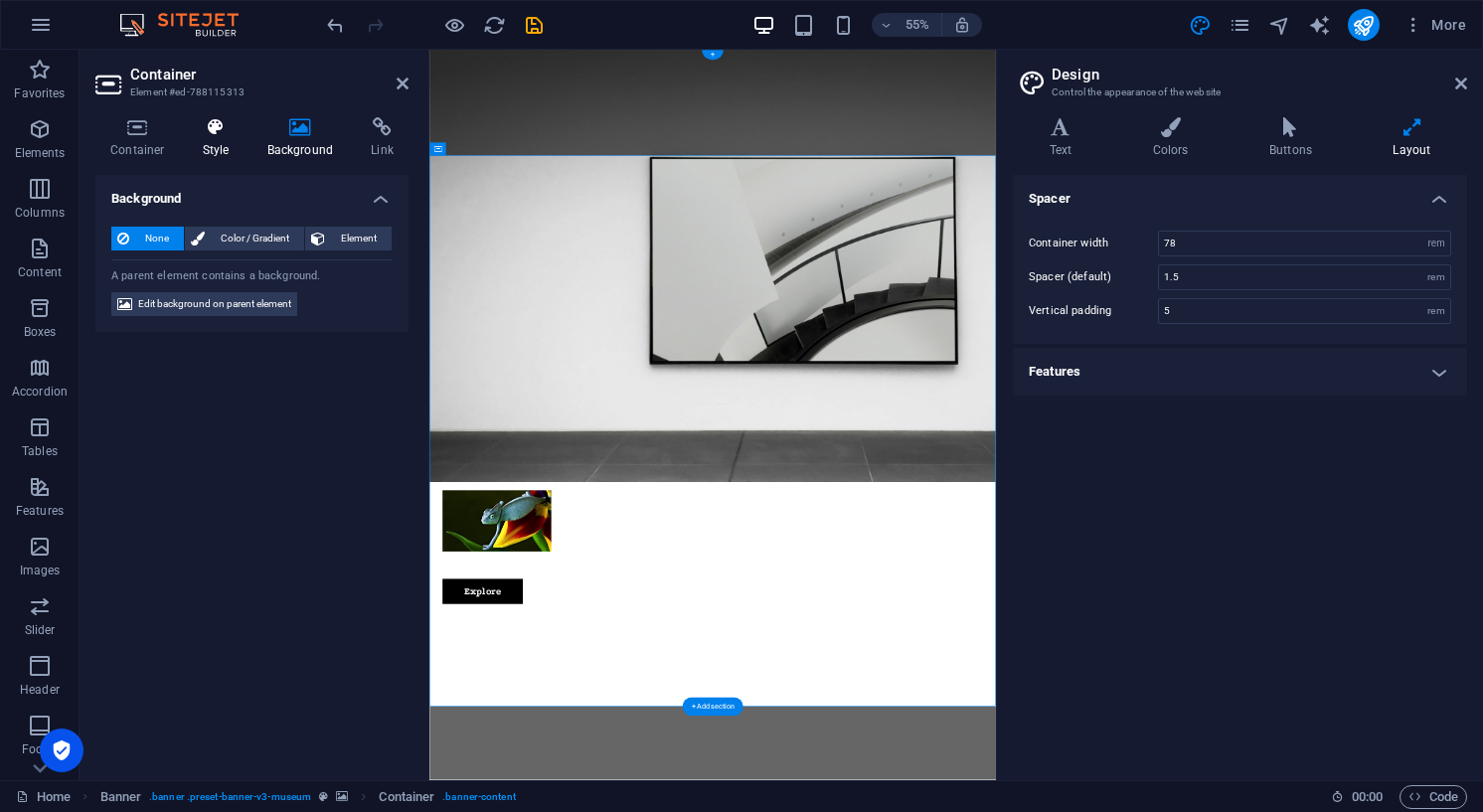 click at bounding box center [216, 127] 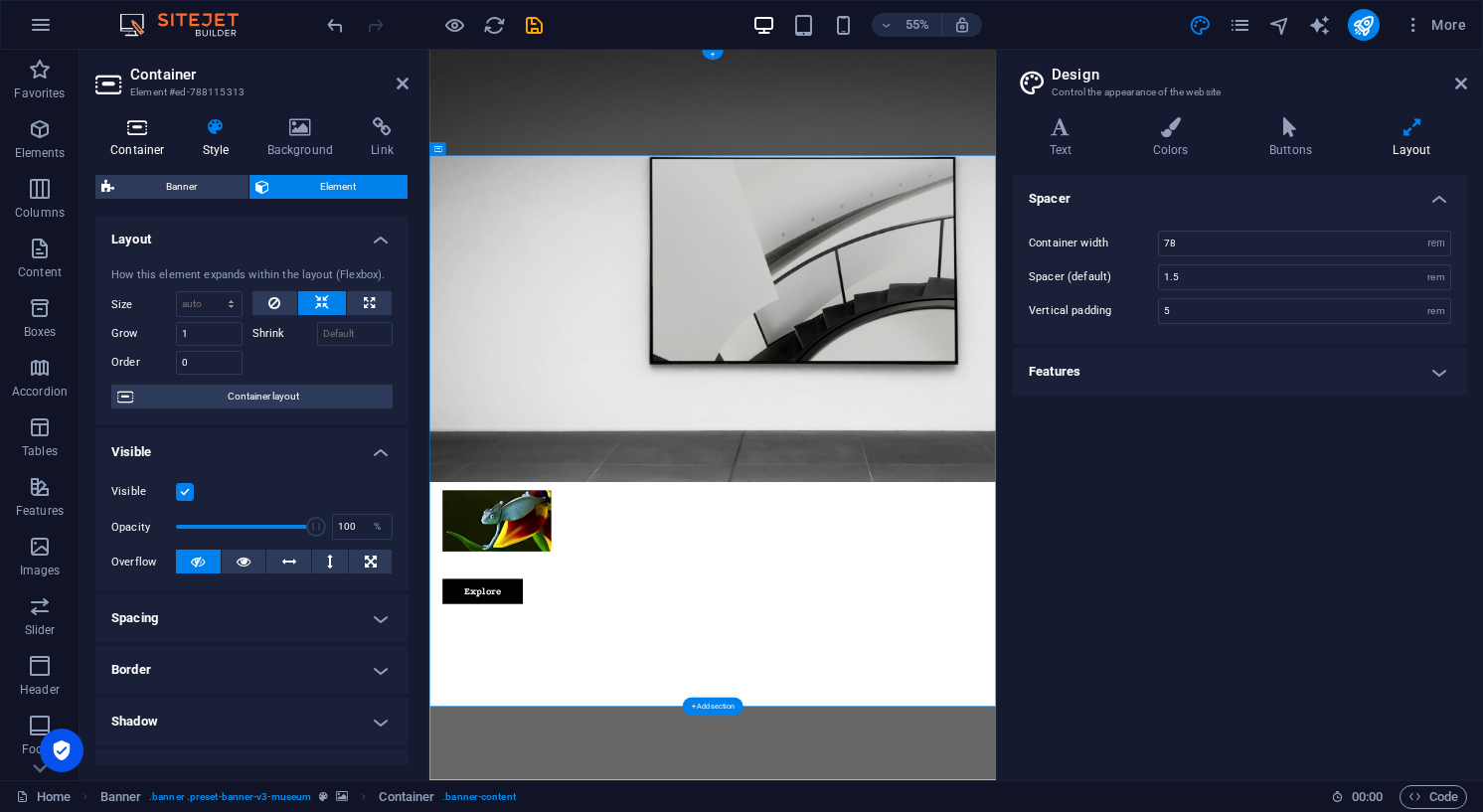 click at bounding box center (137, 127) 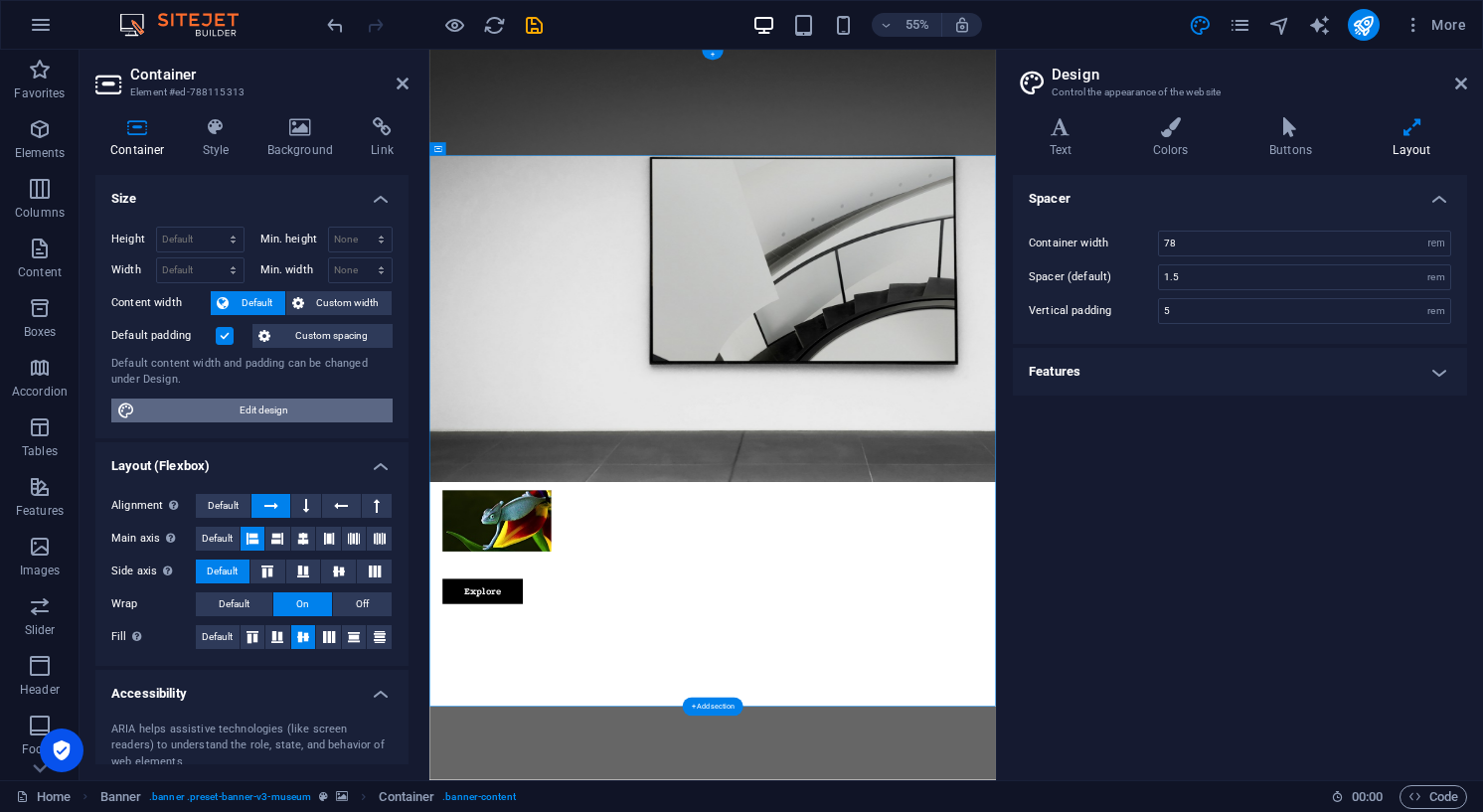 click on "Edit design" at bounding box center (263, 410) 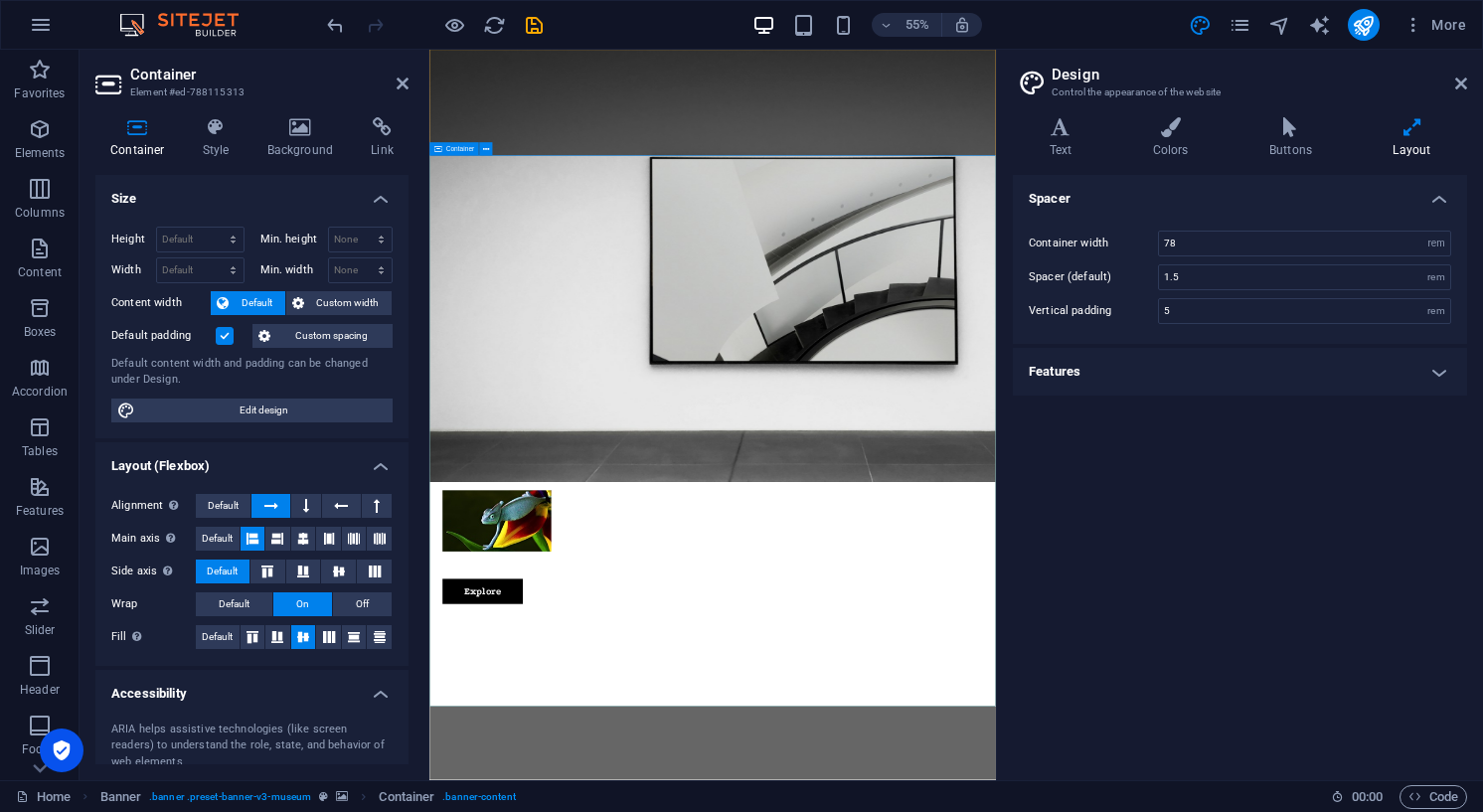 click on "Inchi Yetu Chers visiteurs … bonjour, Vous êtes bien sur la page d’introduction de votre site INCHI YETU. Ce dernier a vu le jour en 2002. Depuis, il n’a cessé de grandir . Si nous en sommes arrivés là, c’est grâce à vous tous ! De fait, vous avez retrouvé vos anciennes photographies et c’est avec gentillesse que vous nous les avez confiées. Ce site est donc le vôtre. Mais nous n’allons pas nous arrêter là. Nous restons persuadés que vos armoires, votre cave ou votre [PERSON_NAME] recèlent encore beaucoup de trésors. Pensez à les partager pour le bonheur de tous. Si c’est à cause d’un problème technique que vous hésitez, vous pouvez nous contacter et c’est avec plaisir que nous vous aiderons. C’est uniquement grâce à votre contribution qu’INCHI YETU continuera à se développer. Vous êtes donc indispensables à l’évolution du site. Explore" at bounding box center [944, 1319] 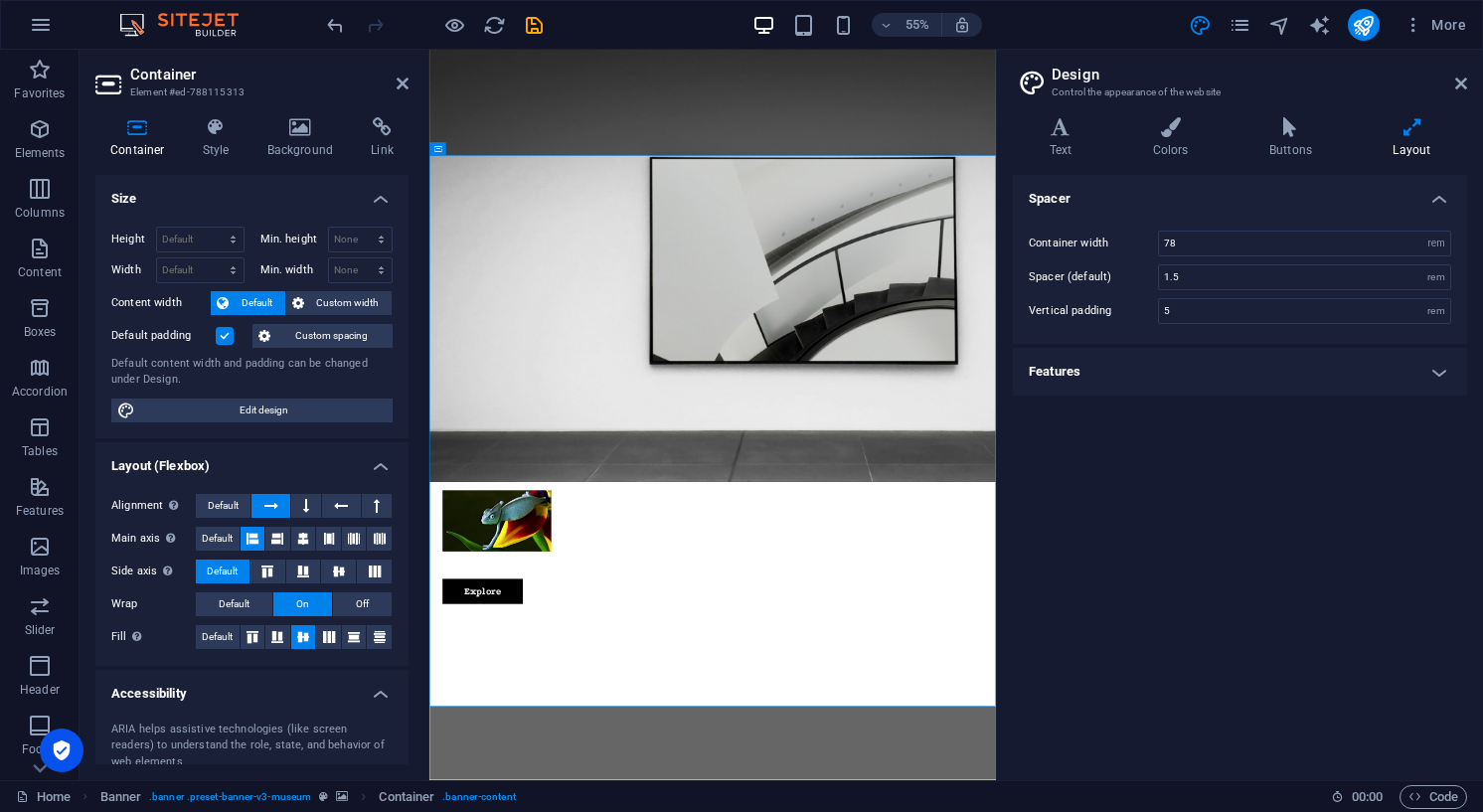 click on "Features" at bounding box center (1239, 372) 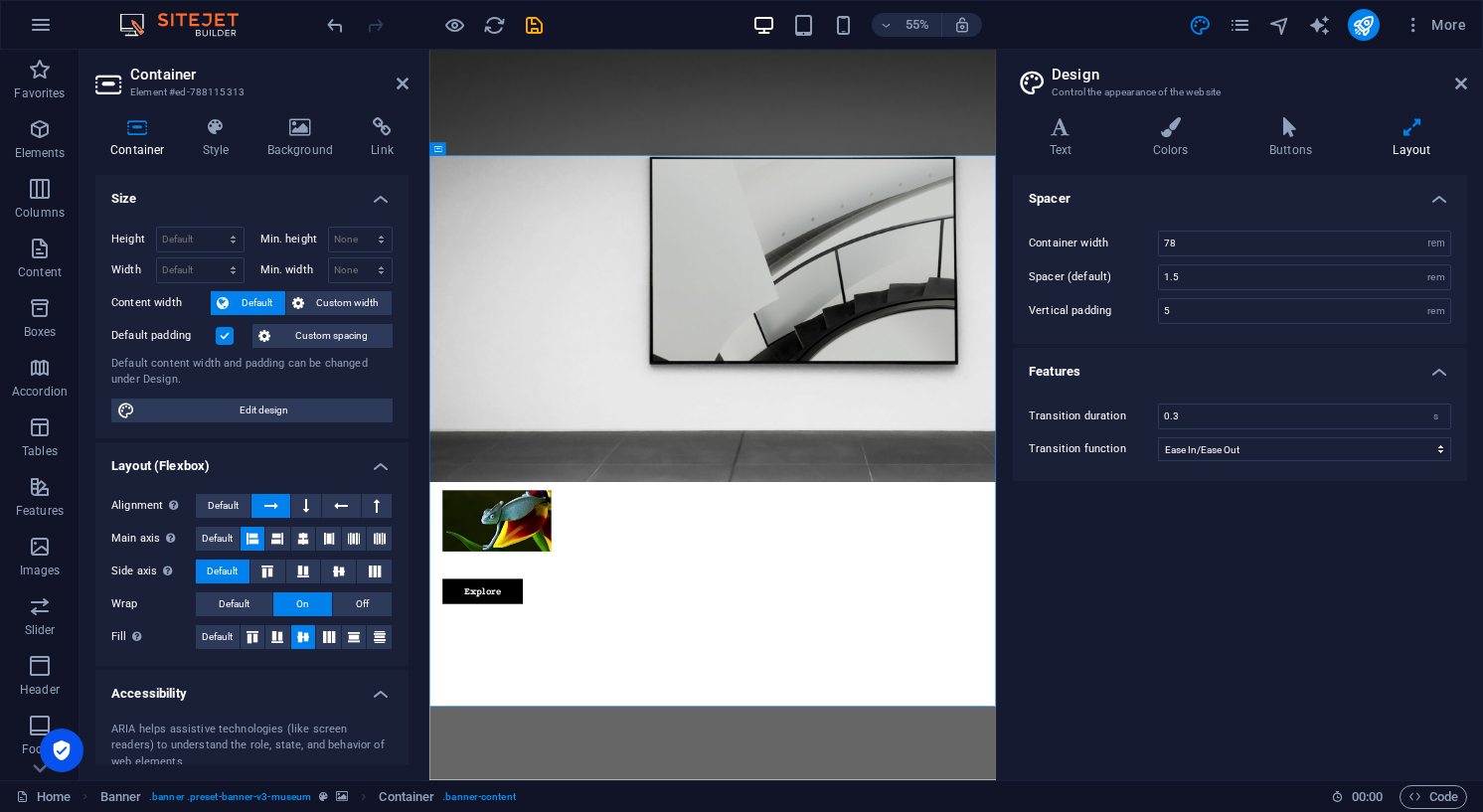 click at bounding box center (1411, 127) 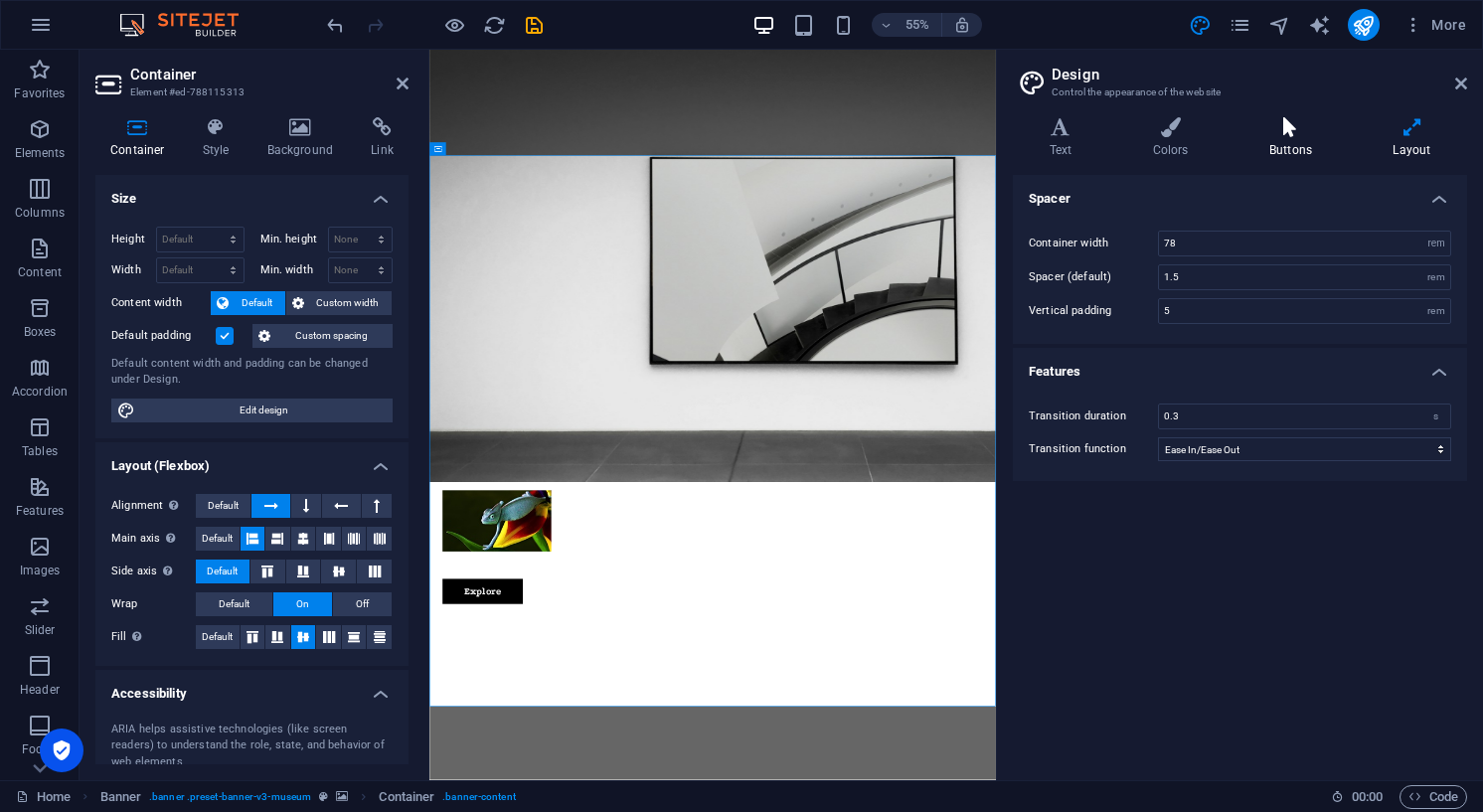 click at bounding box center (1290, 127) 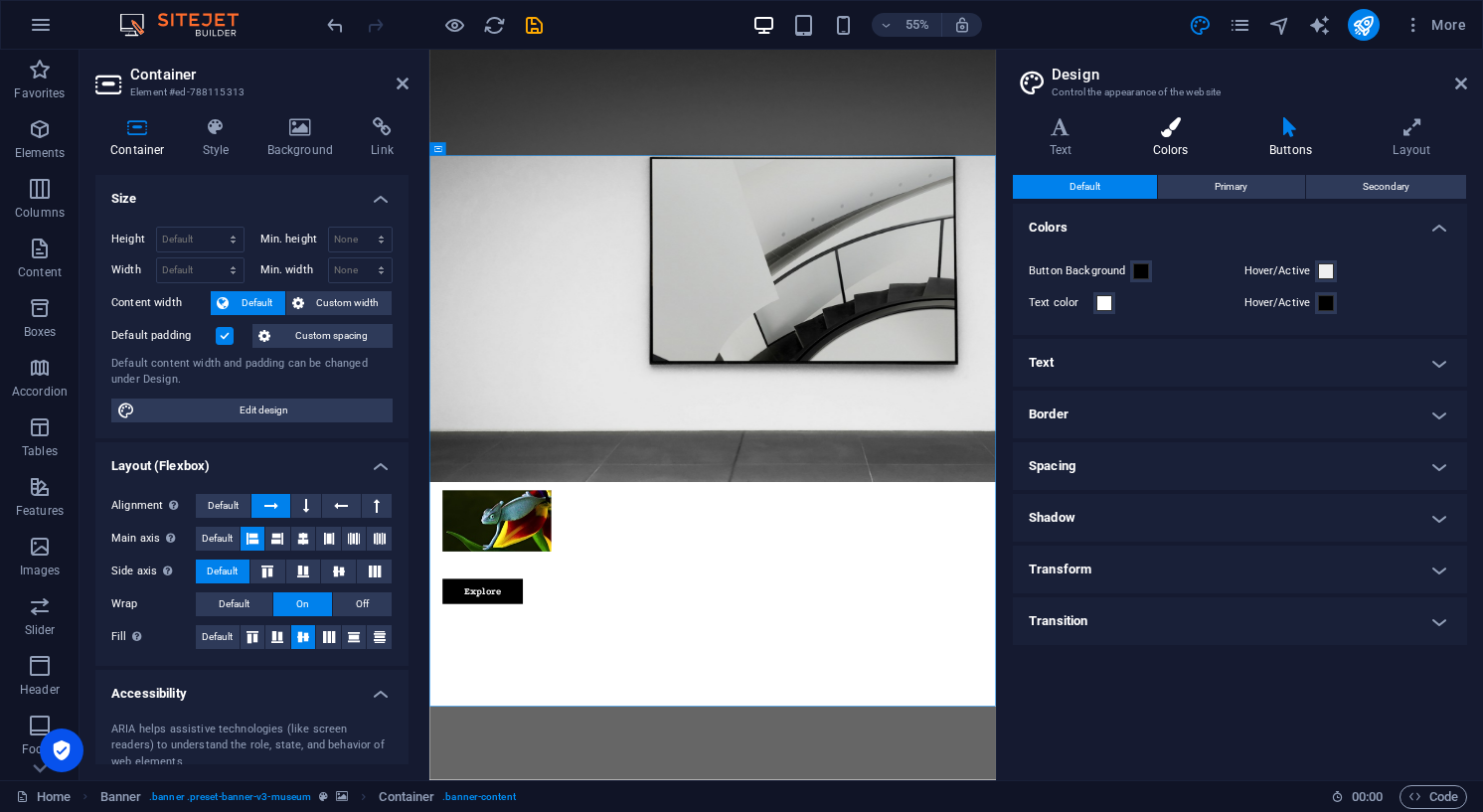 click at bounding box center (1170, 127) 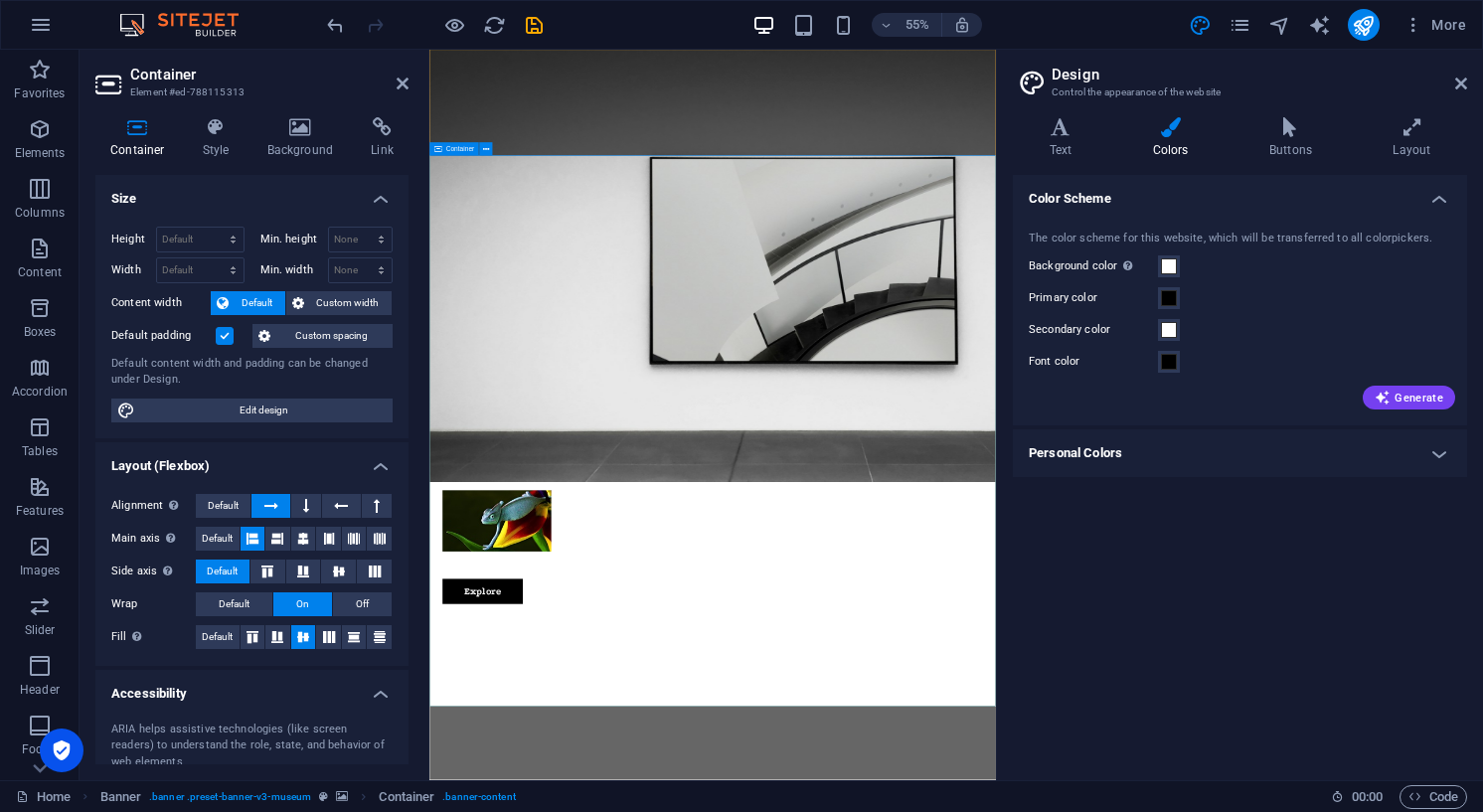 click on "Container" at bounding box center (460, 149) 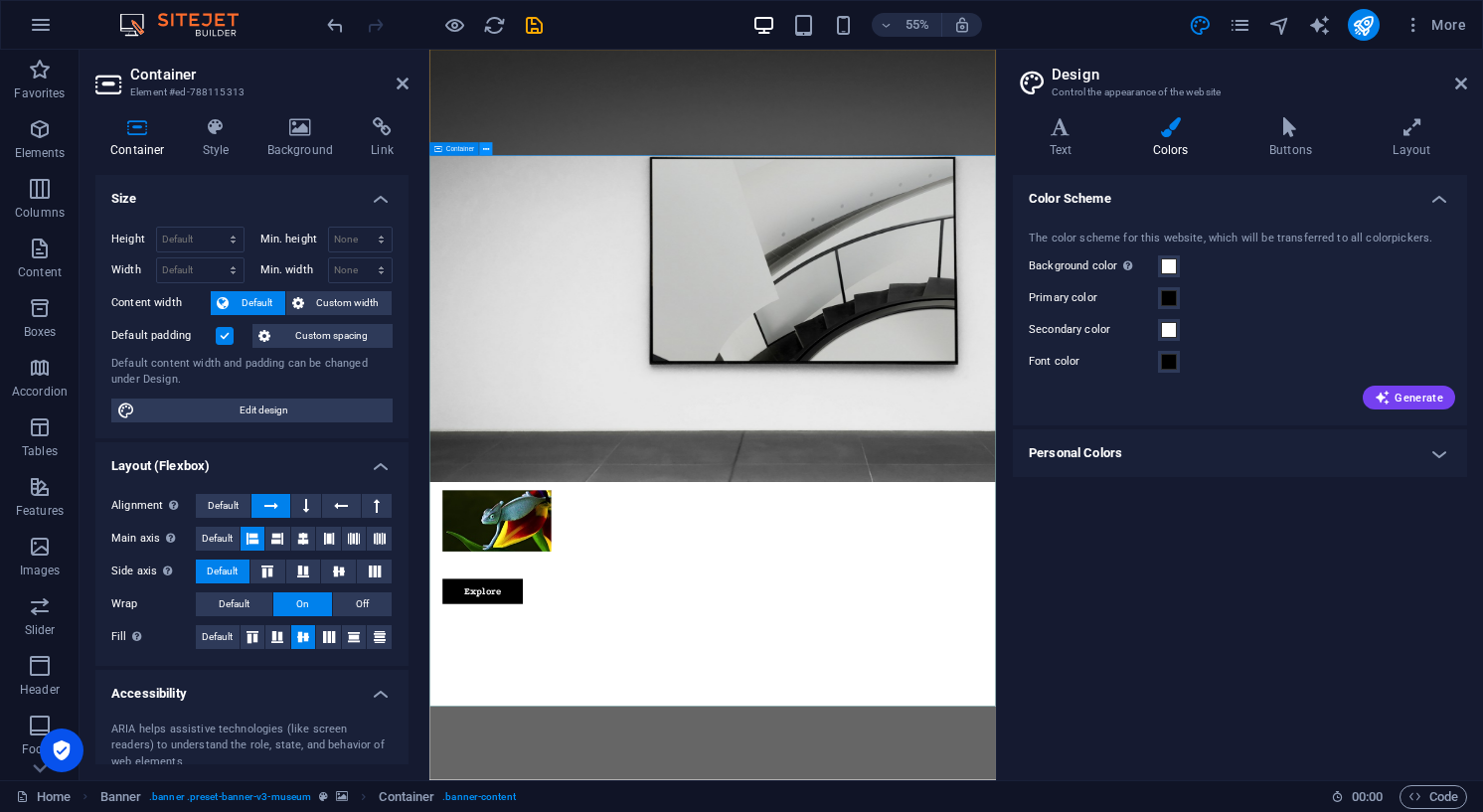 click at bounding box center [486, 149] 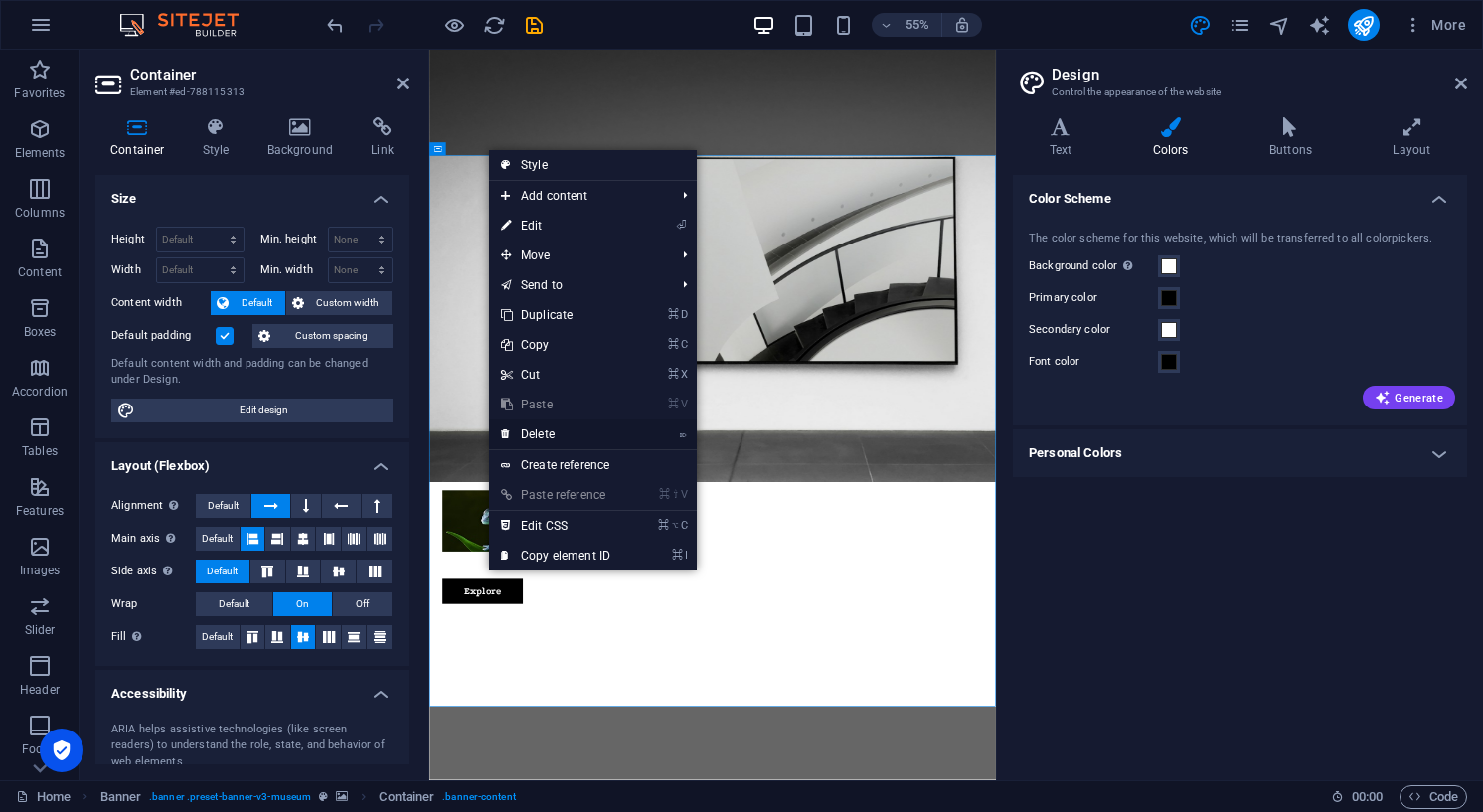 click on "⌦  Delete" at bounding box center (556, 434) 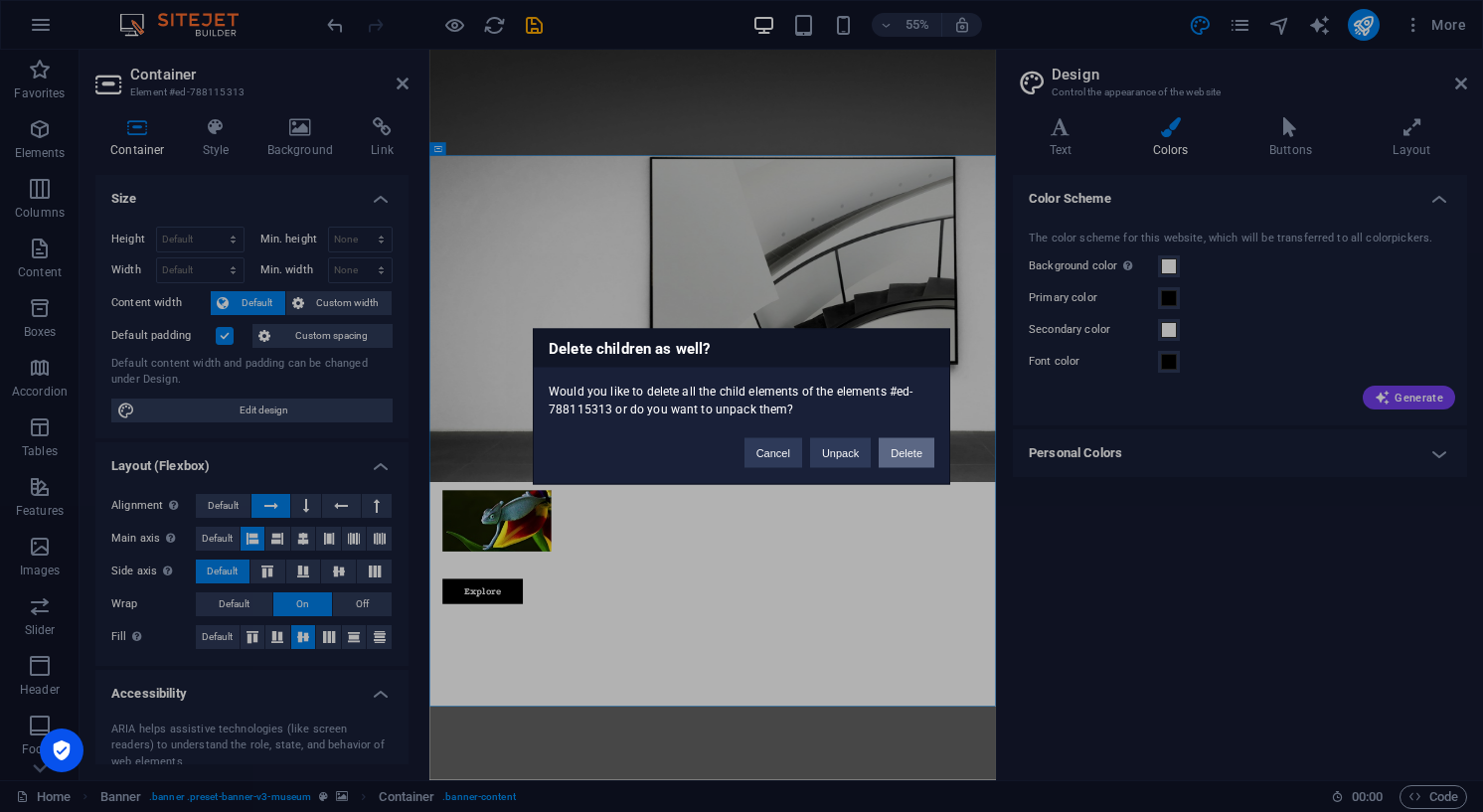 click on "Delete" at bounding box center [906, 452] 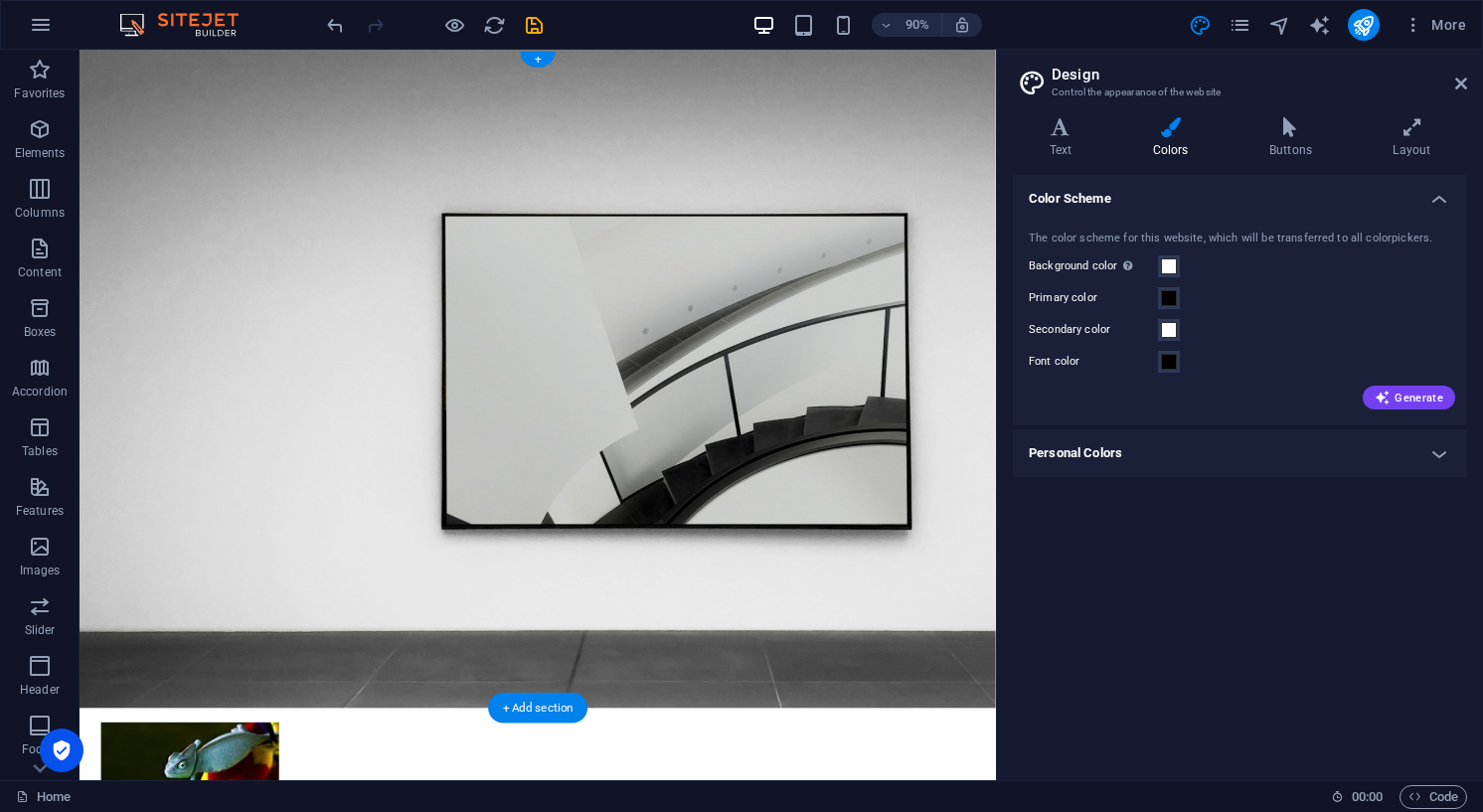 scroll, scrollTop: 0, scrollLeft: 0, axis: both 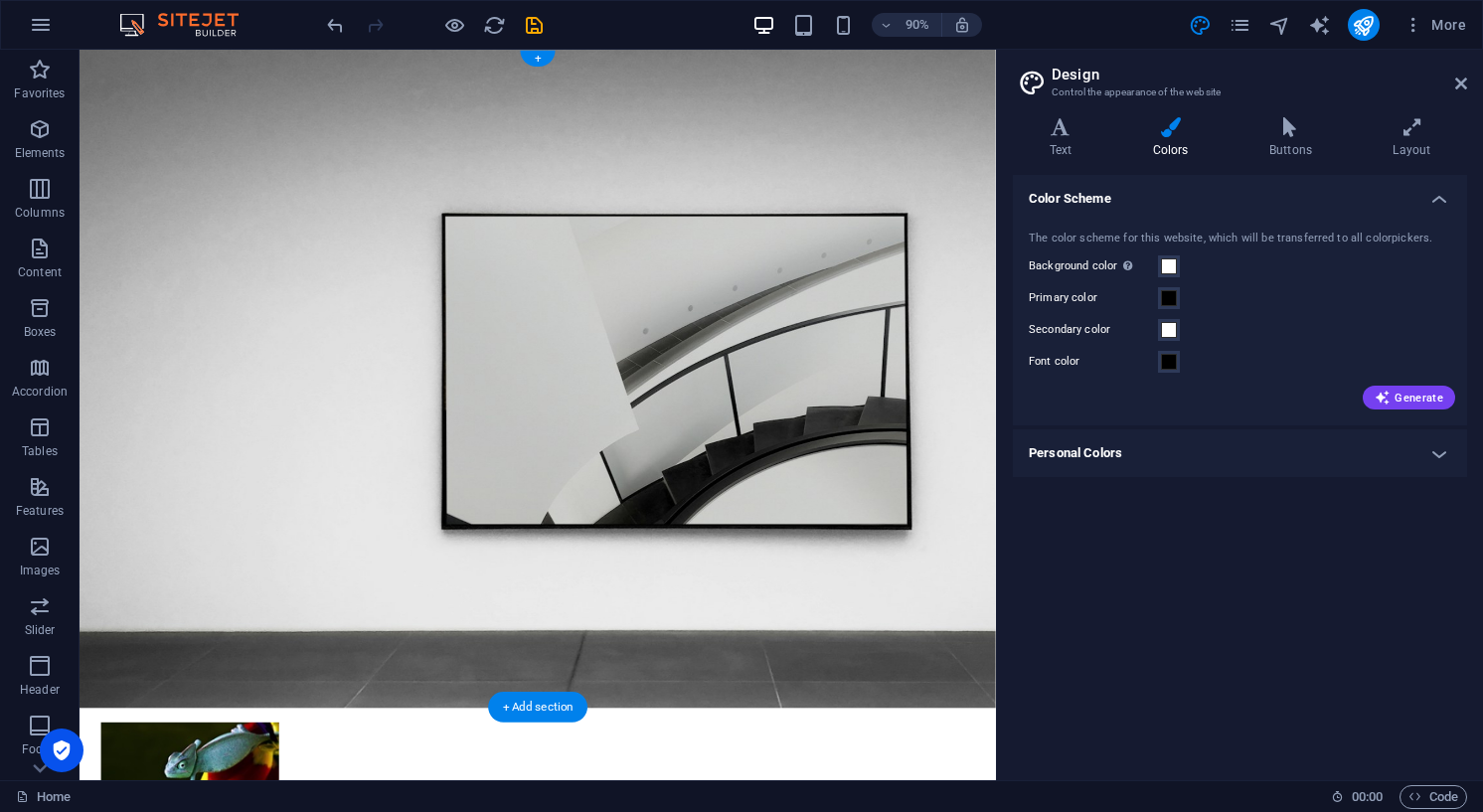 click at bounding box center (588, 415) 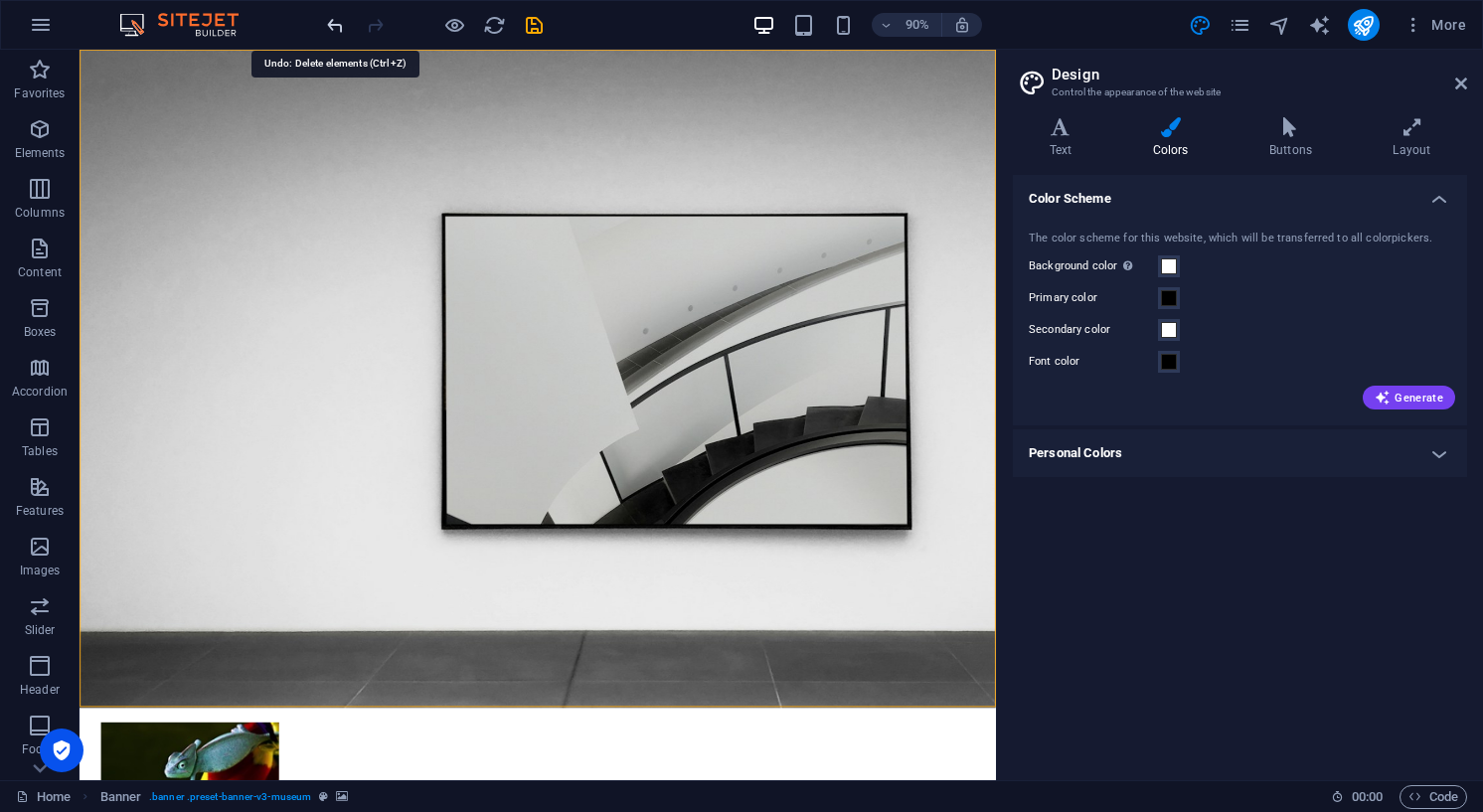 click at bounding box center [335, 25] 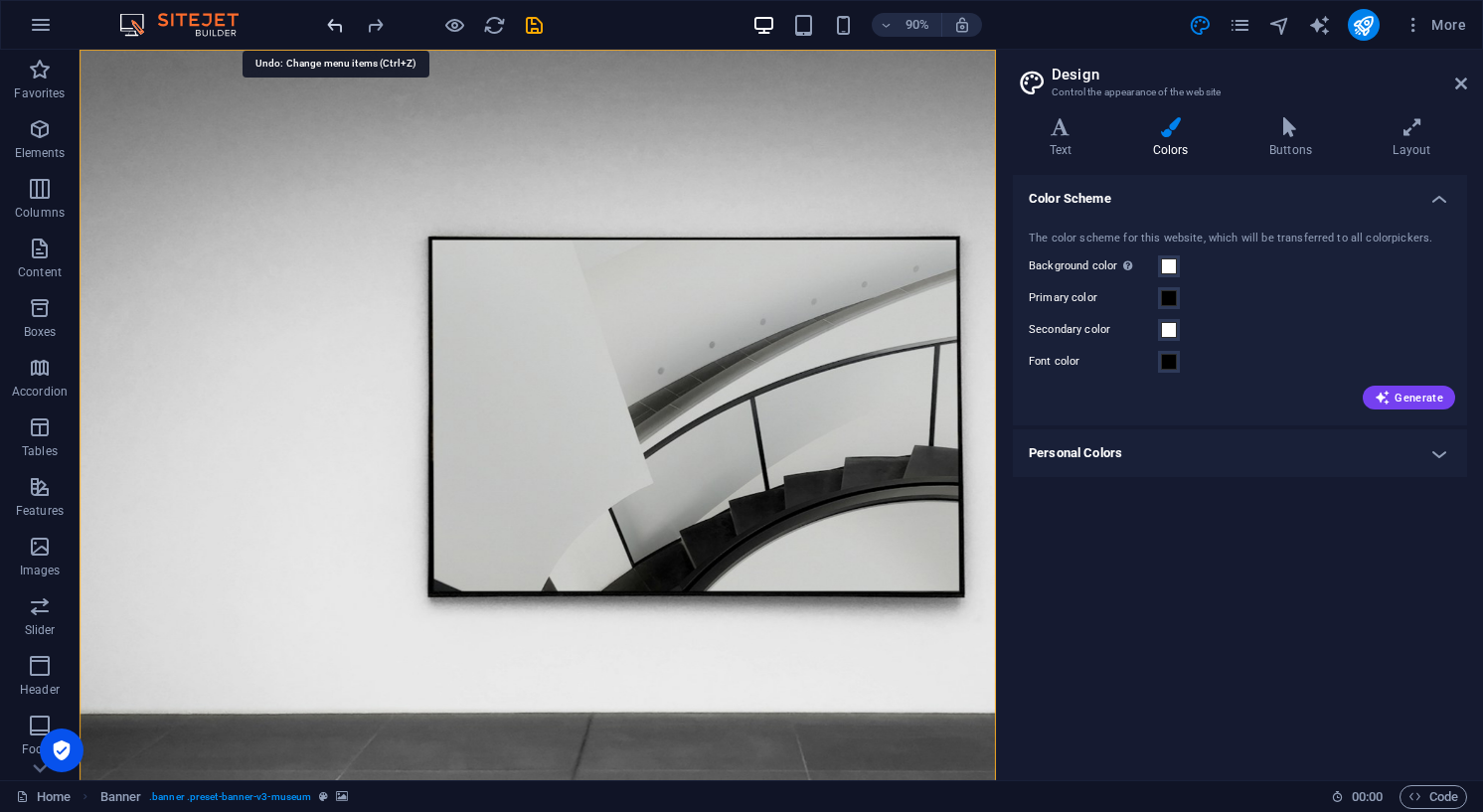 click at bounding box center [335, 25] 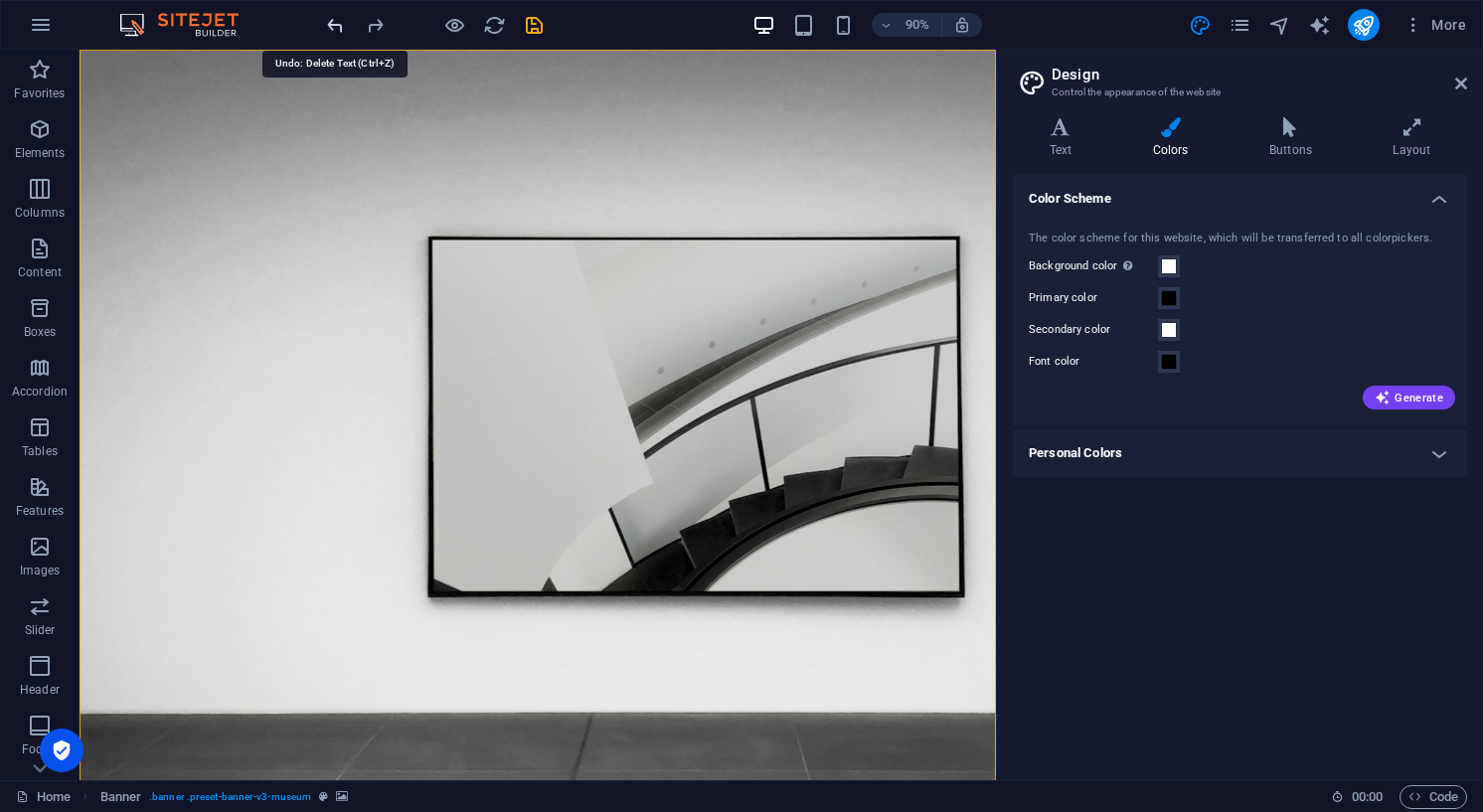 click at bounding box center [335, 25] 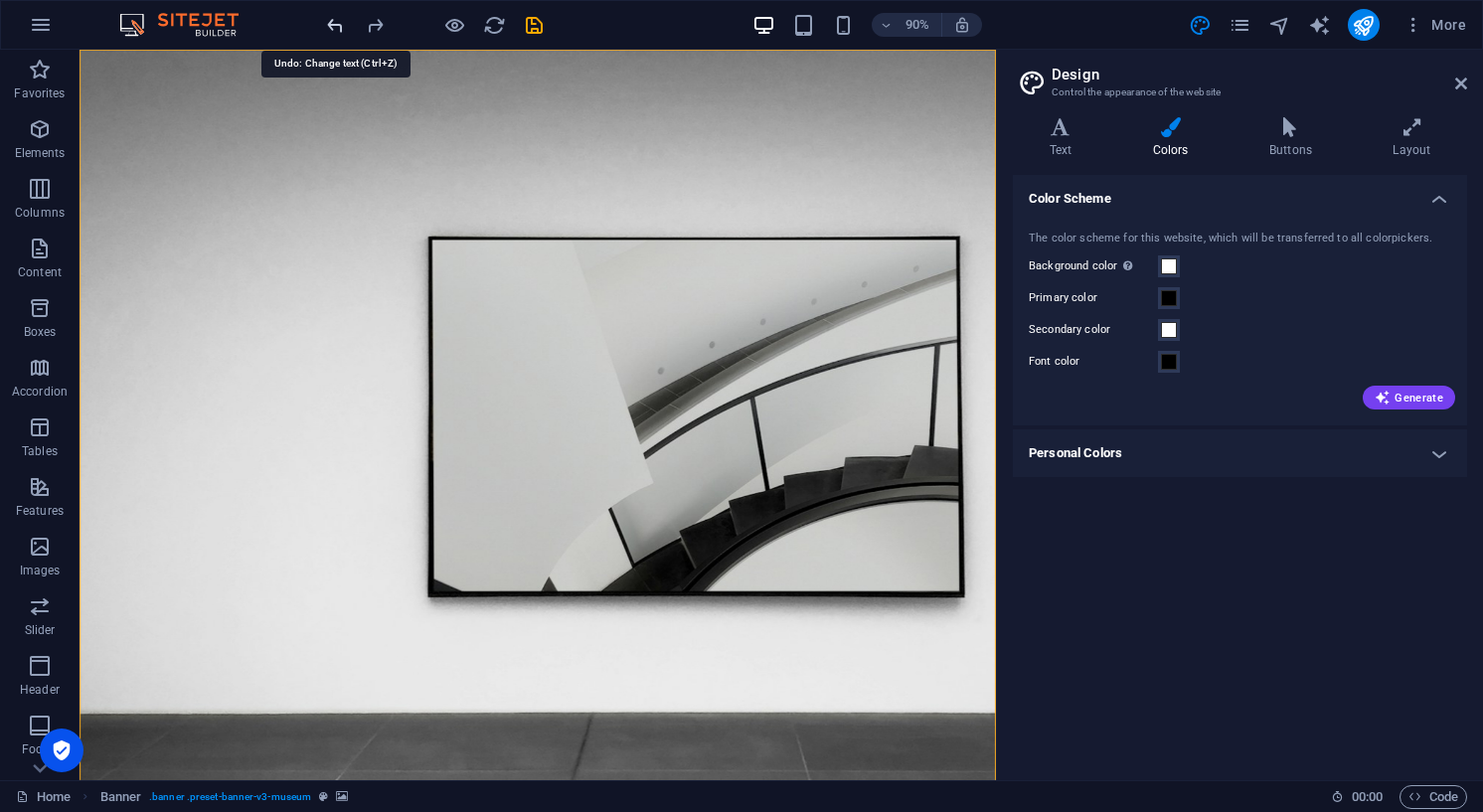 click at bounding box center [335, 25] 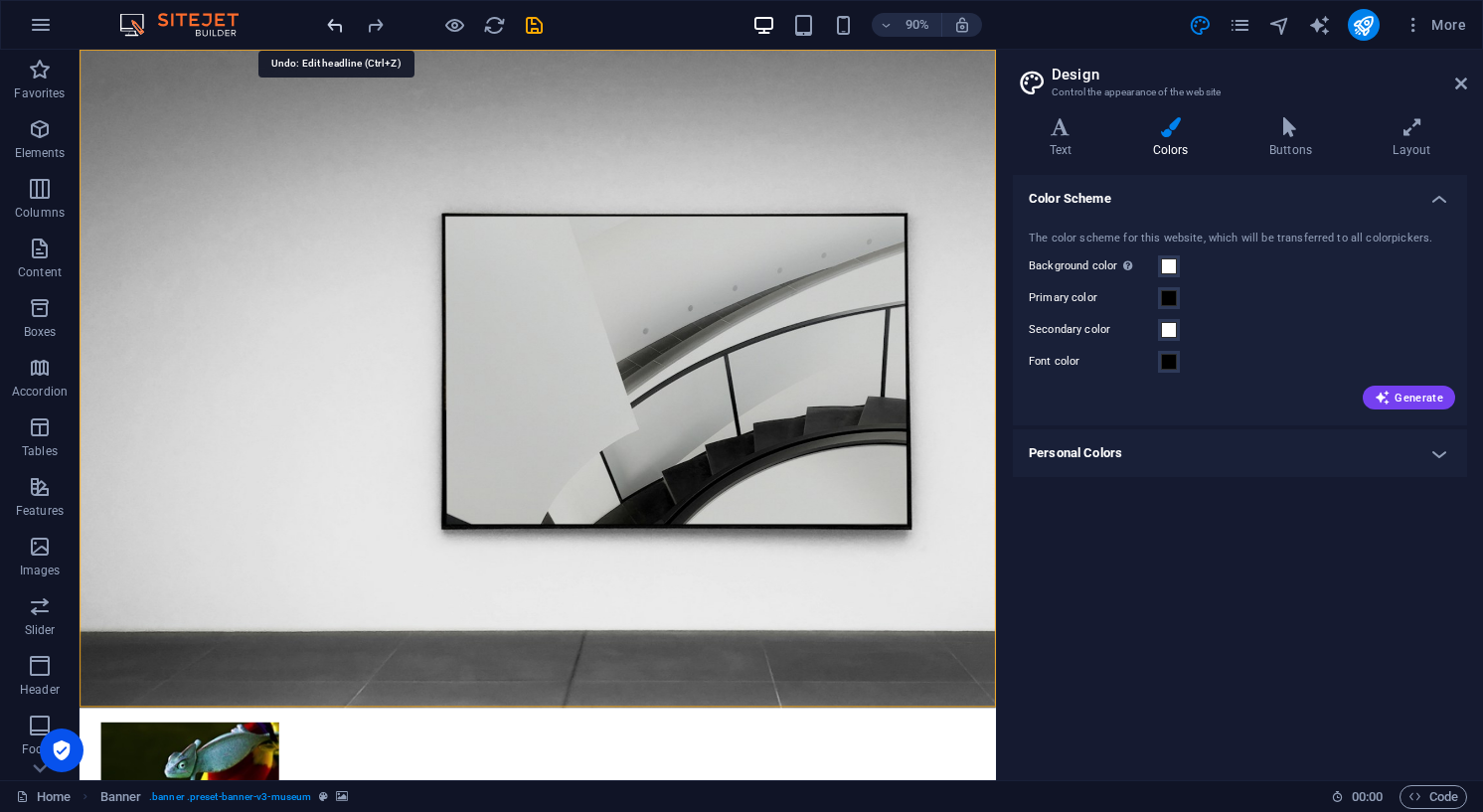 click at bounding box center (335, 25) 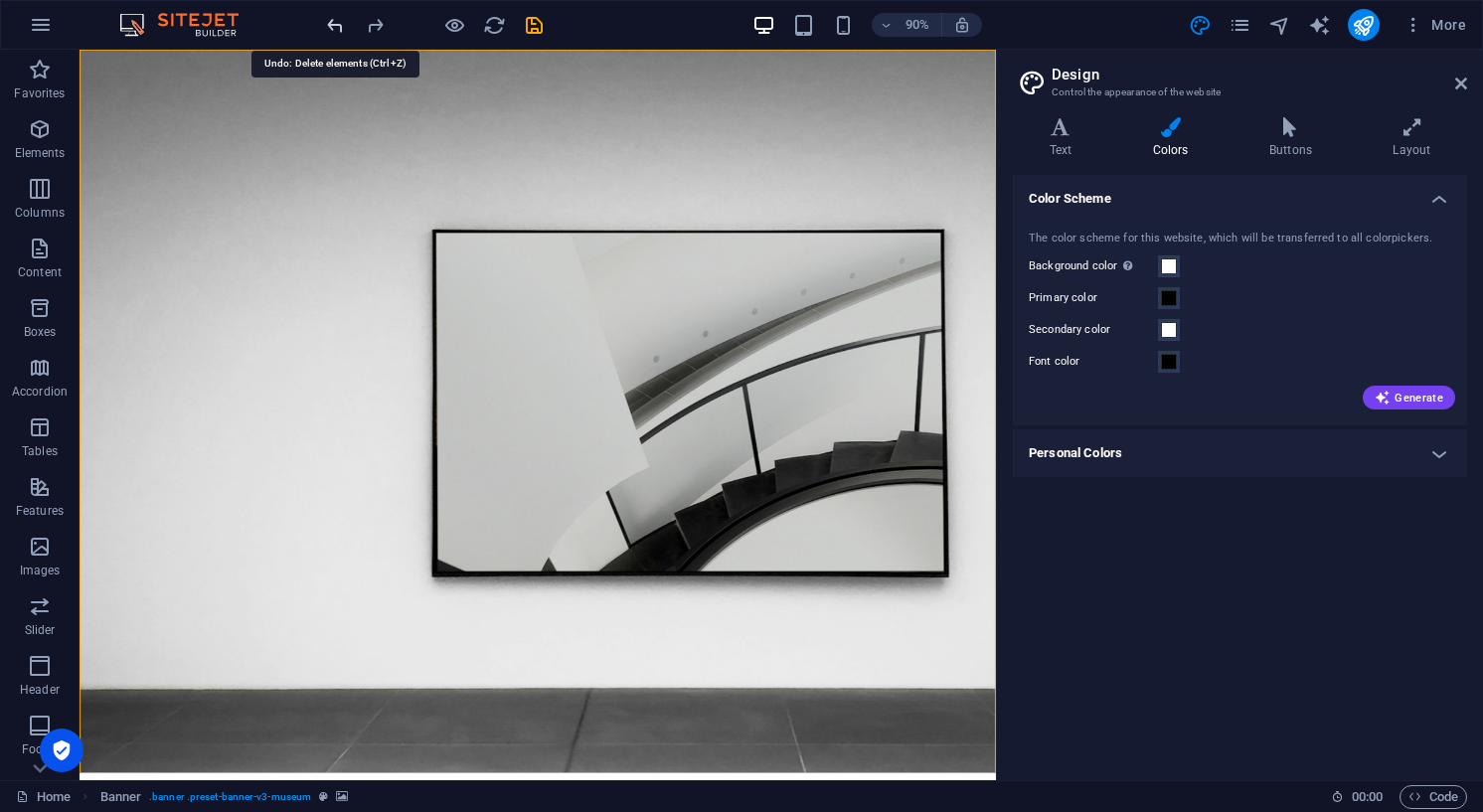 click at bounding box center (335, 25) 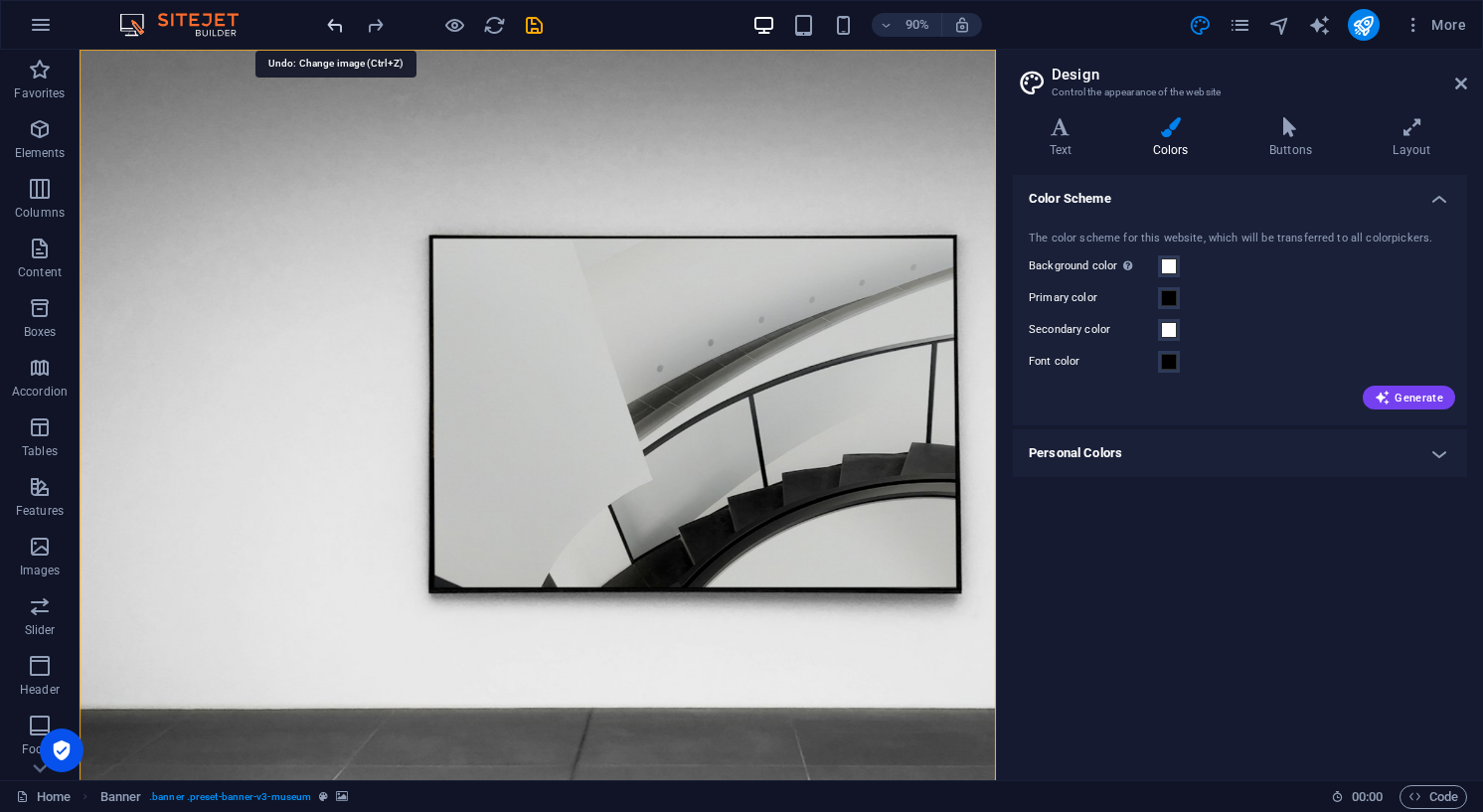 click at bounding box center [335, 25] 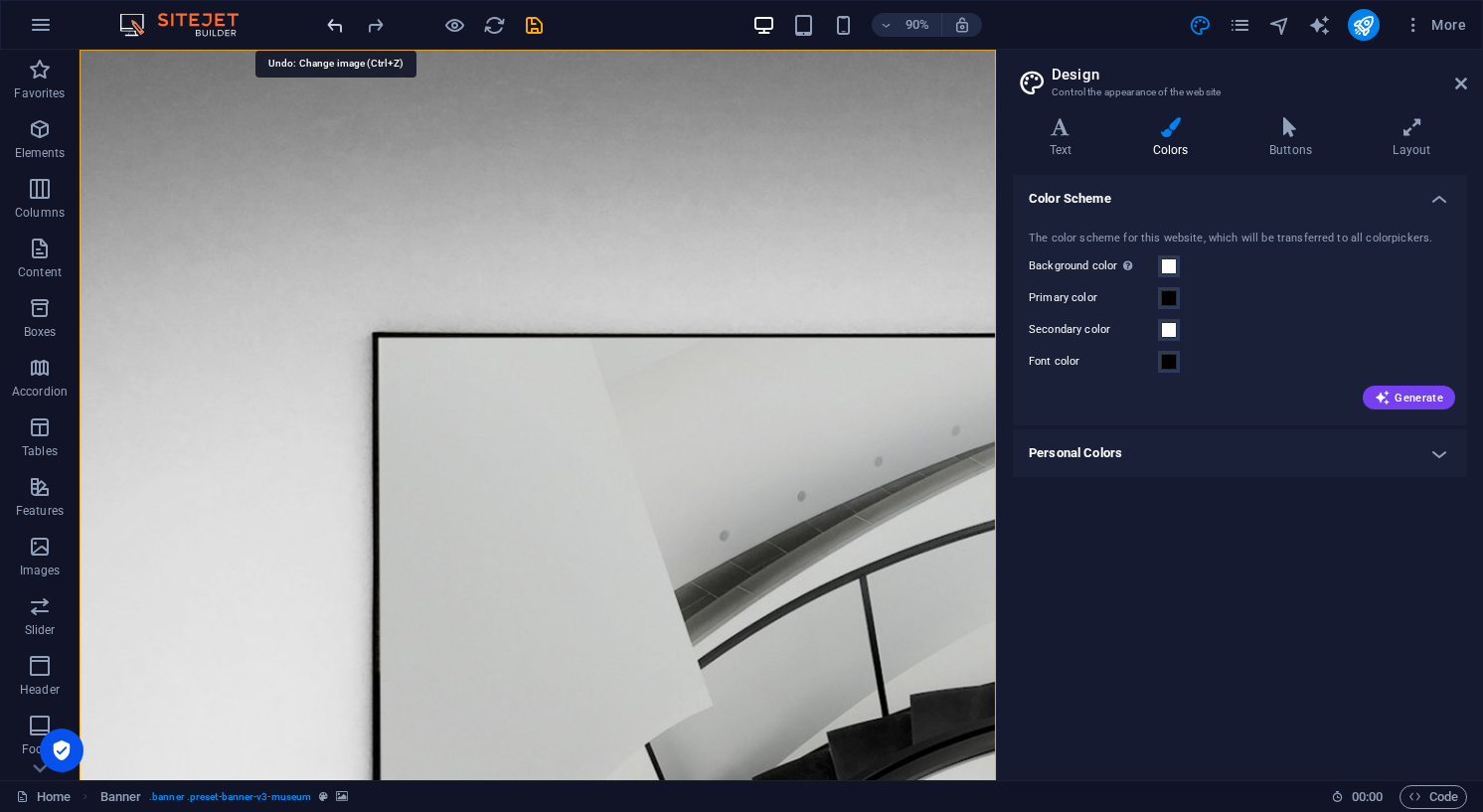 click at bounding box center [335, 25] 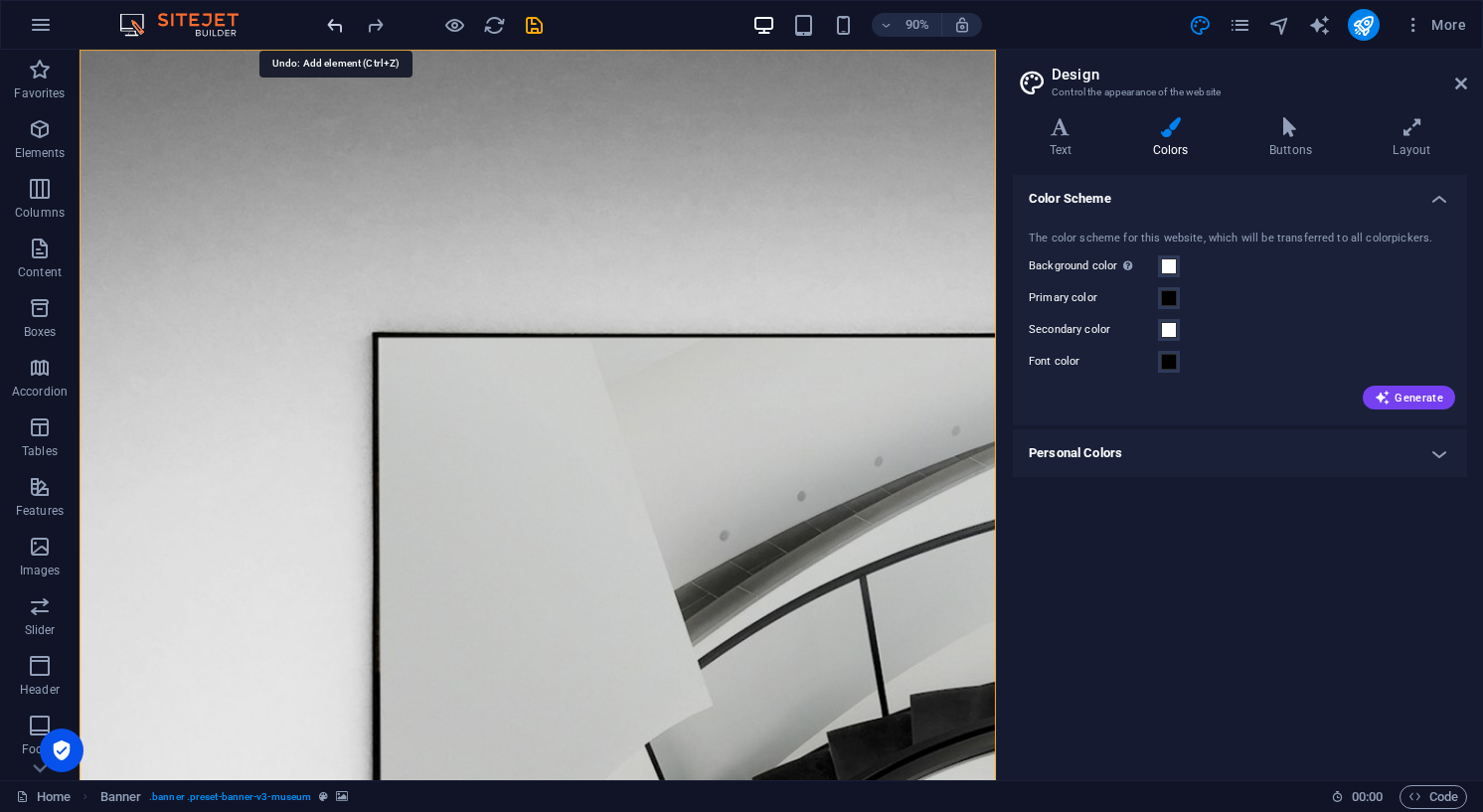 click at bounding box center [335, 25] 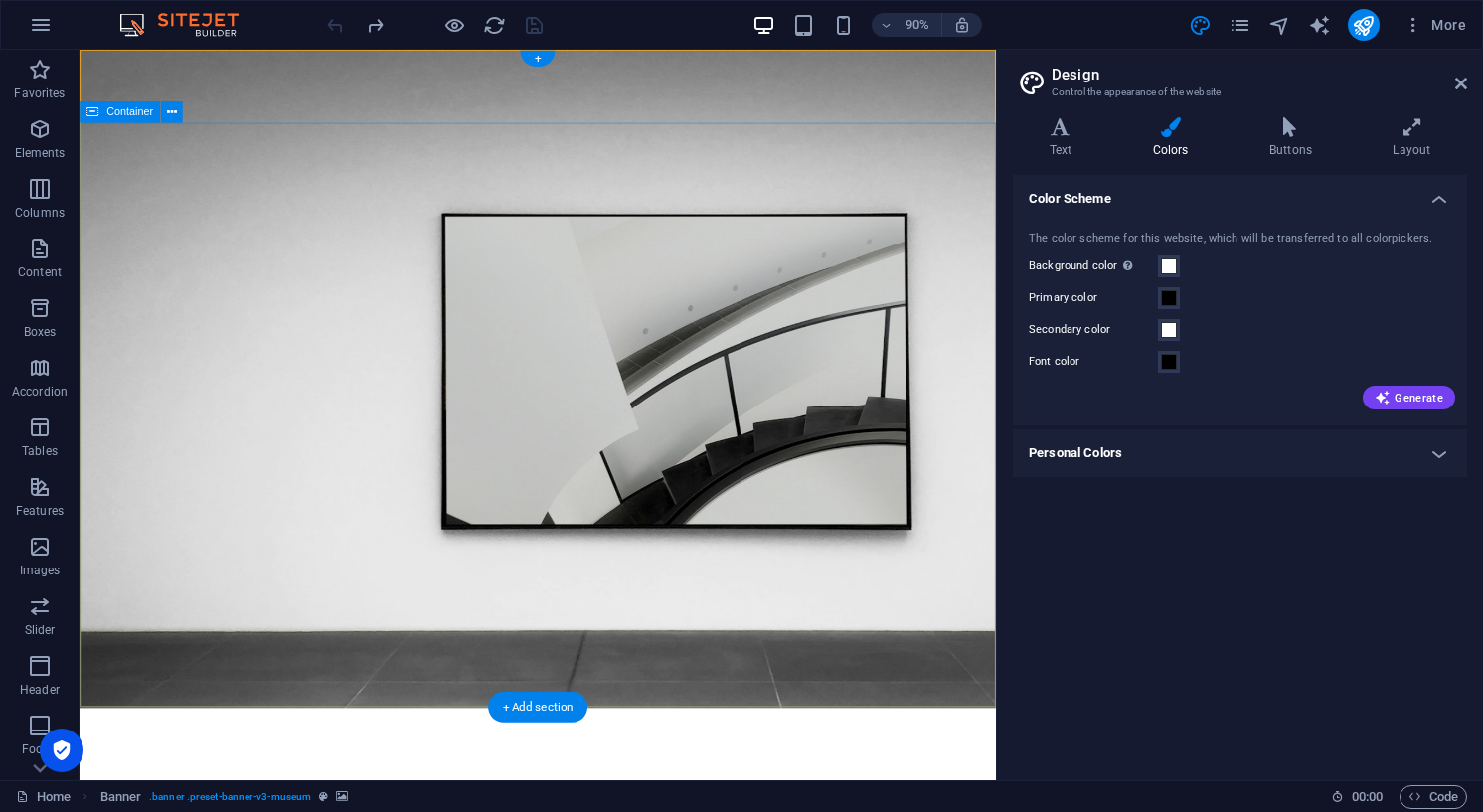 click on "The best art exhibitions Lorem ipsum dolor sit amet, consectetur adipiscing elit, sed do eiusmod tempor incididunt ut labore Lorem ipsum dolor sit amet, consectetur adipiscing elit, sed do eiusmod tempor incididunt ut labore Explore" at bounding box center [588, 1182] 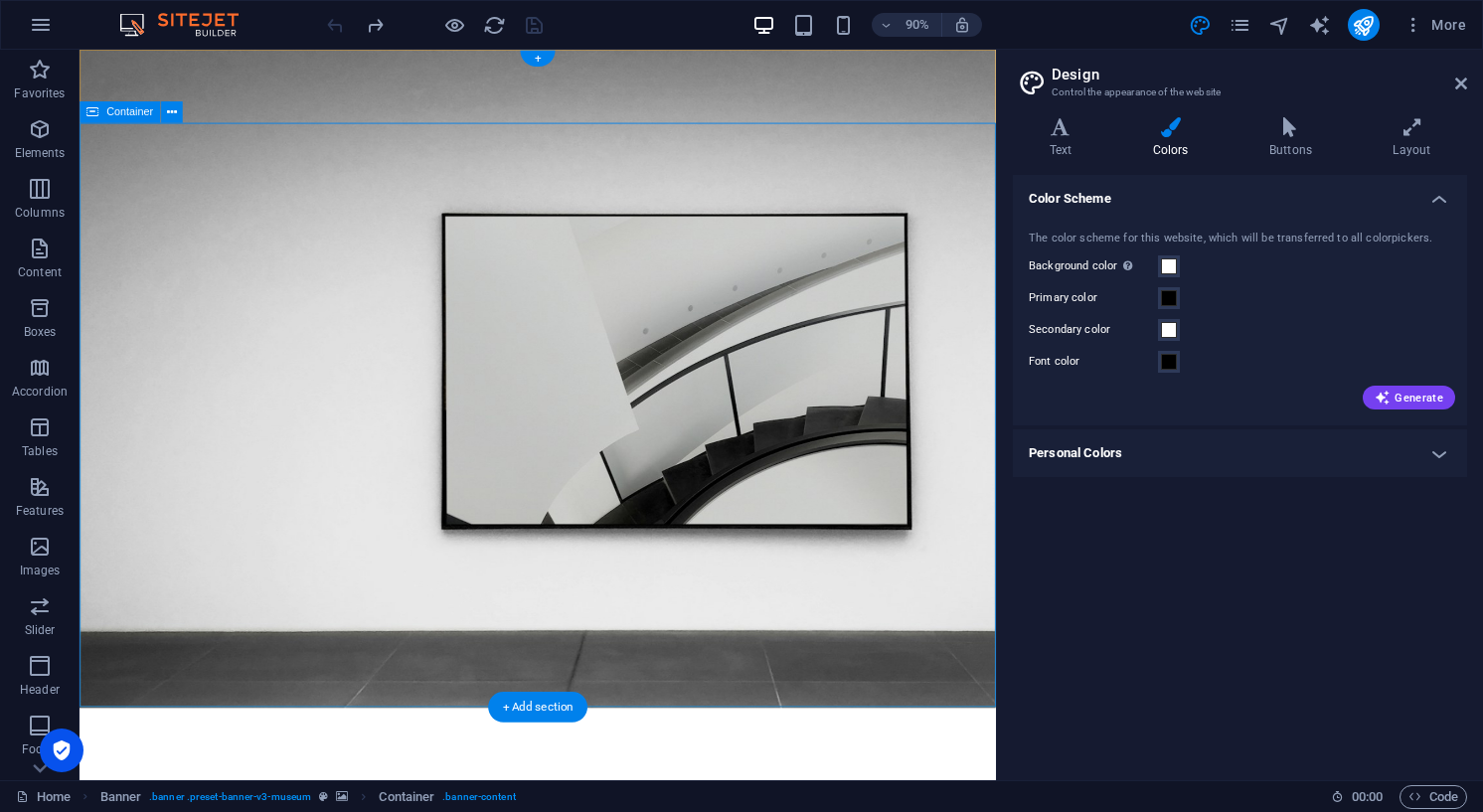 click on "Container" at bounding box center [129, 112] 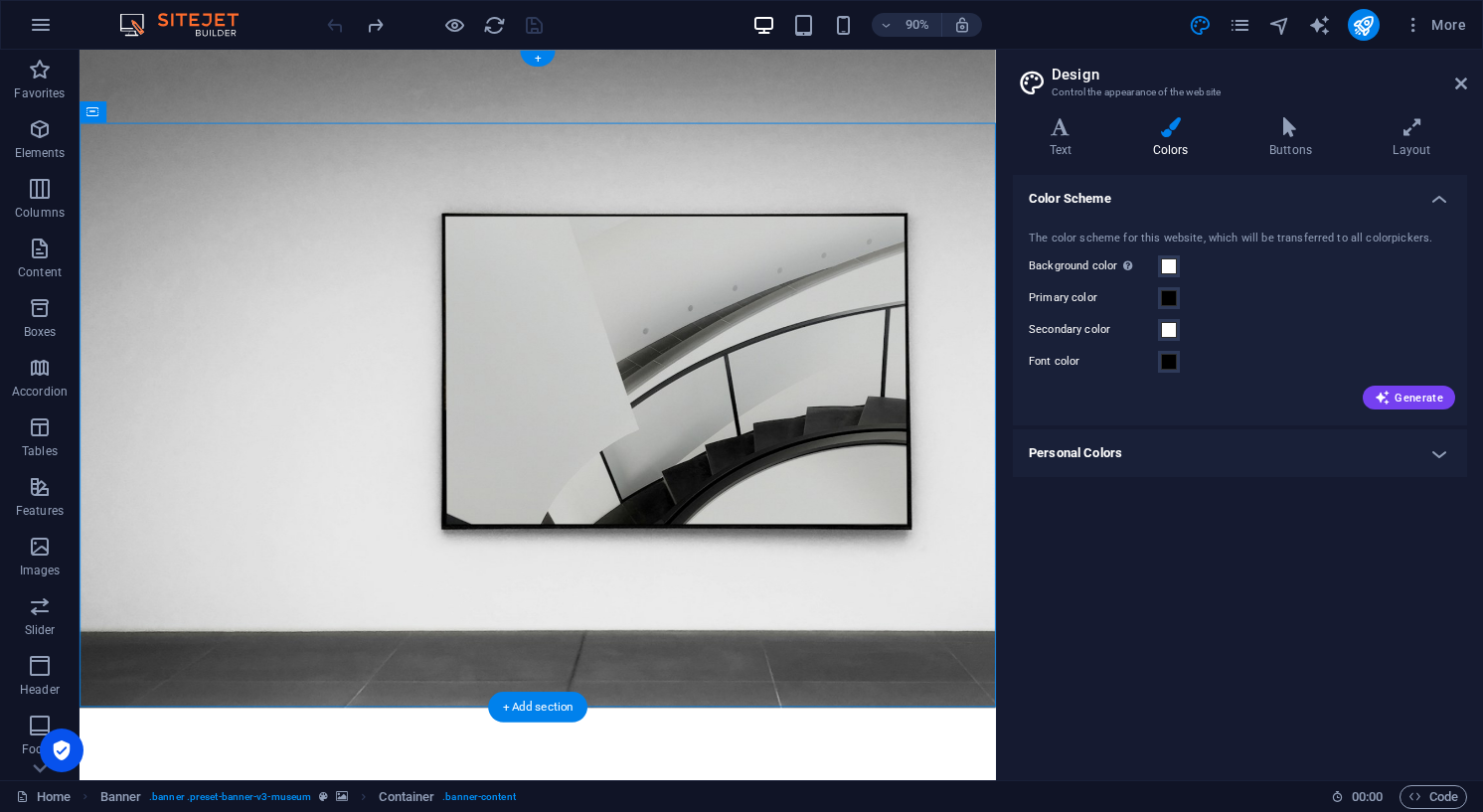 drag, startPoint x: 183, startPoint y: 160, endPoint x: 160, endPoint y: 192, distance: 39.40812 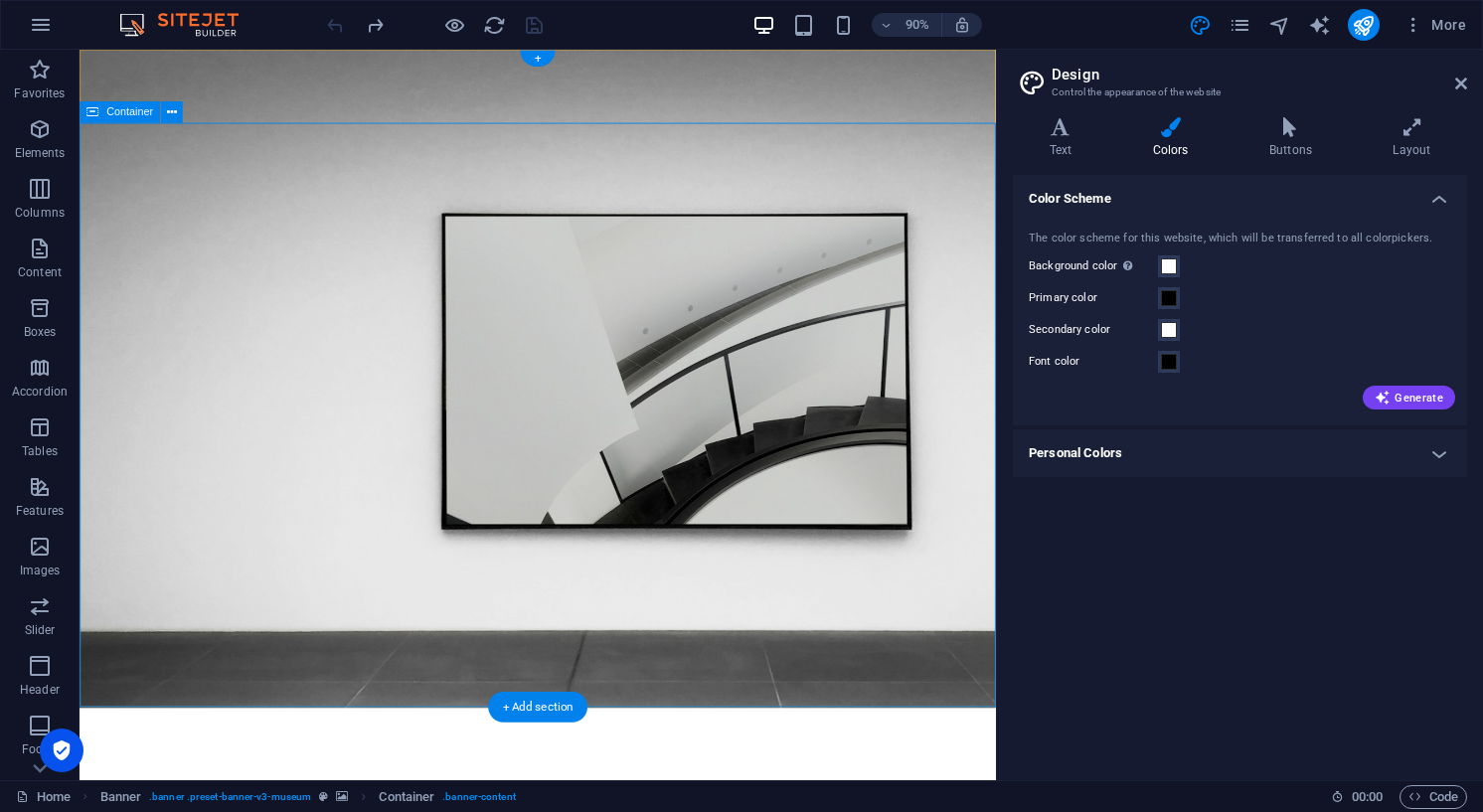 click at bounding box center (92, 112) 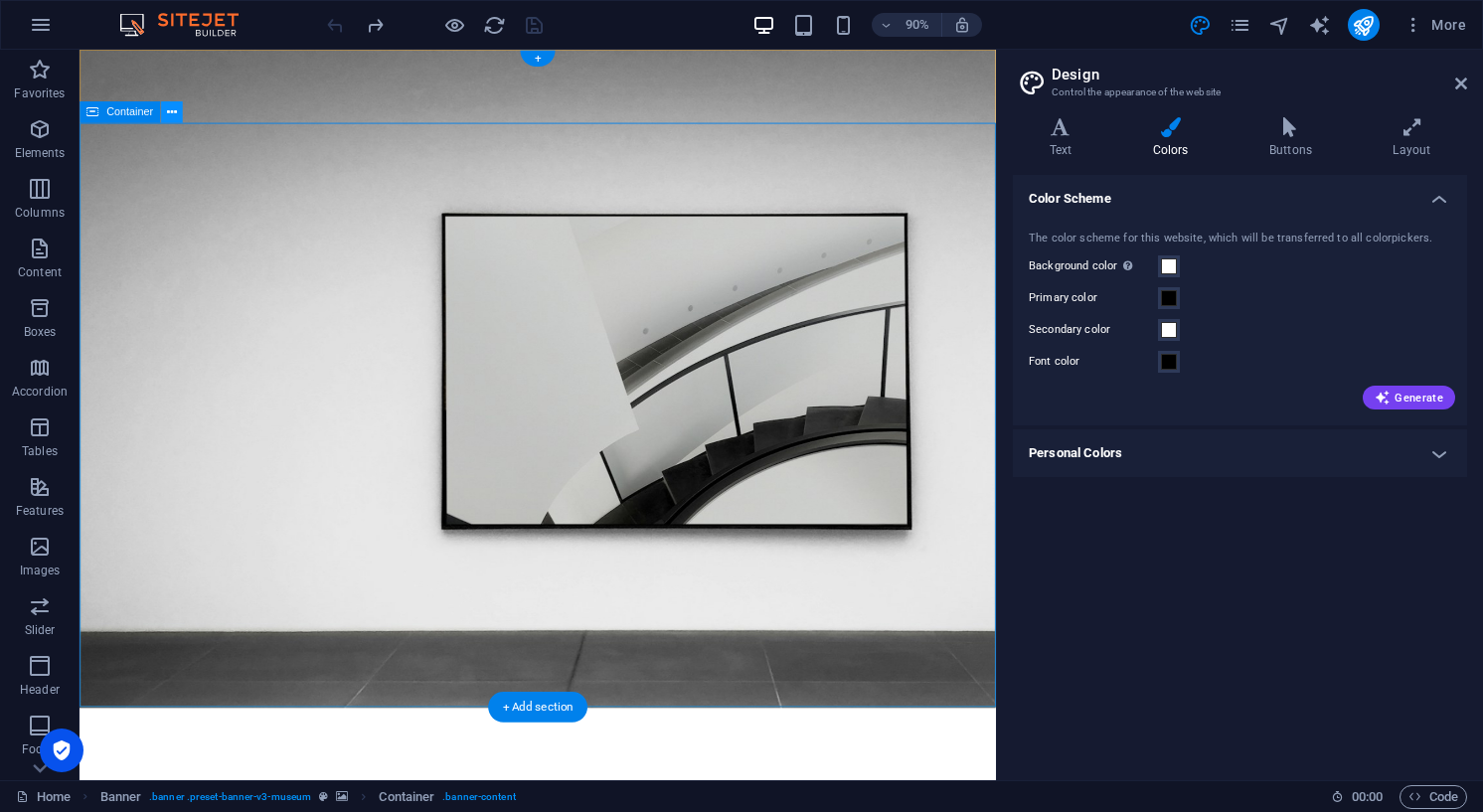 click at bounding box center [172, 112] 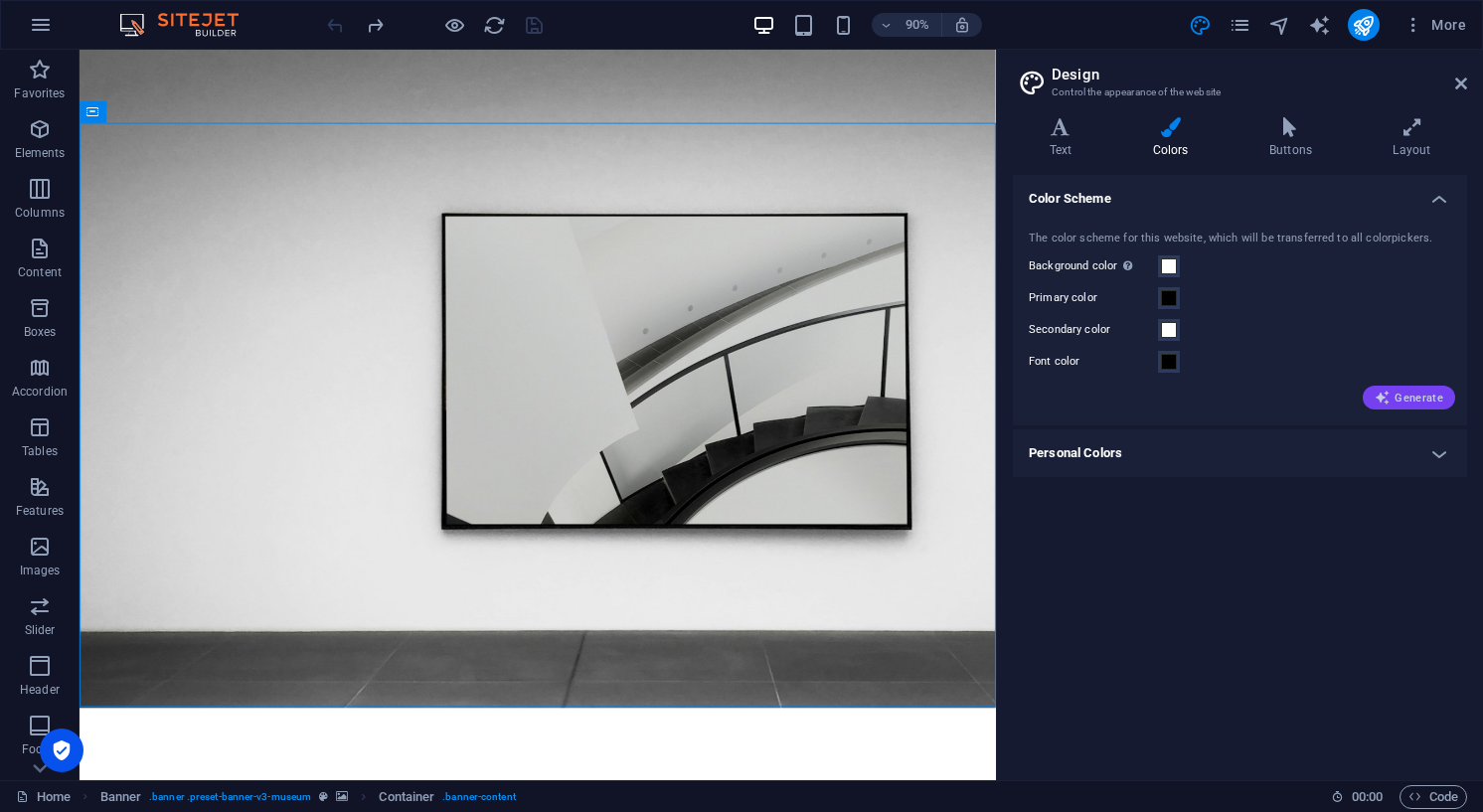click on "Generate" at bounding box center (1408, 398) 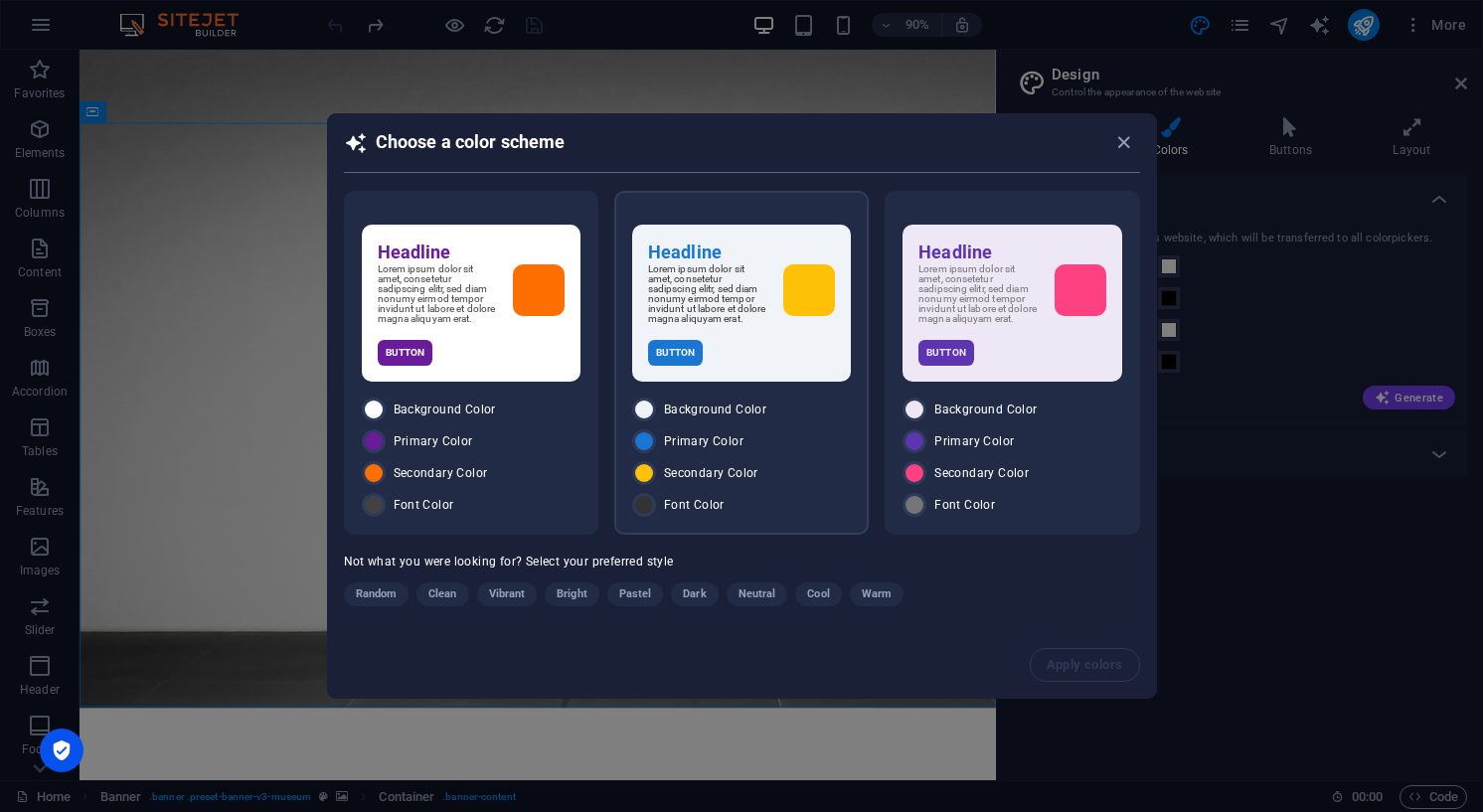 click on "Button" at bounding box center (676, 353) 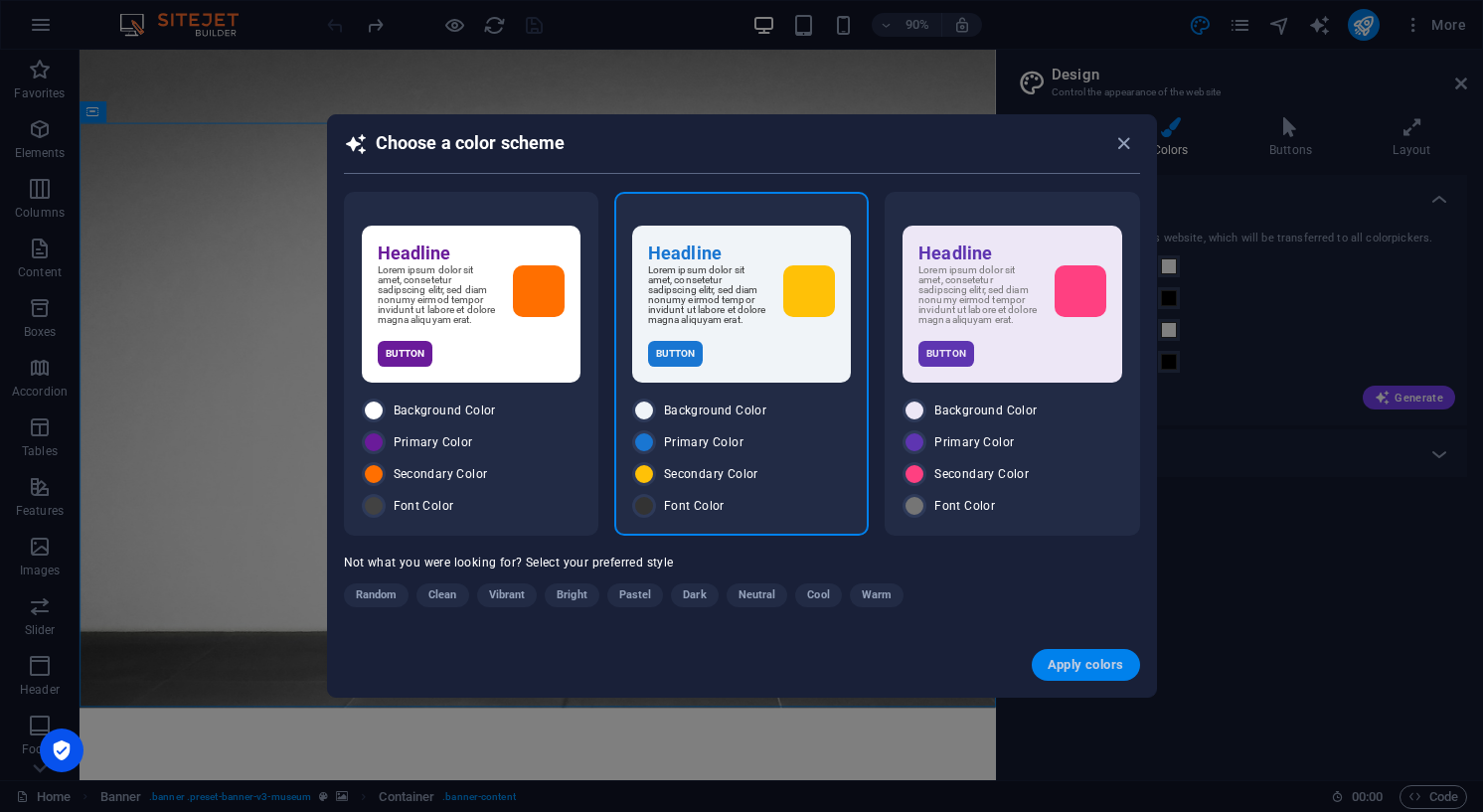 click on "Apply colors" at bounding box center [1085, 665] 